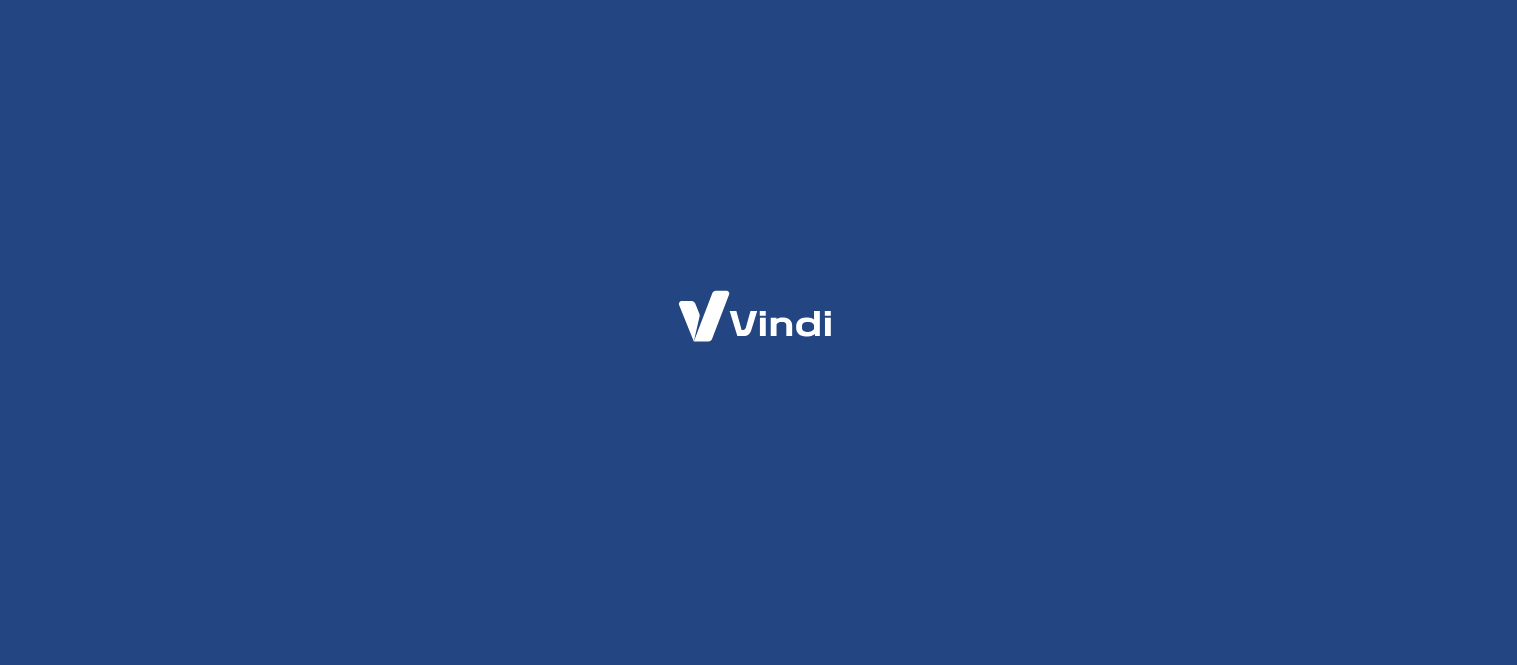 scroll, scrollTop: 0, scrollLeft: 0, axis: both 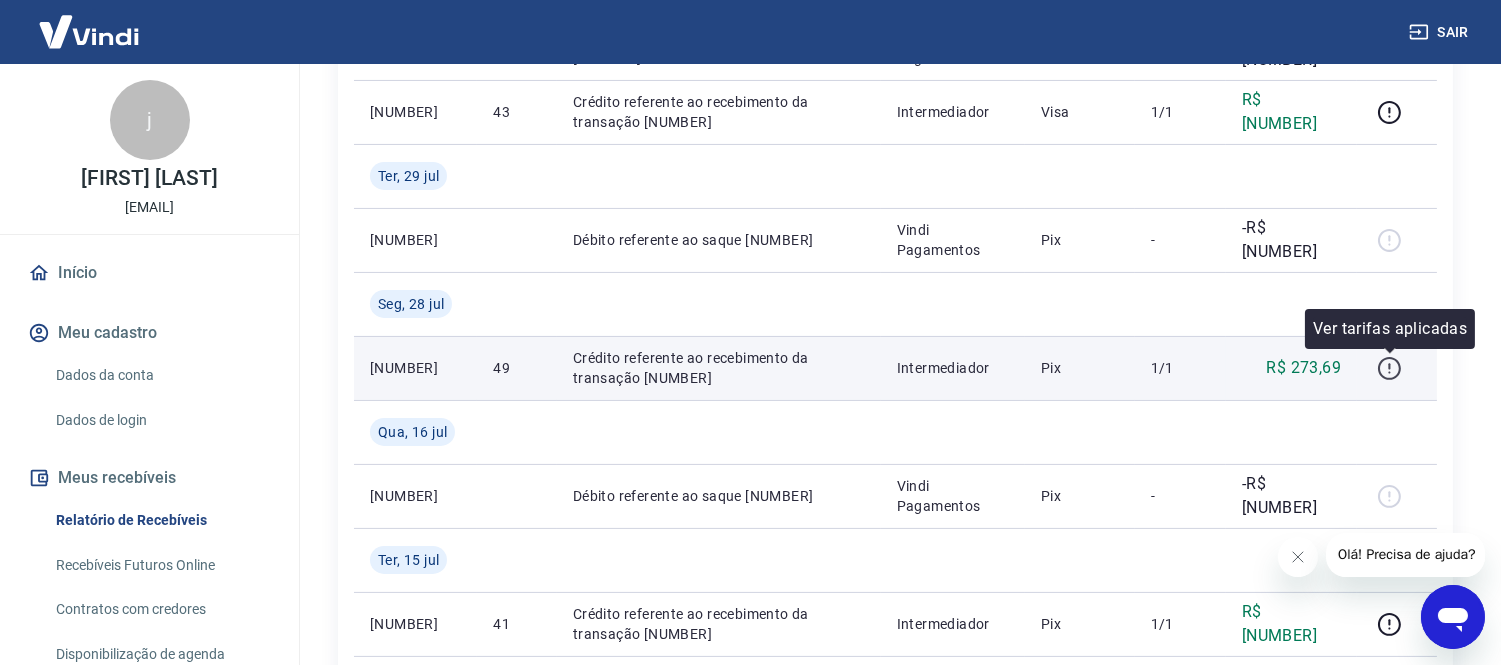click 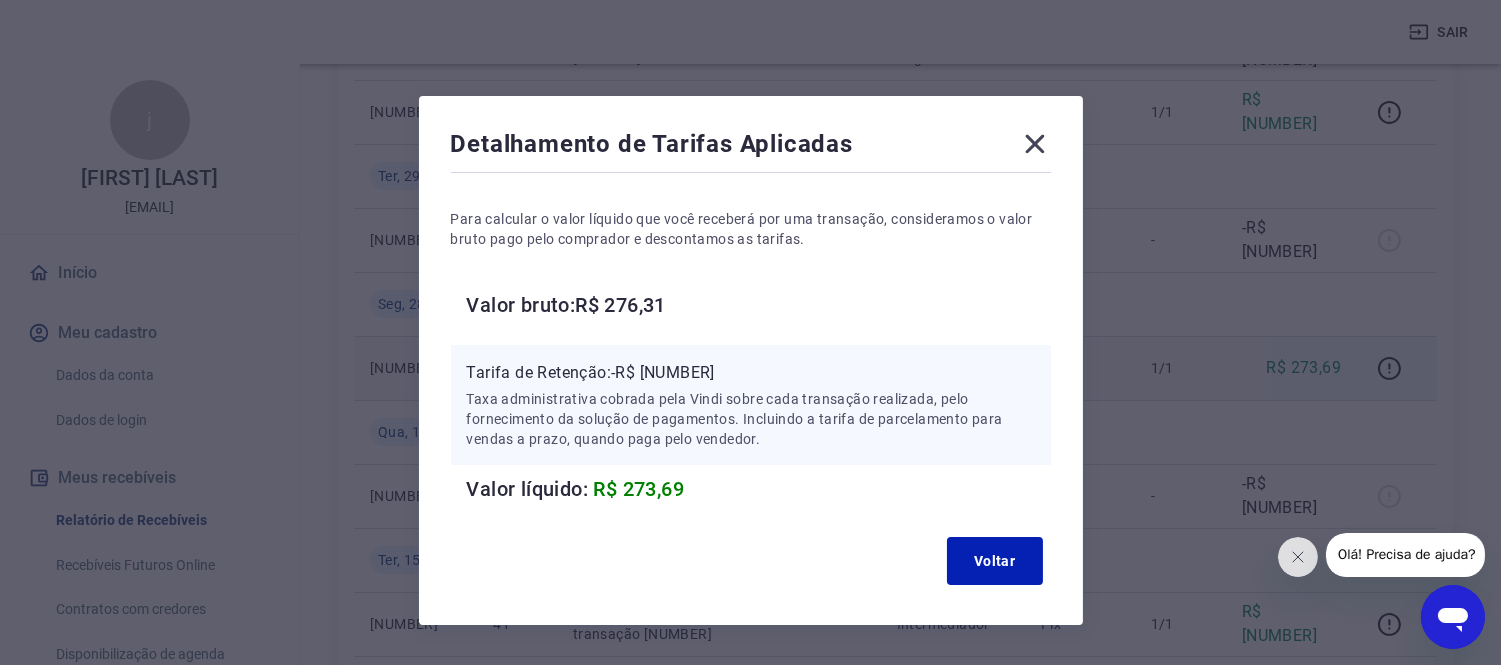 click 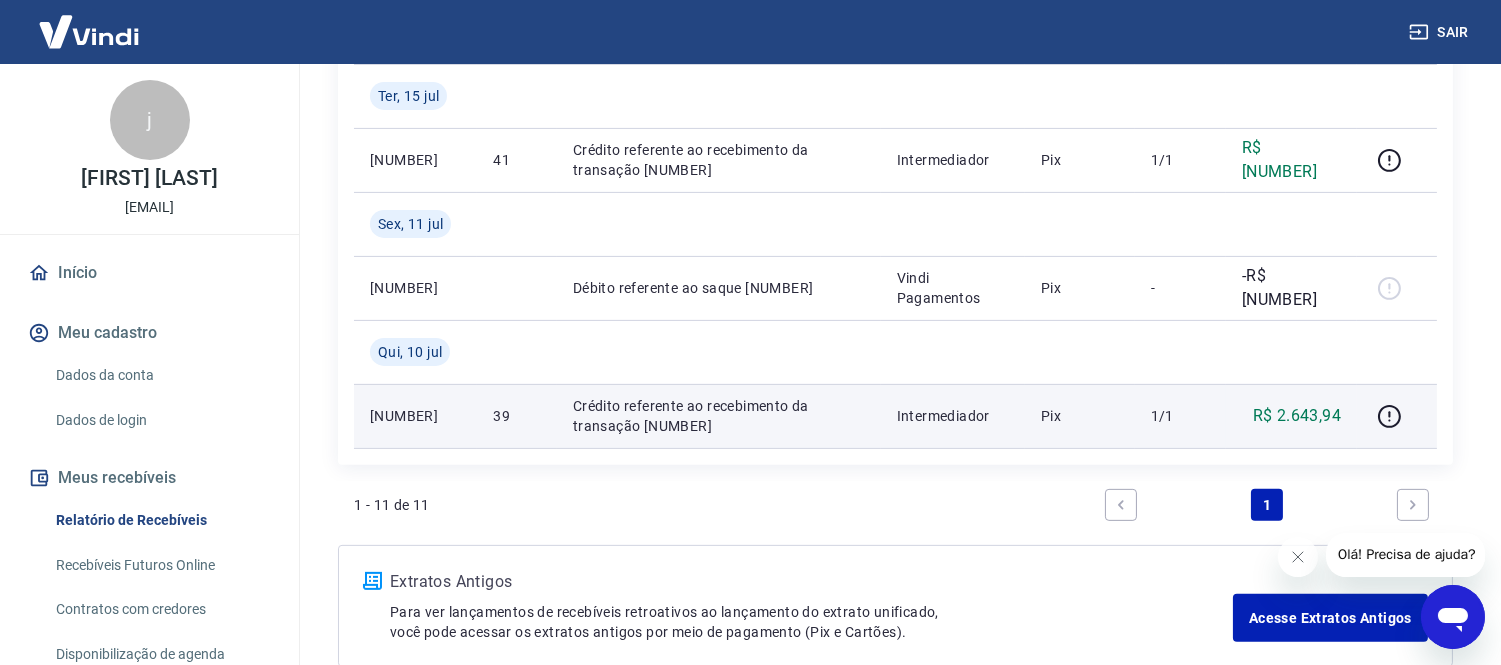 scroll, scrollTop: 1130, scrollLeft: 0, axis: vertical 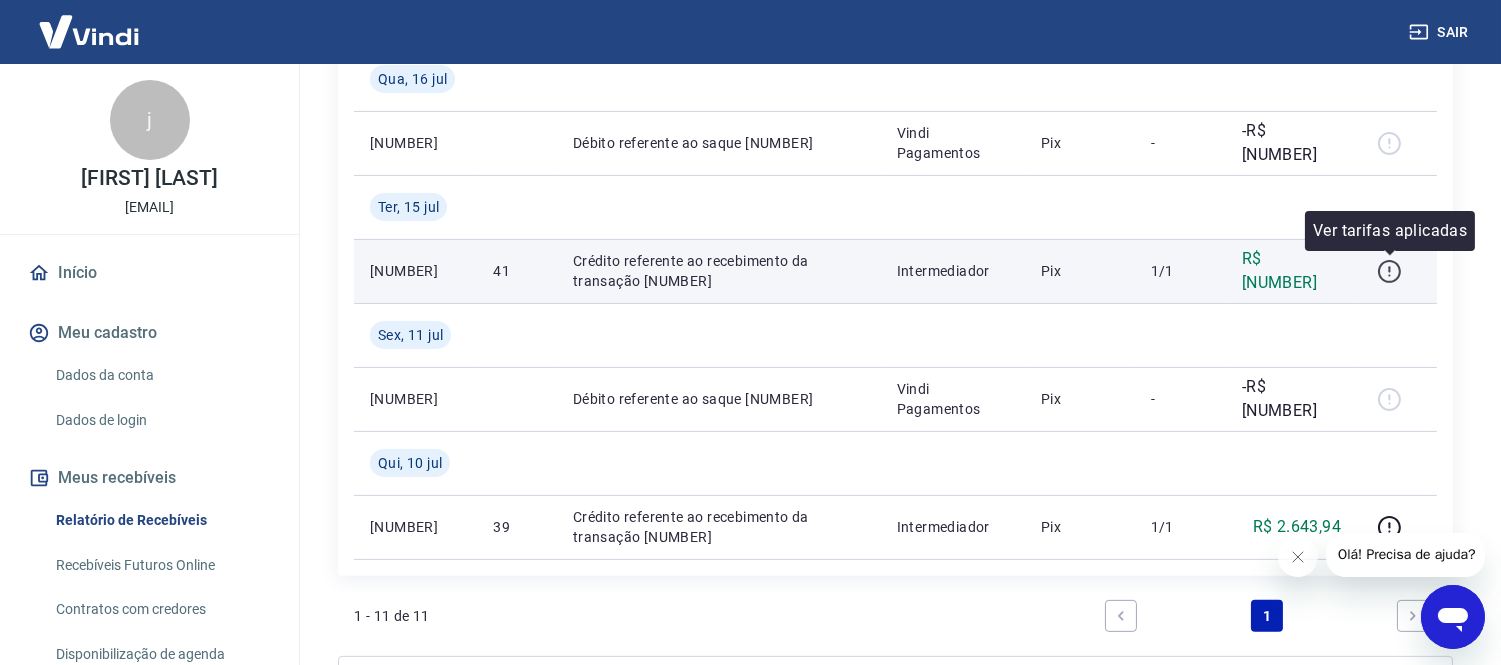 click 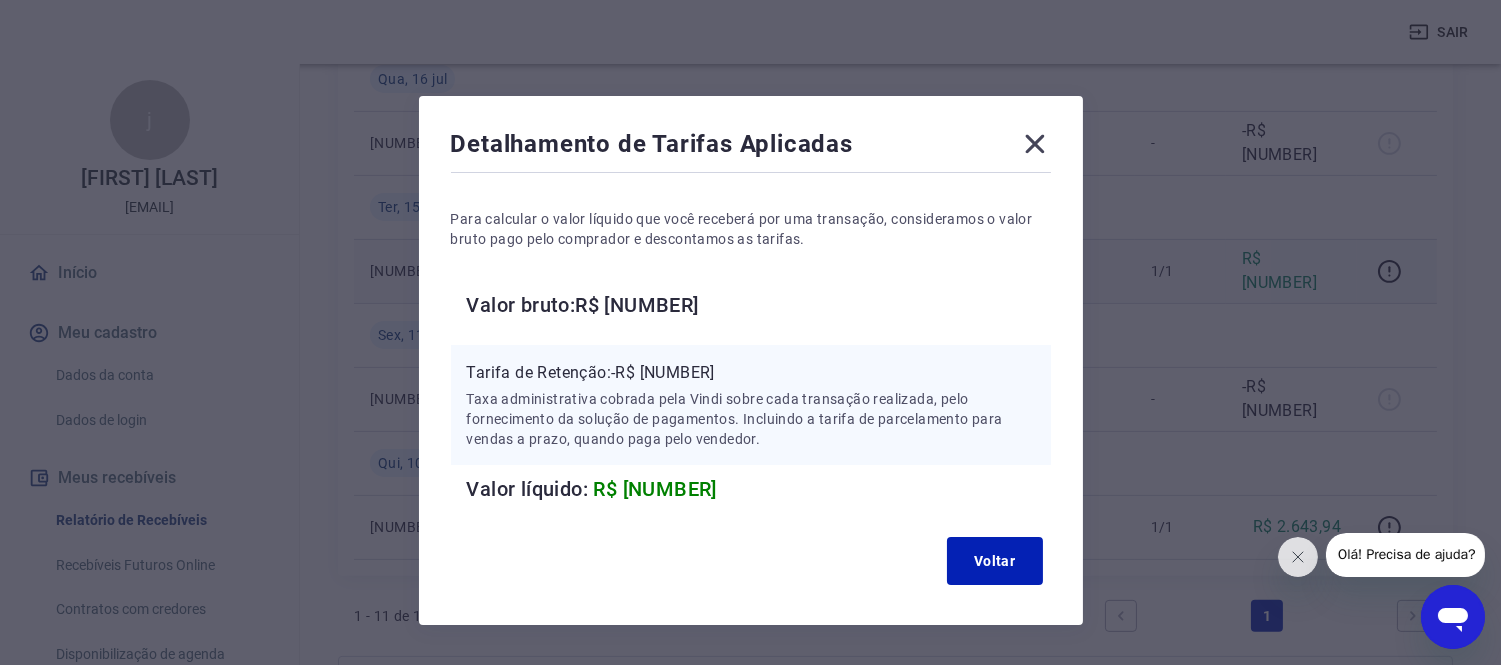 click 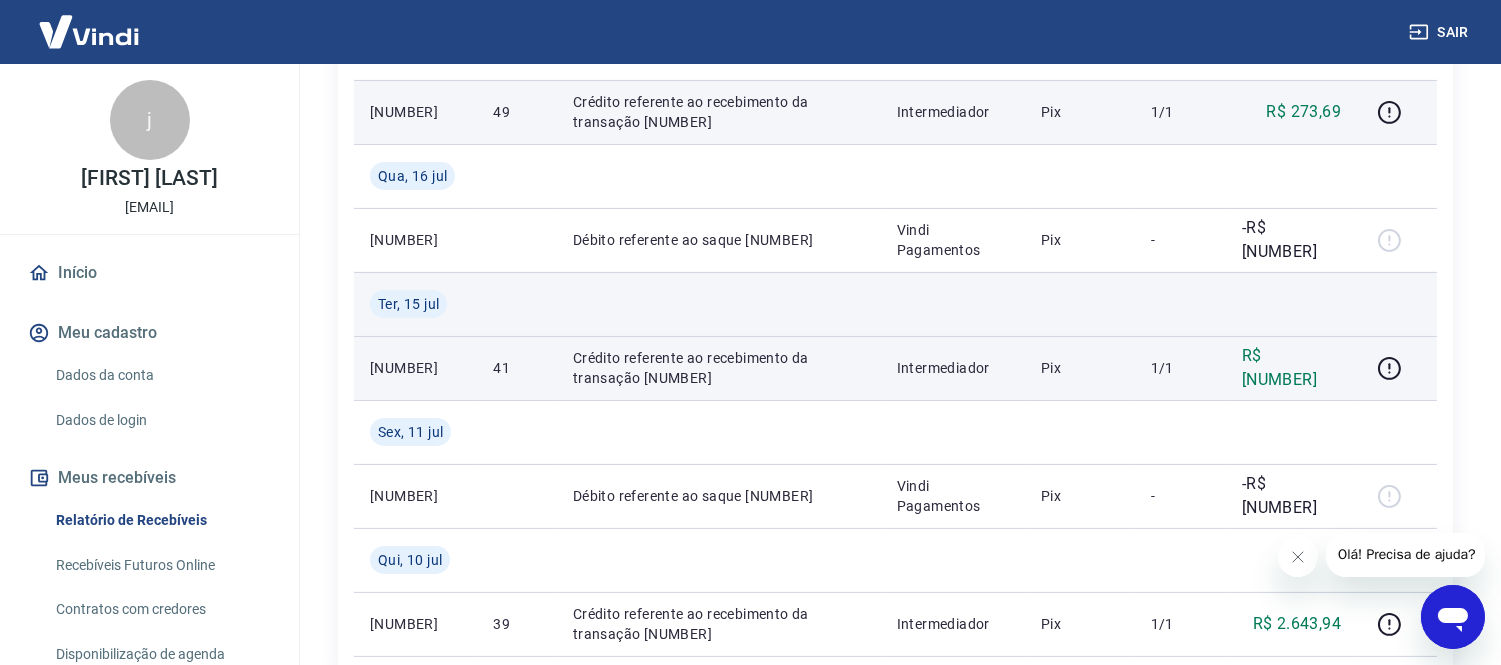 scroll, scrollTop: 1018, scrollLeft: 0, axis: vertical 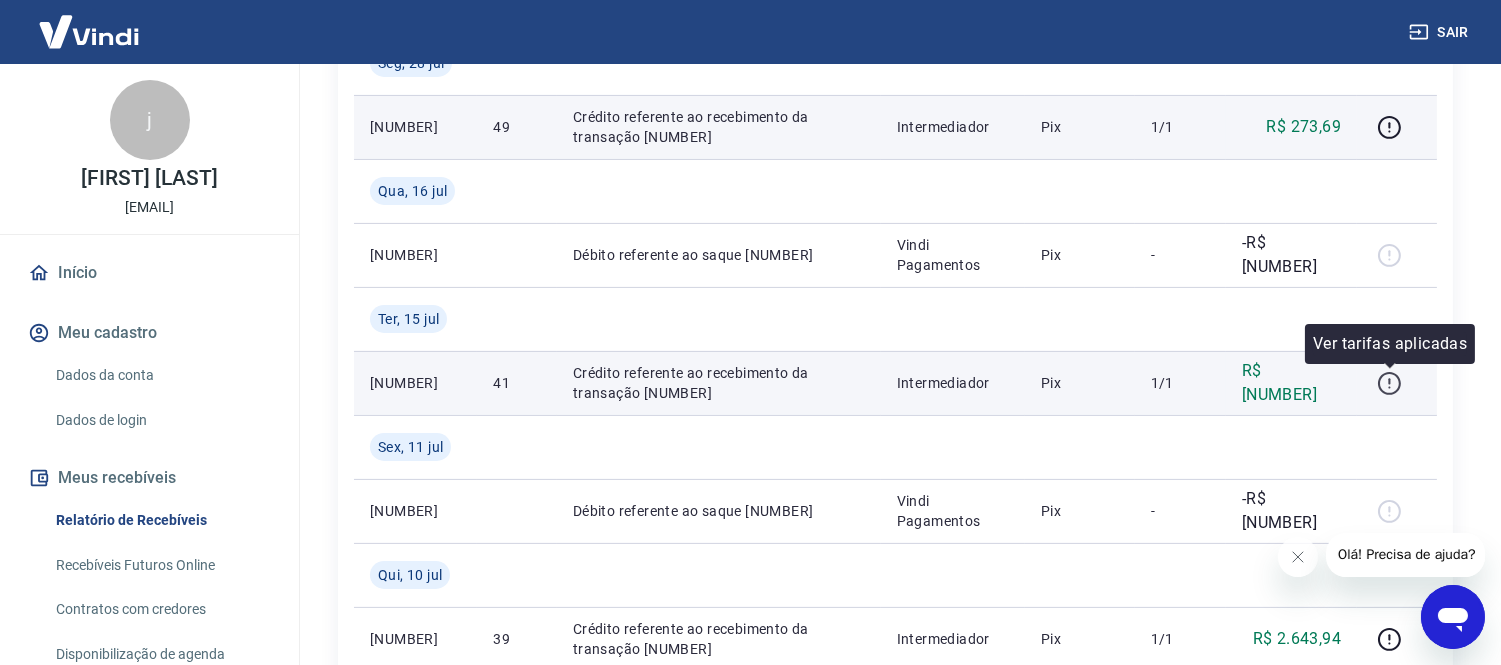 click 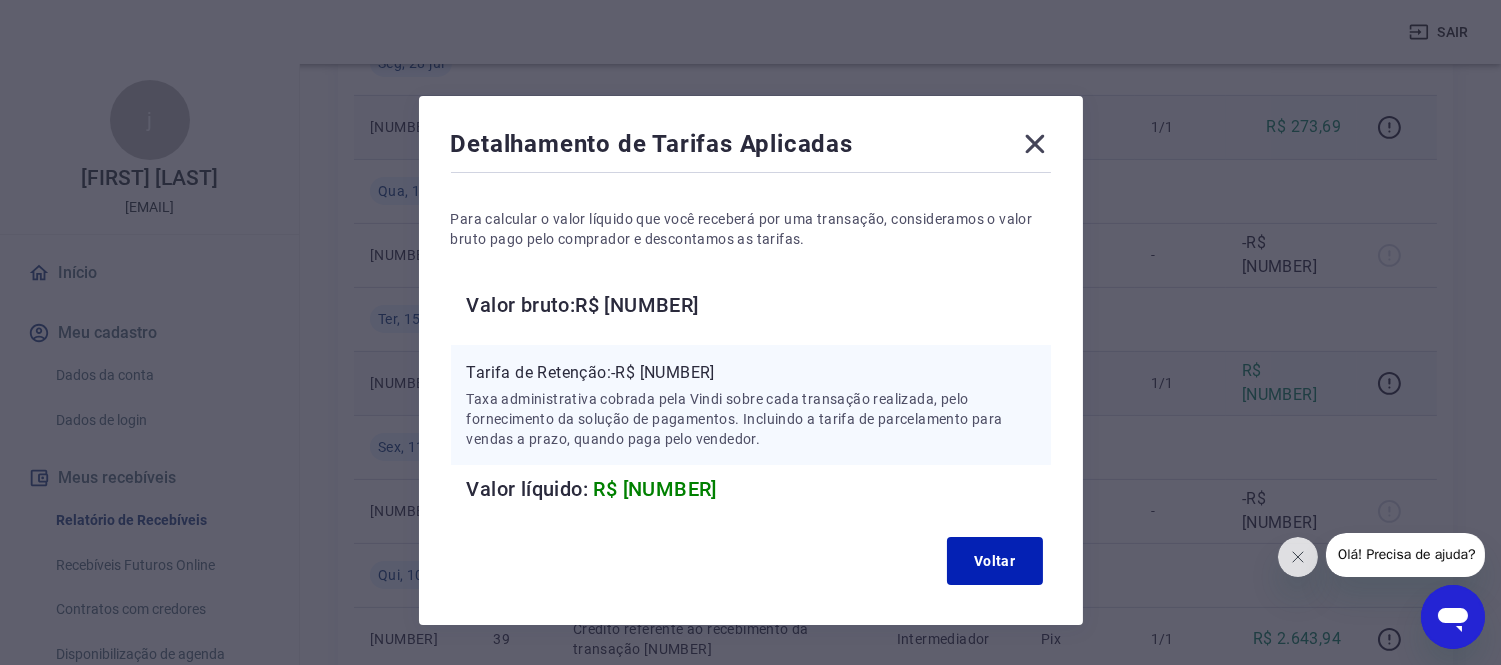 click 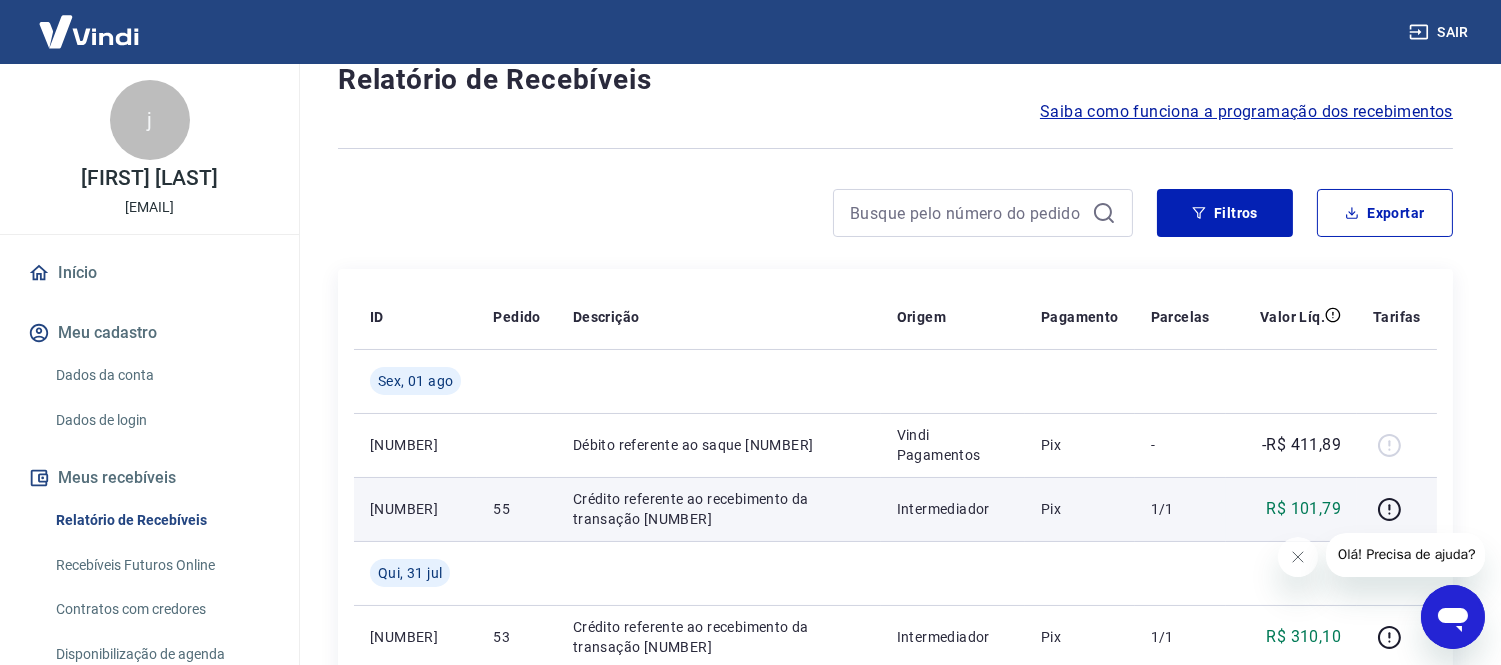 scroll, scrollTop: 130, scrollLeft: 0, axis: vertical 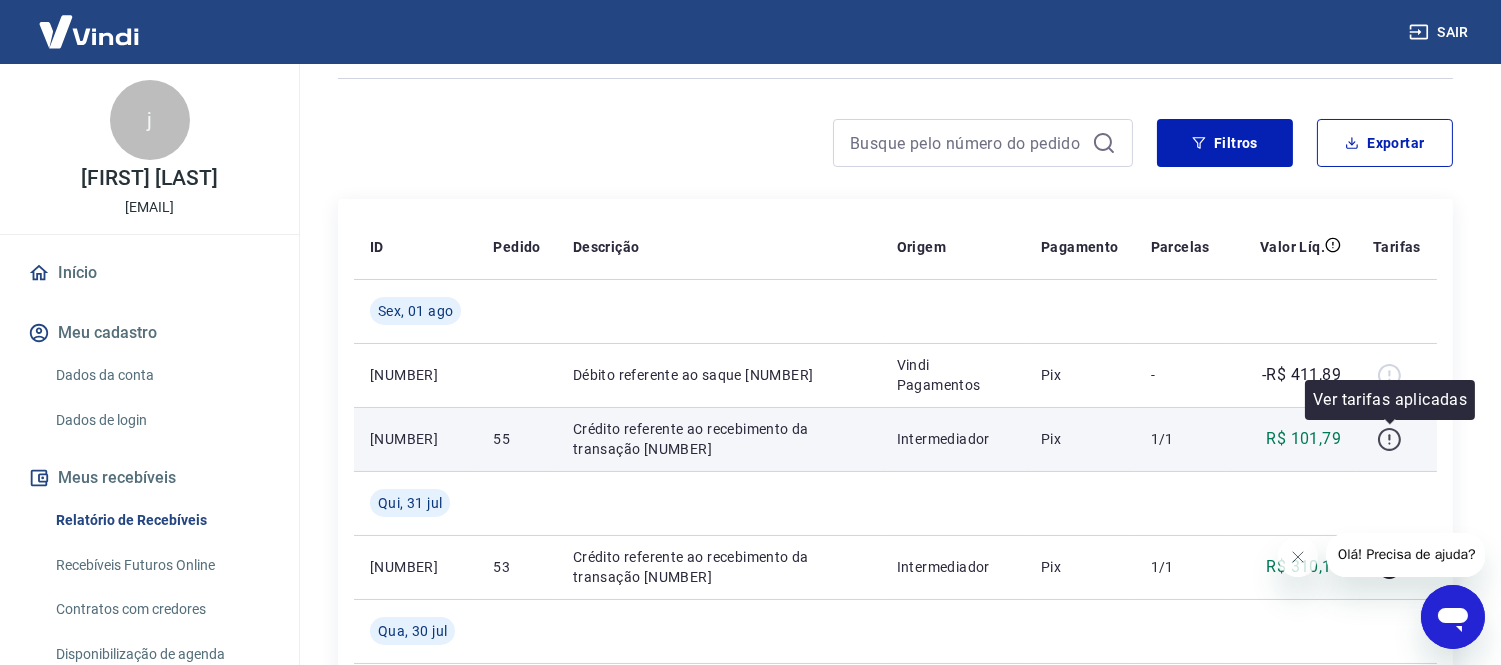 click 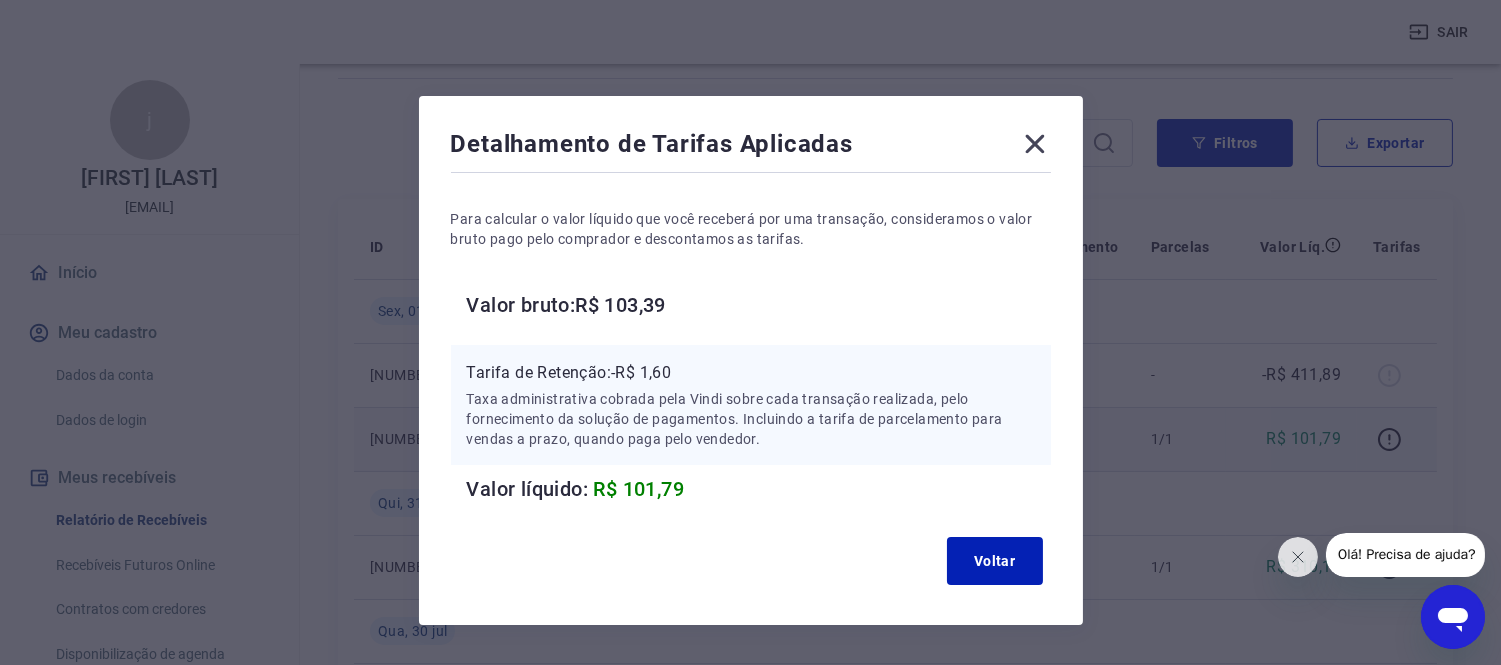 click 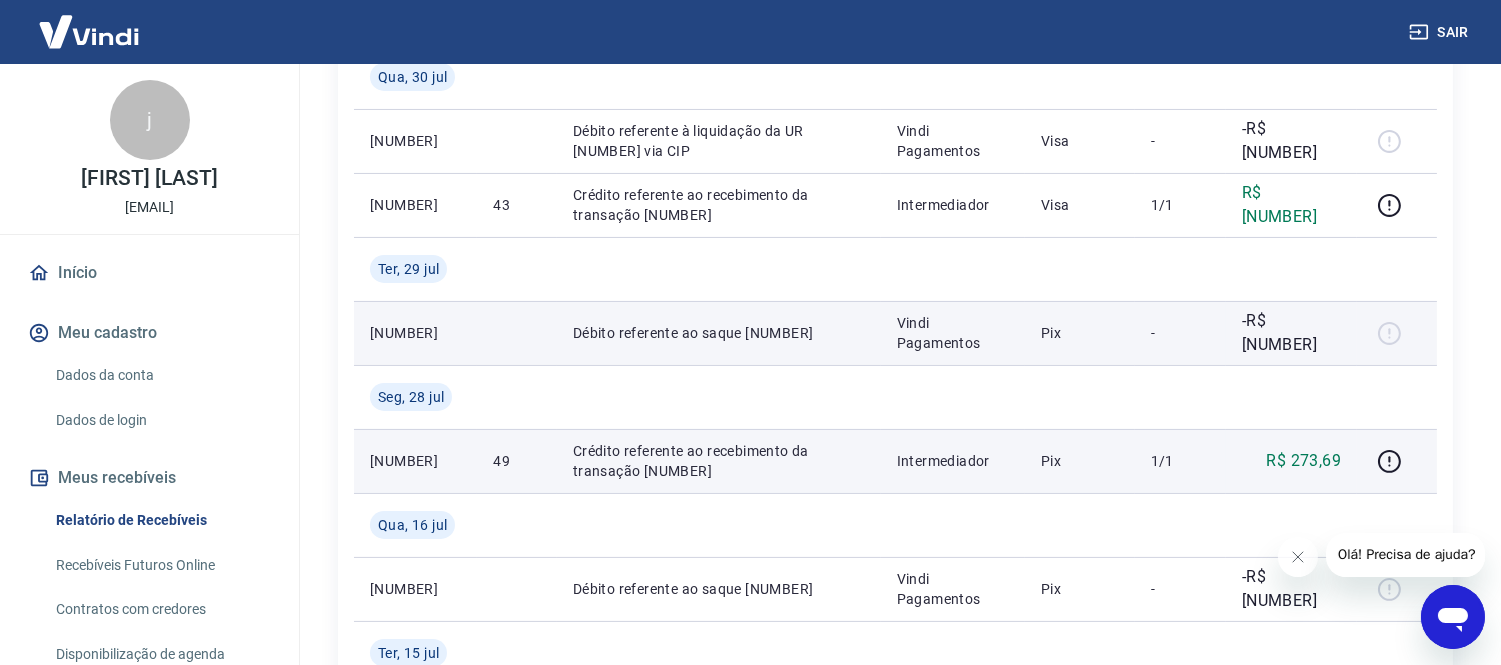 scroll, scrollTop: 685, scrollLeft: 0, axis: vertical 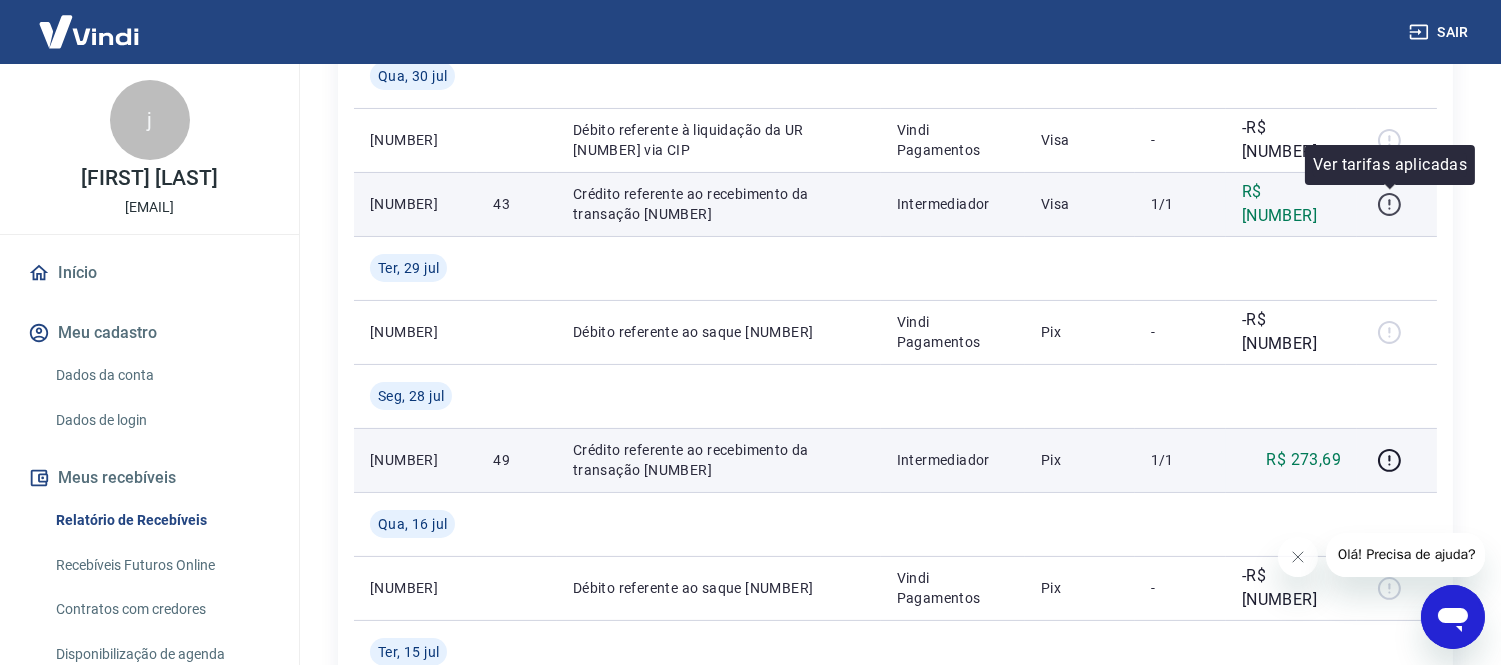 click 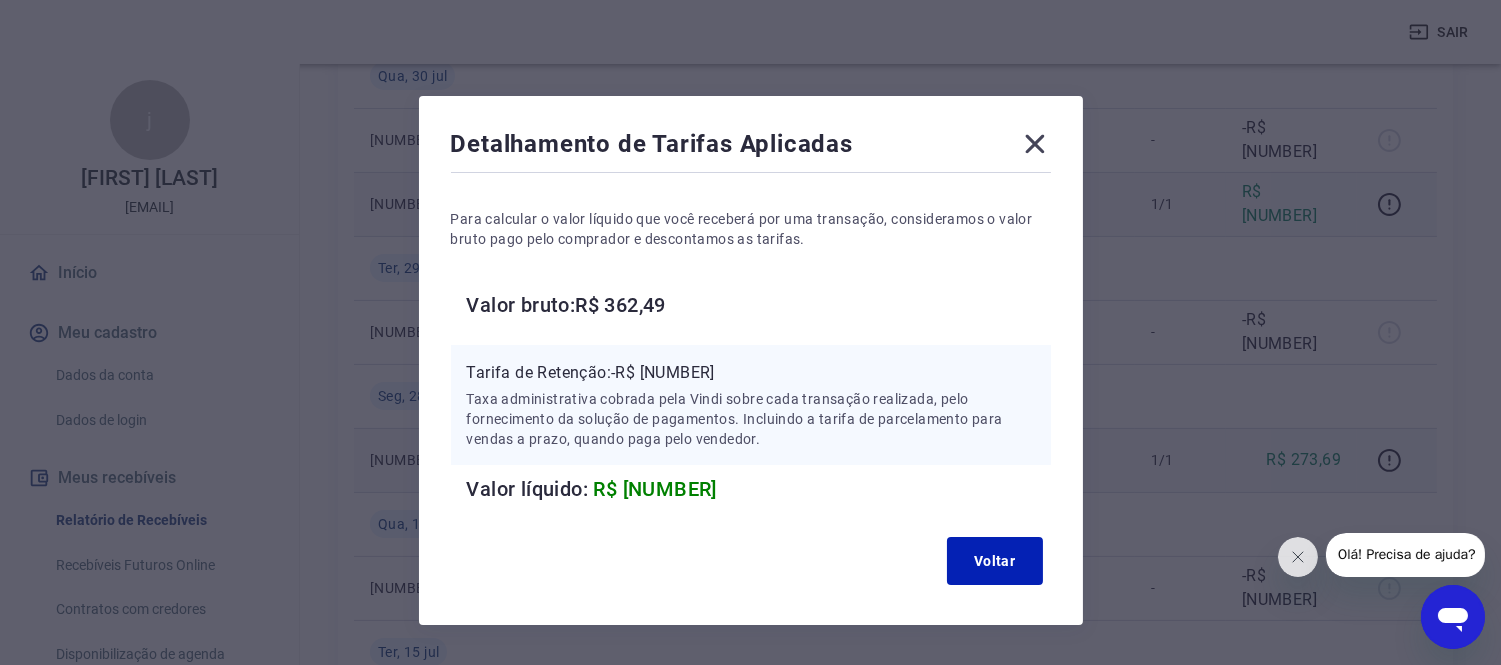 click on "Detalhamento de Tarifas Aplicadas Para calcular o valor líquido que você receberá por uma transação, consideramos o valor bruto pago pelo comprador e descontamos as tarifas. Valor bruto:  R$ [NUMBER] Tarifa de Retenção:  -R$ [NUMBER] Taxa administrativa cobrada pela Vindi sobre cada transação realizada, pelo fornecimento da solução de pagamentos. Incluindo a tarifa de parcelamento para vendas a prazo, quando paga pelo vendedor. Valor líquido:   R$ [NUMBER] Voltar" at bounding box center [750, 332] 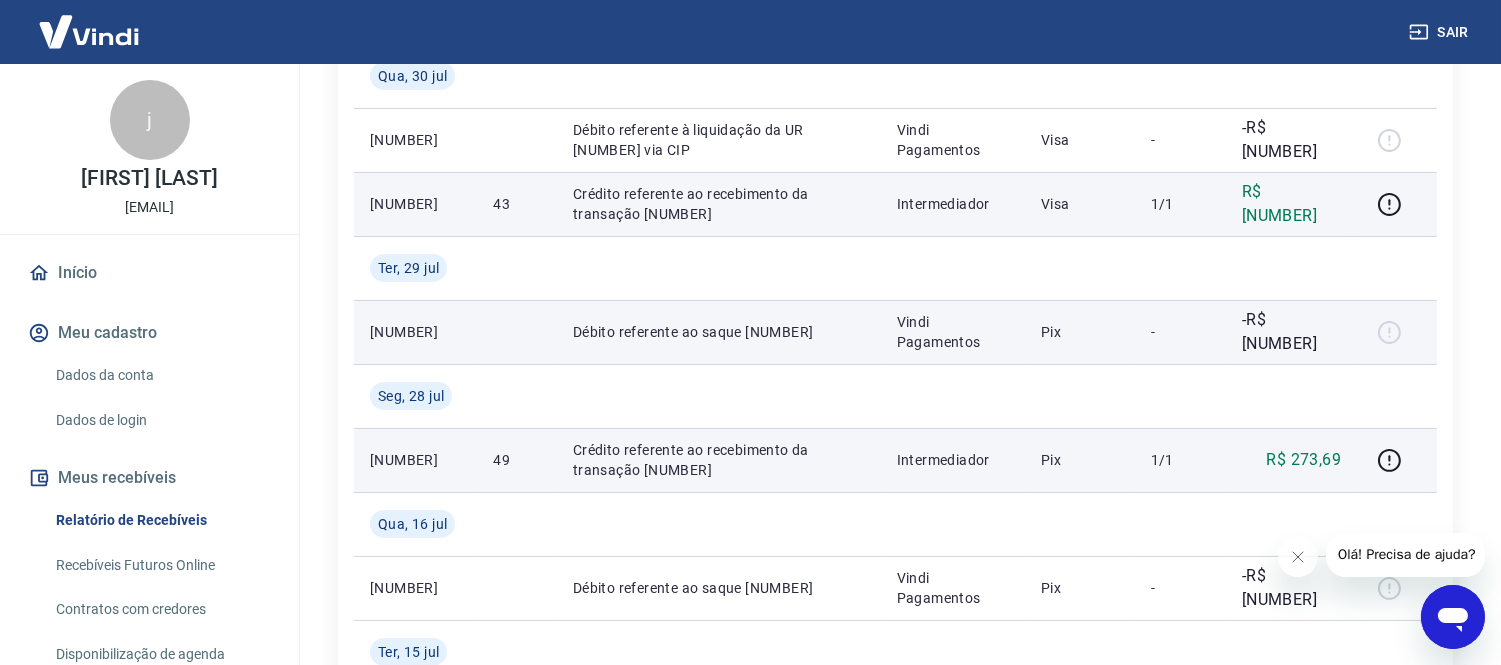 click at bounding box center (1397, 332) 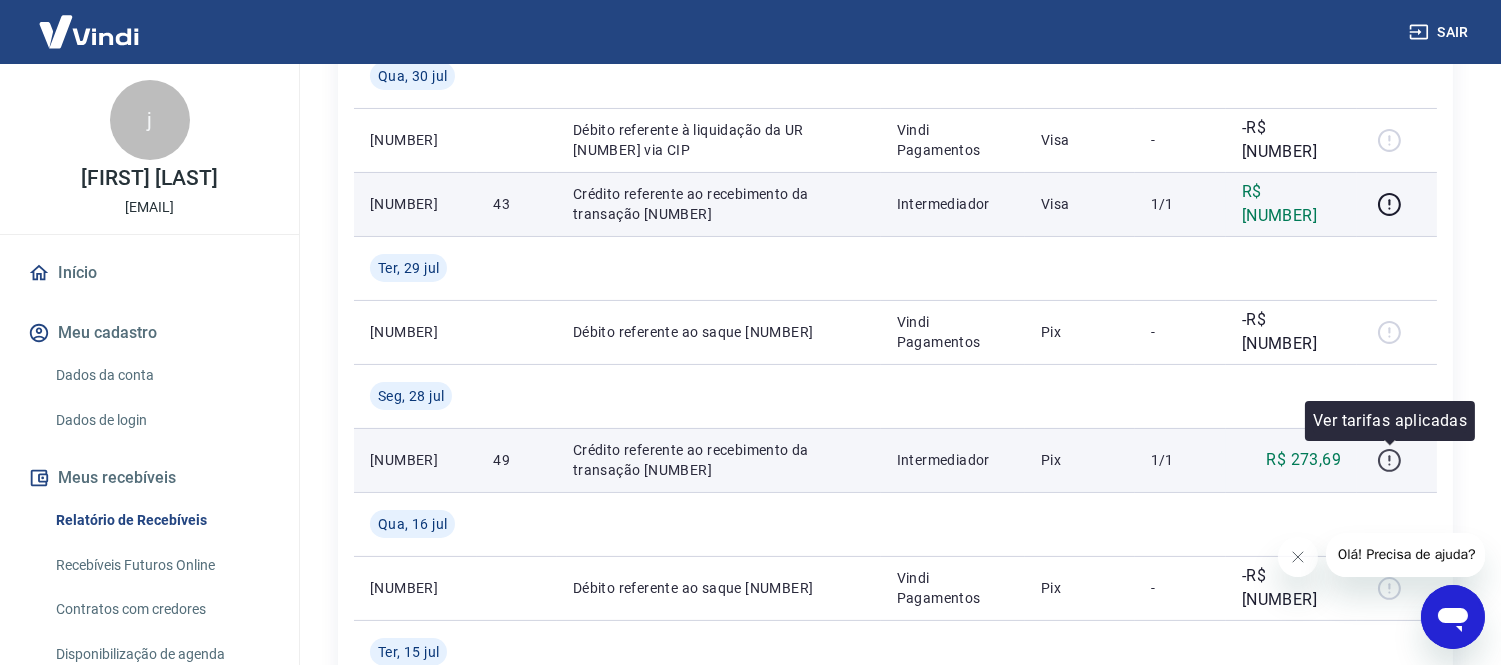 click 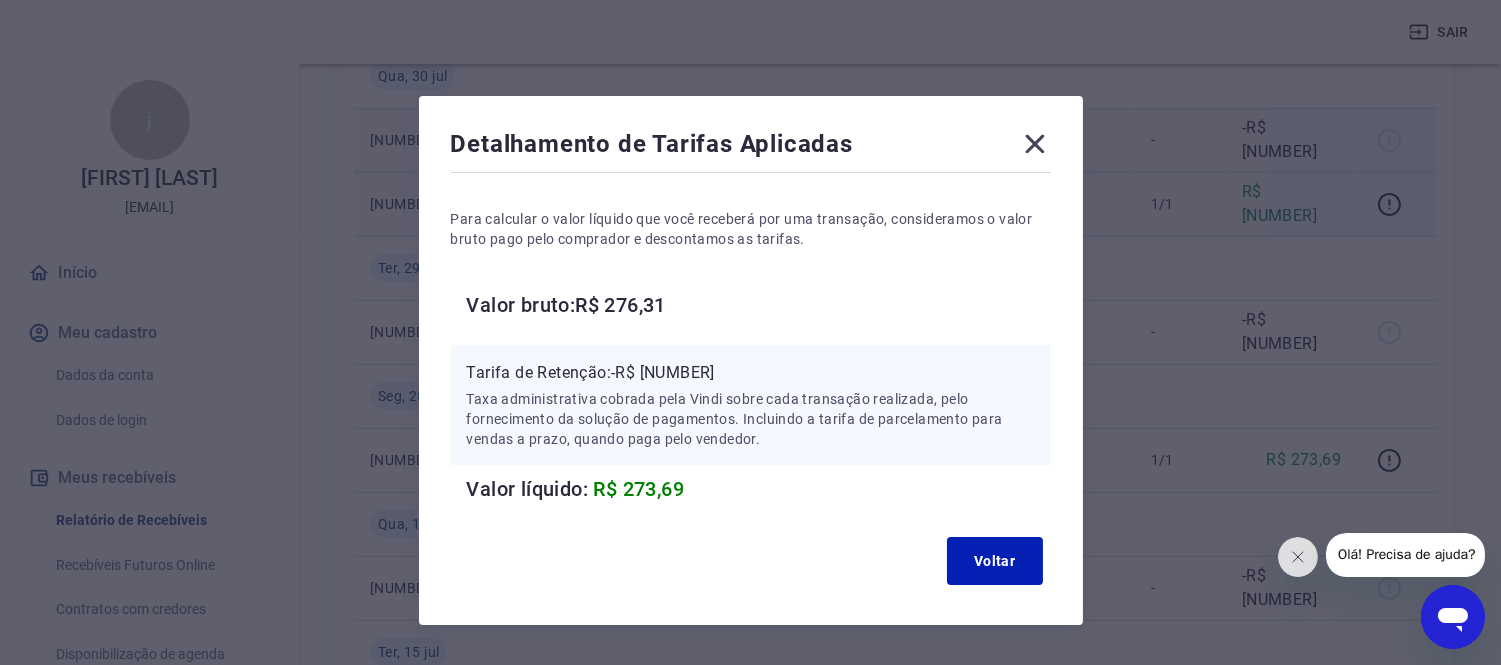 click 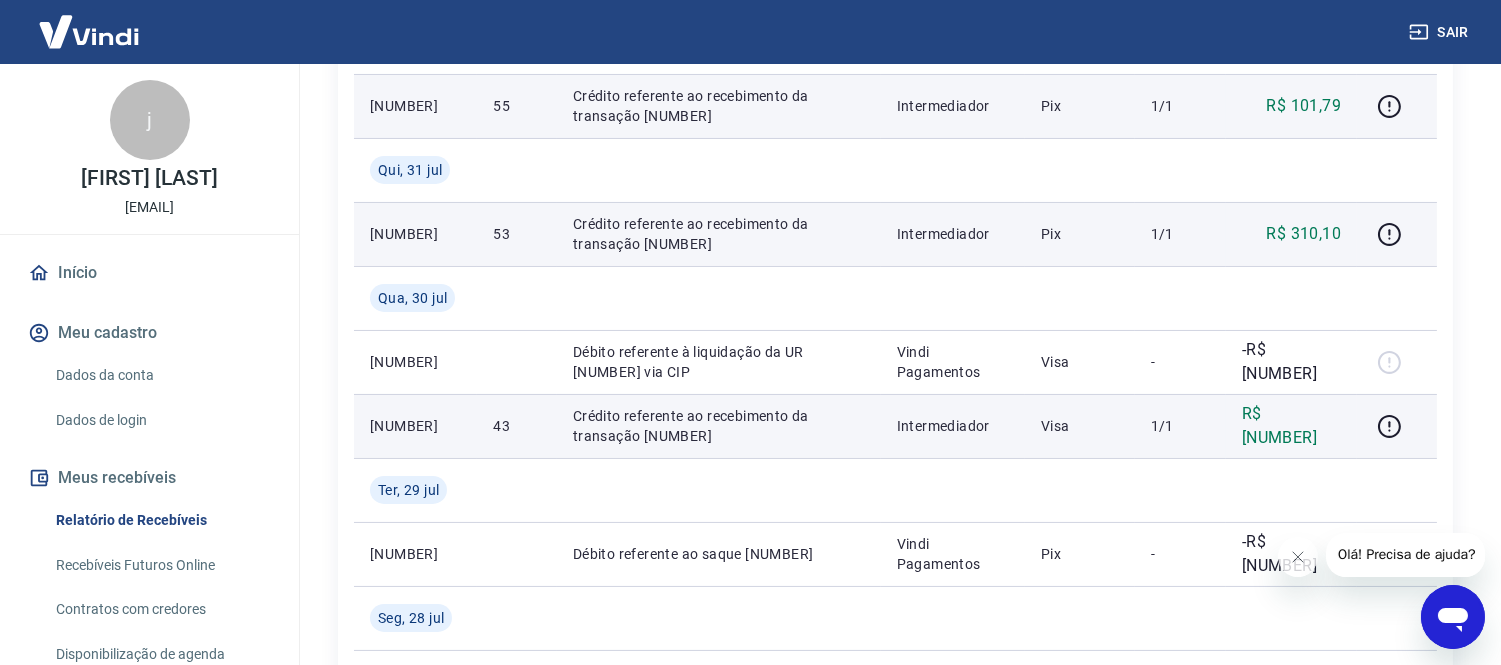 scroll, scrollTop: 0, scrollLeft: 0, axis: both 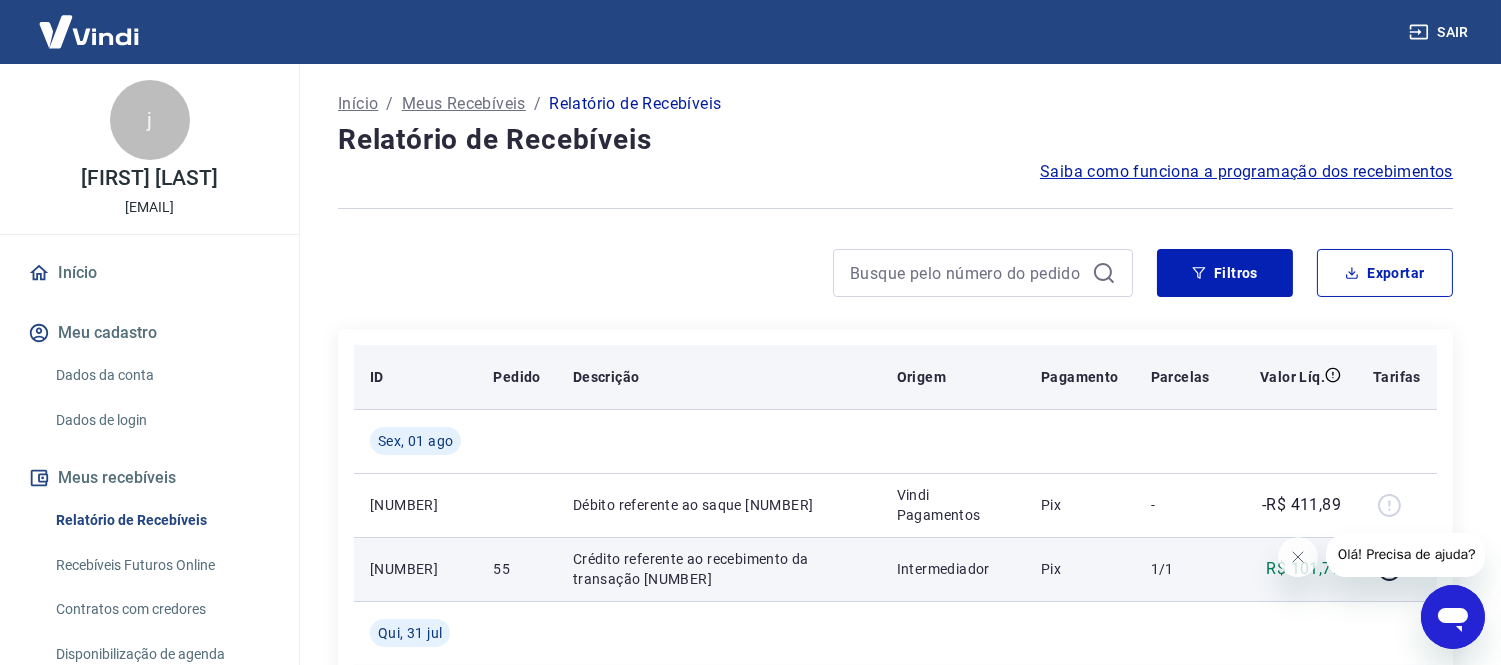 click on "Descrição" at bounding box center [606, 377] 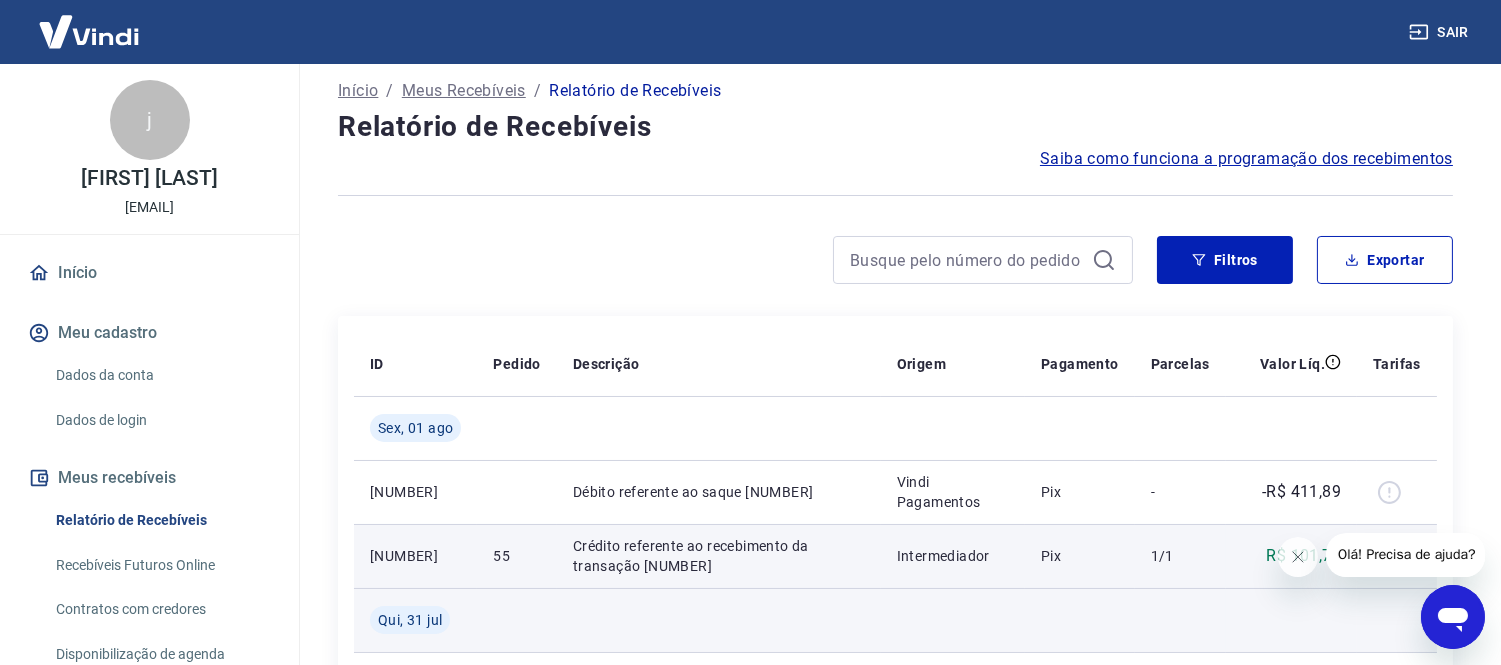 scroll, scrollTop: 0, scrollLeft: 0, axis: both 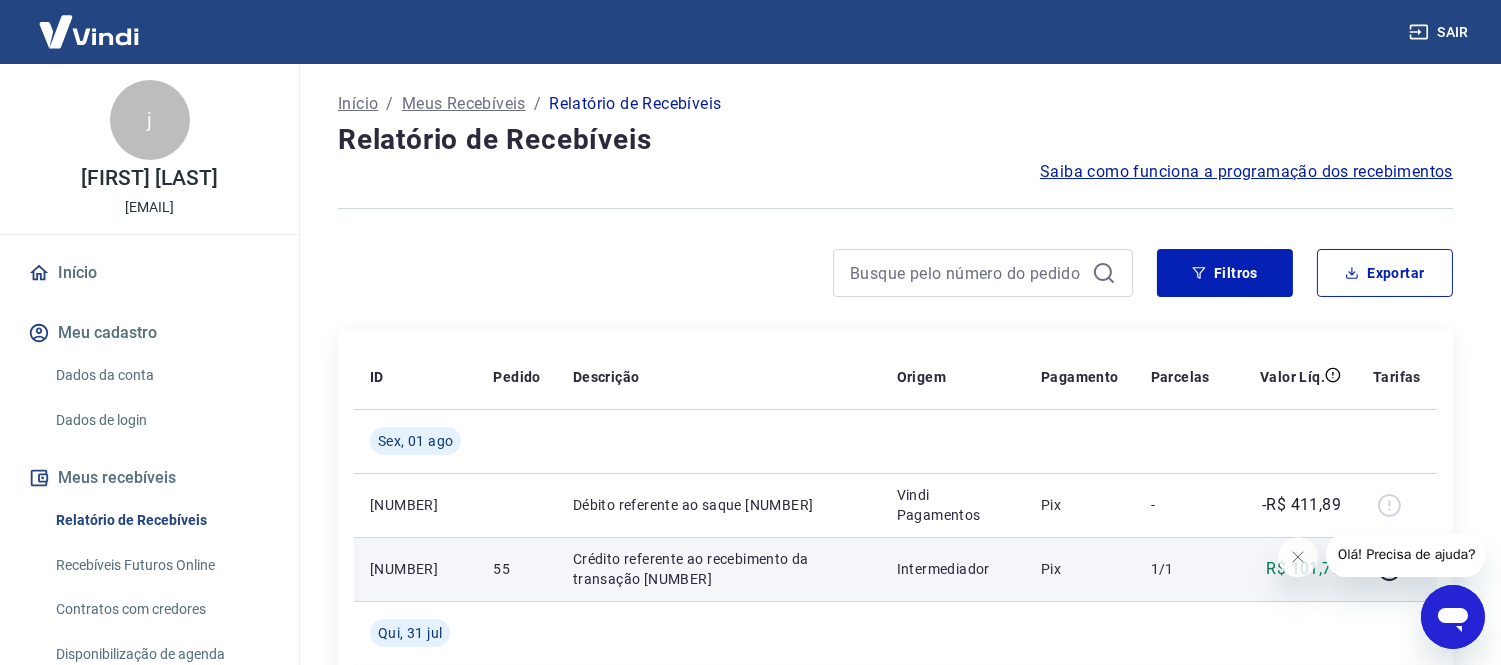 click on "Dados da conta" at bounding box center [161, 375] 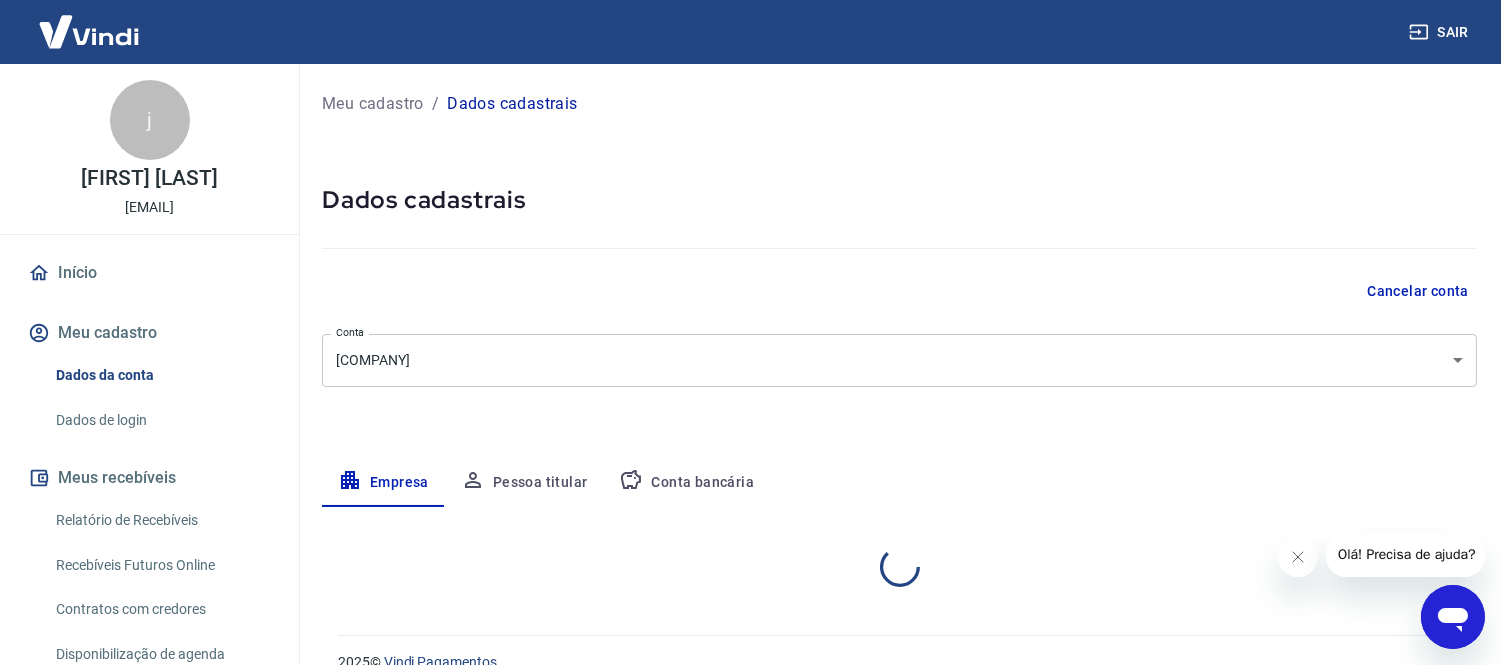 select on "SP" 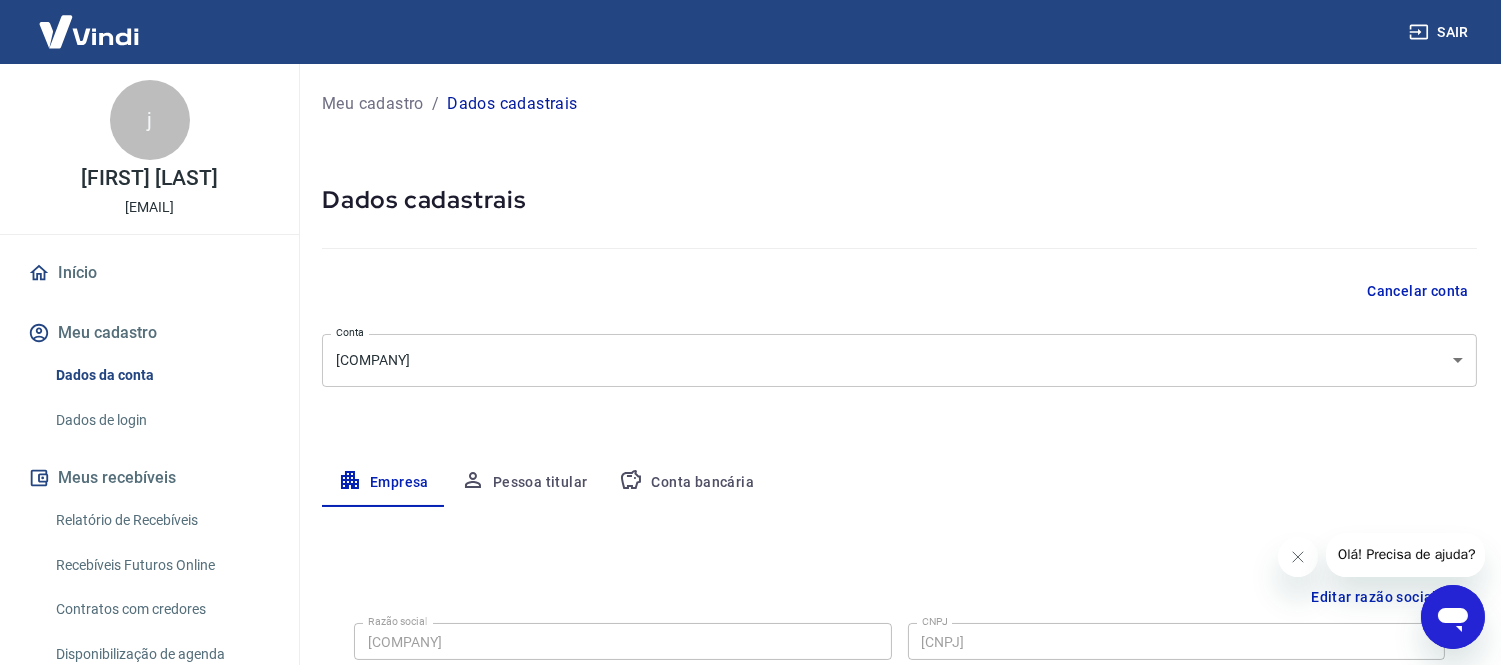 click on "Início" at bounding box center [149, 273] 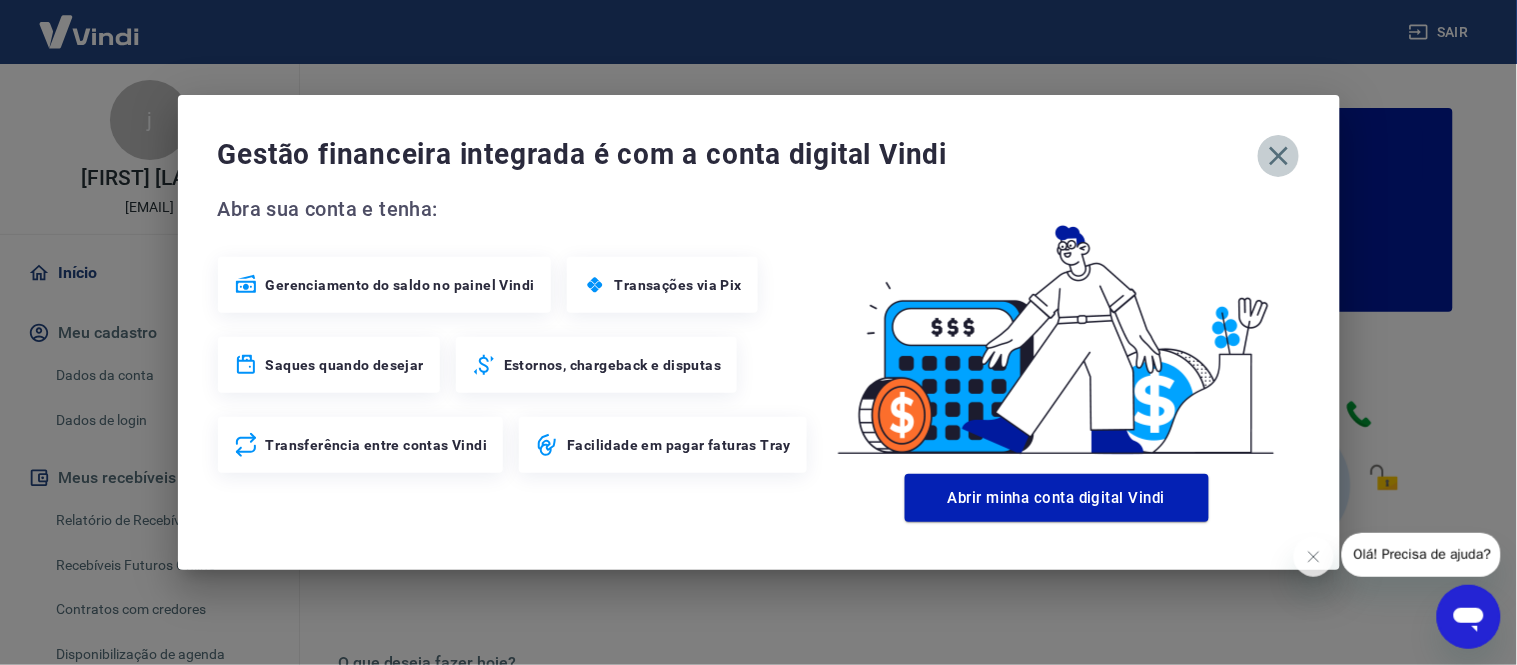 click 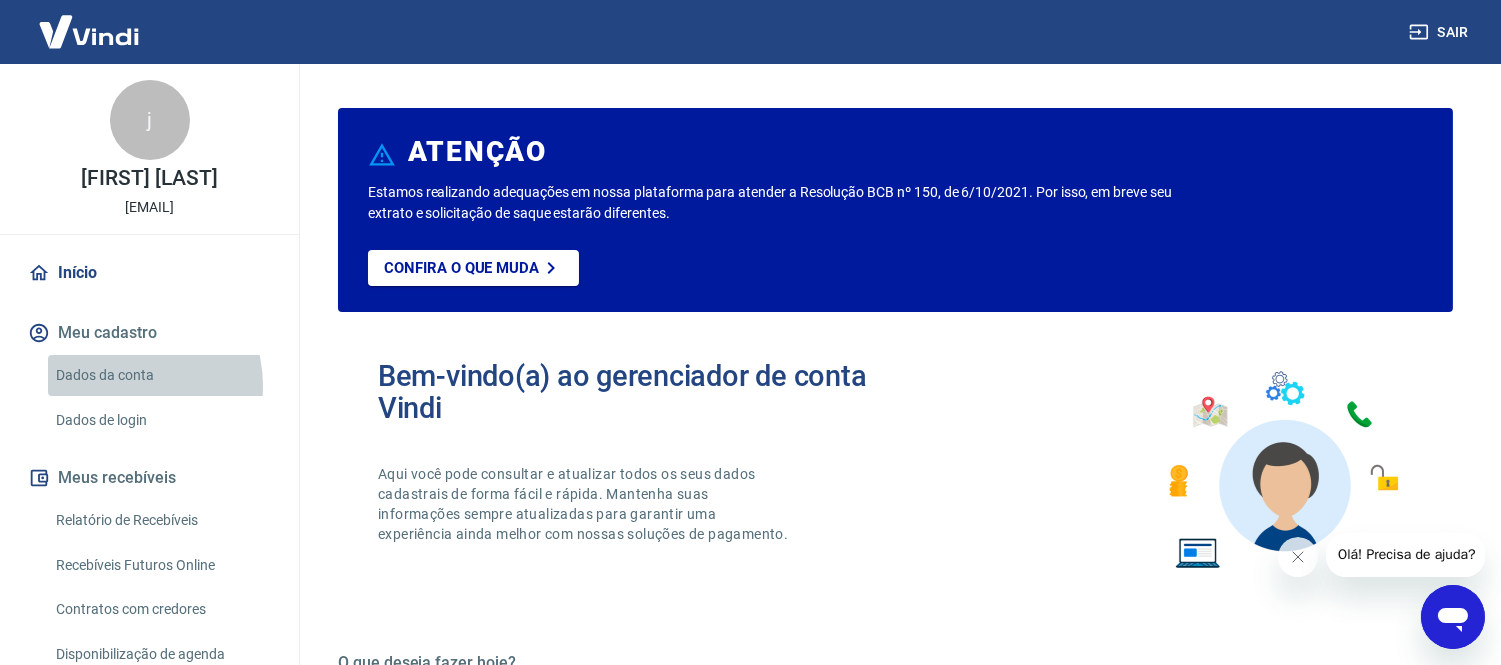 click on "Dados da conta" at bounding box center [161, 375] 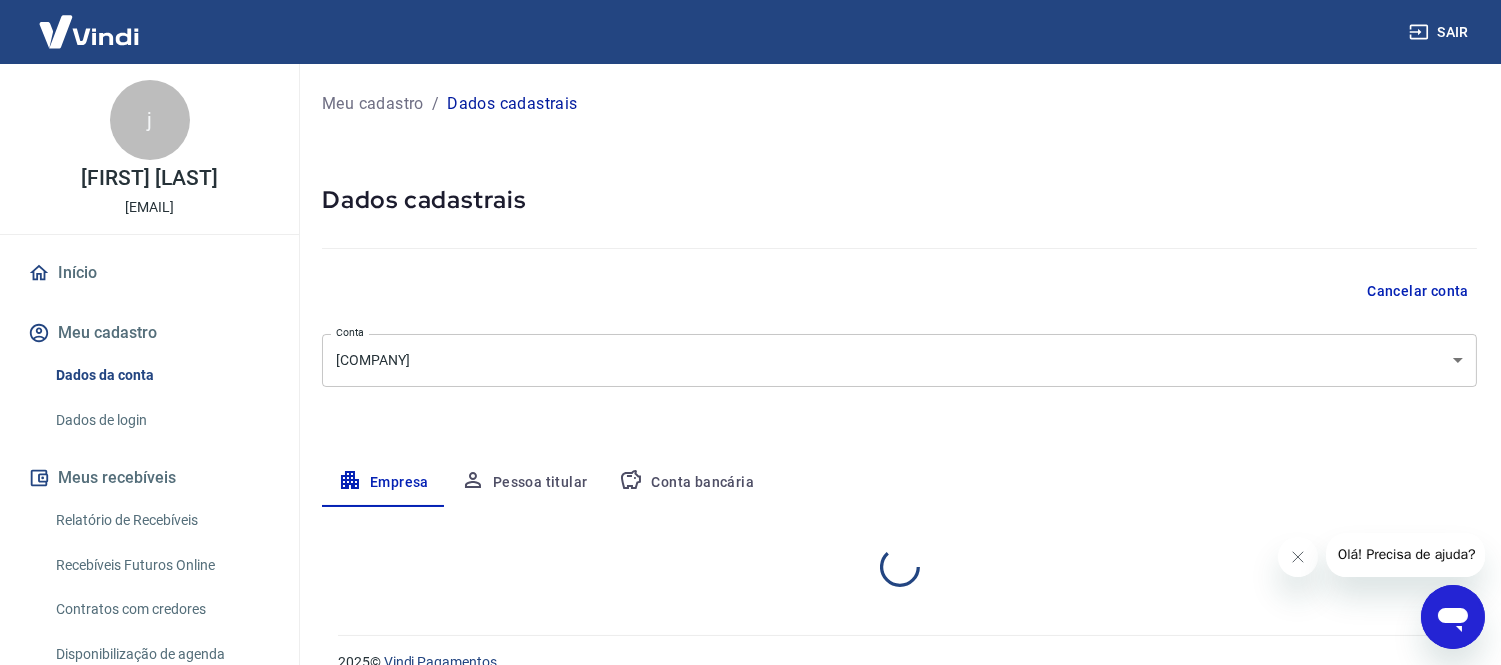 select on "SP" 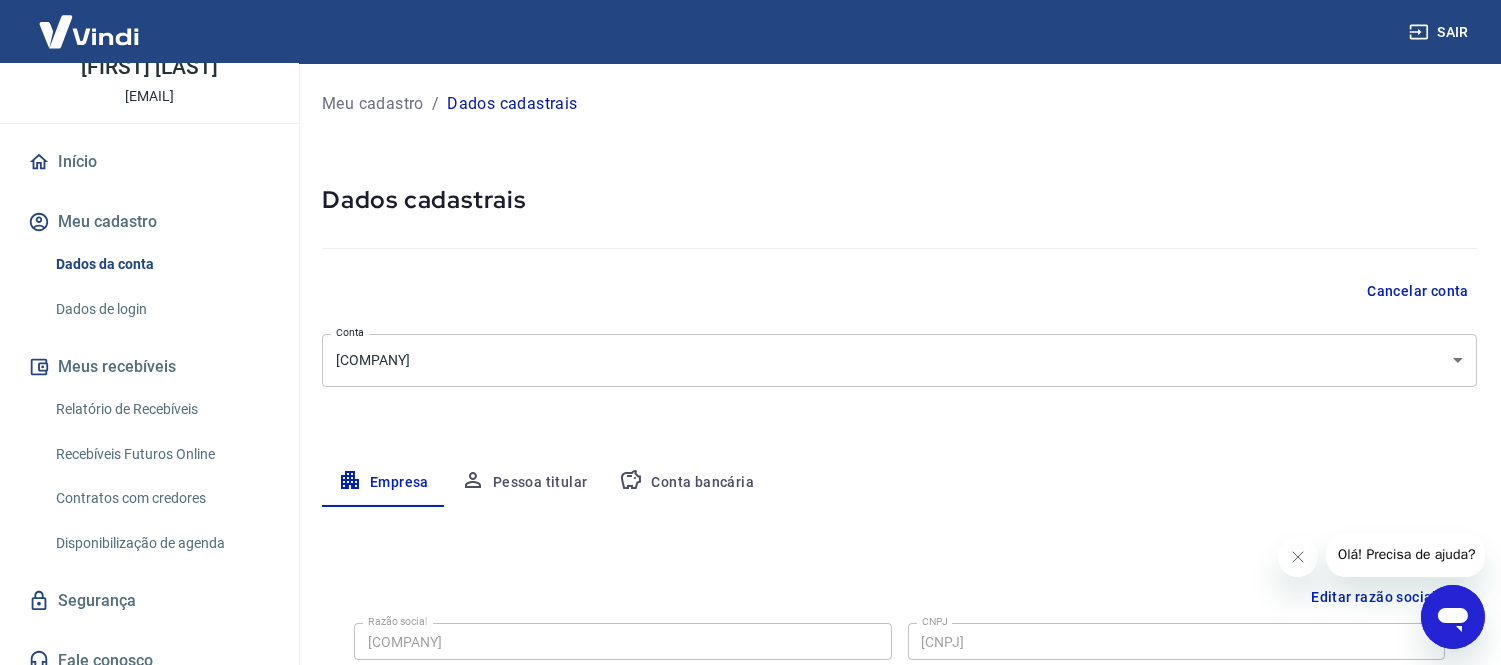 scroll, scrollTop: 0, scrollLeft: 0, axis: both 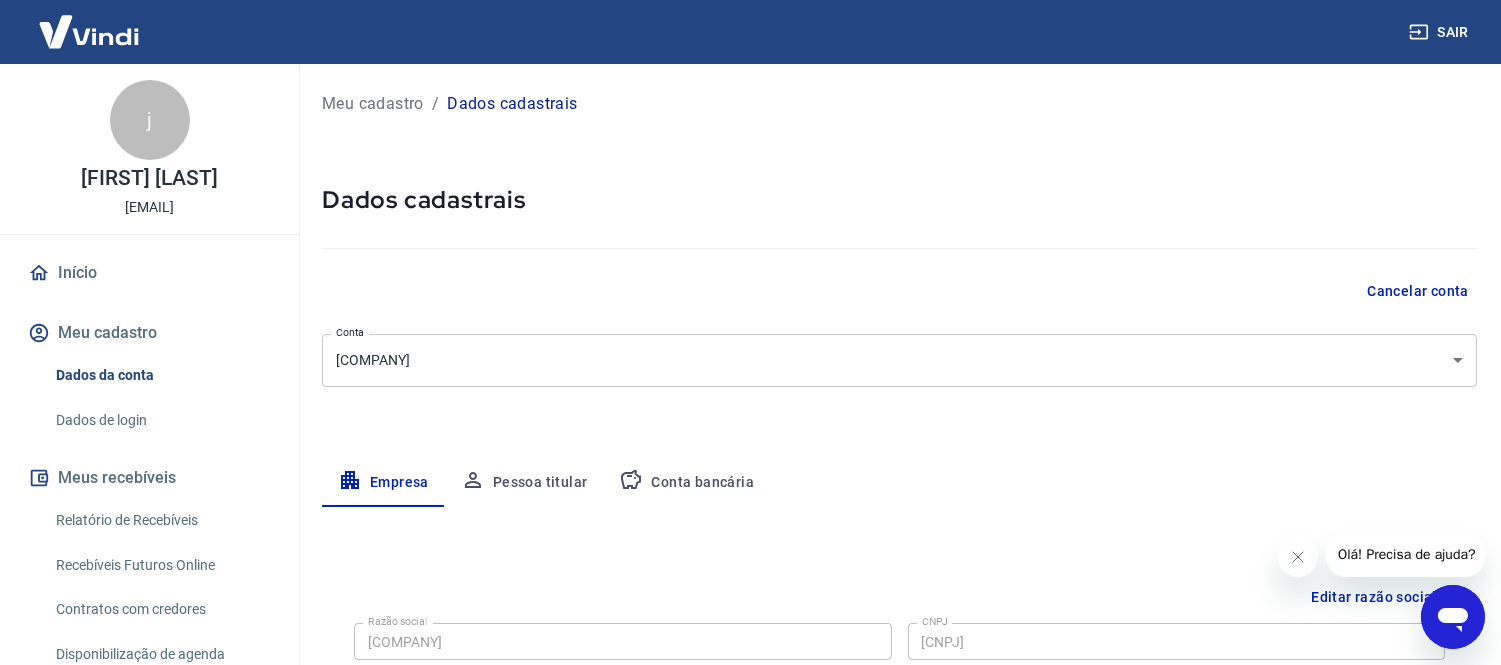 click on "Início" at bounding box center [149, 273] 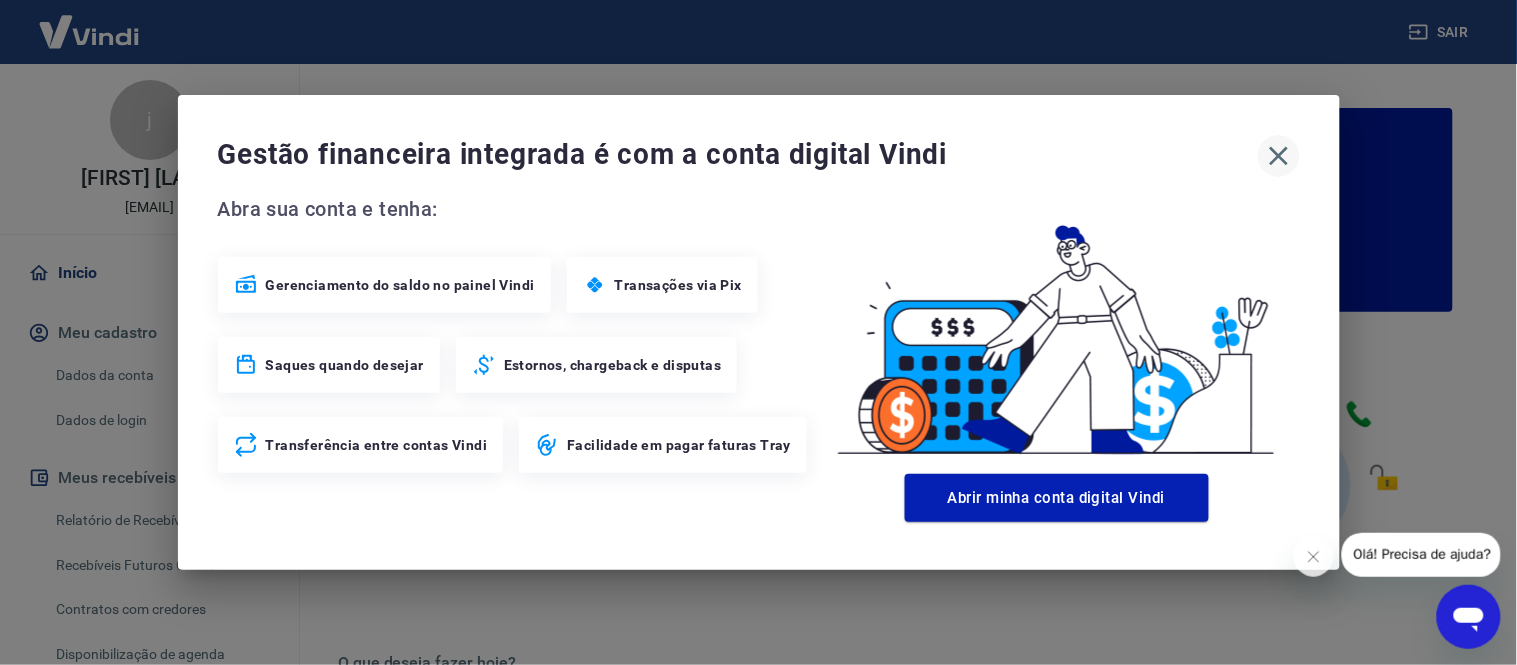 click 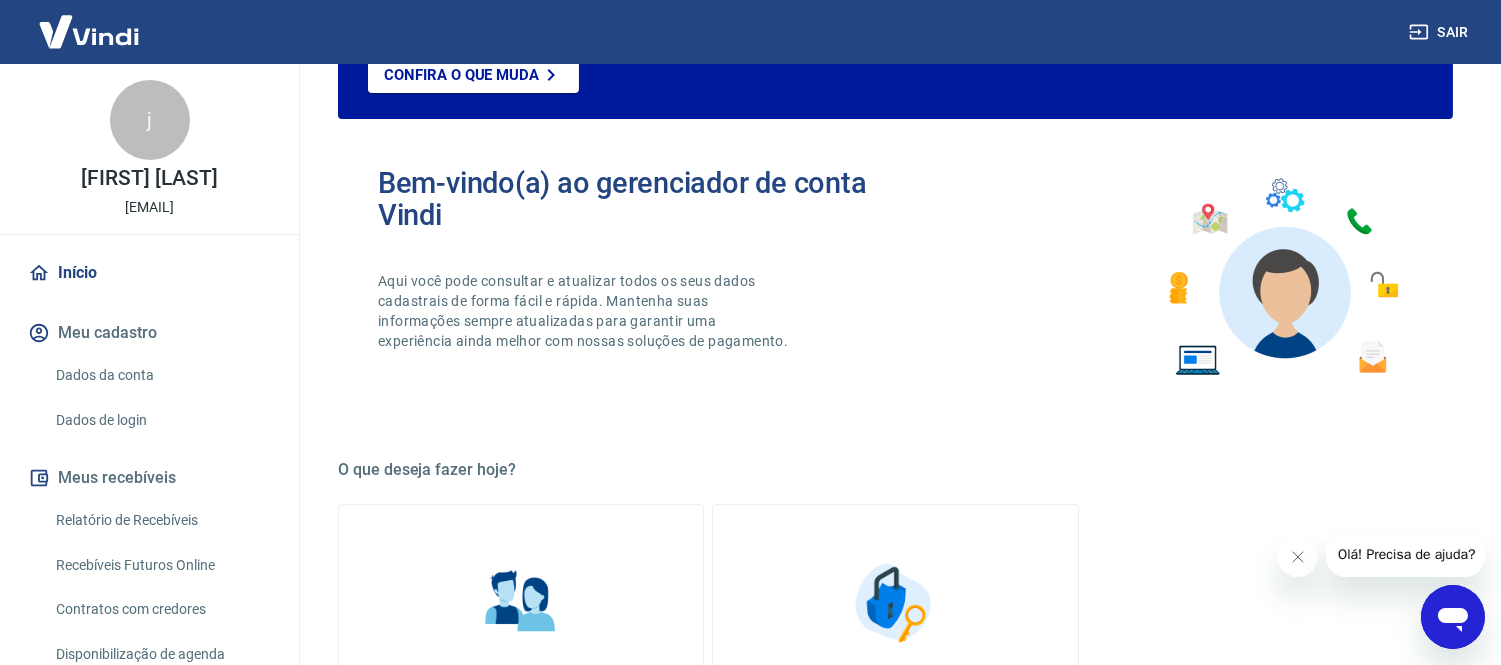 scroll, scrollTop: 333, scrollLeft: 0, axis: vertical 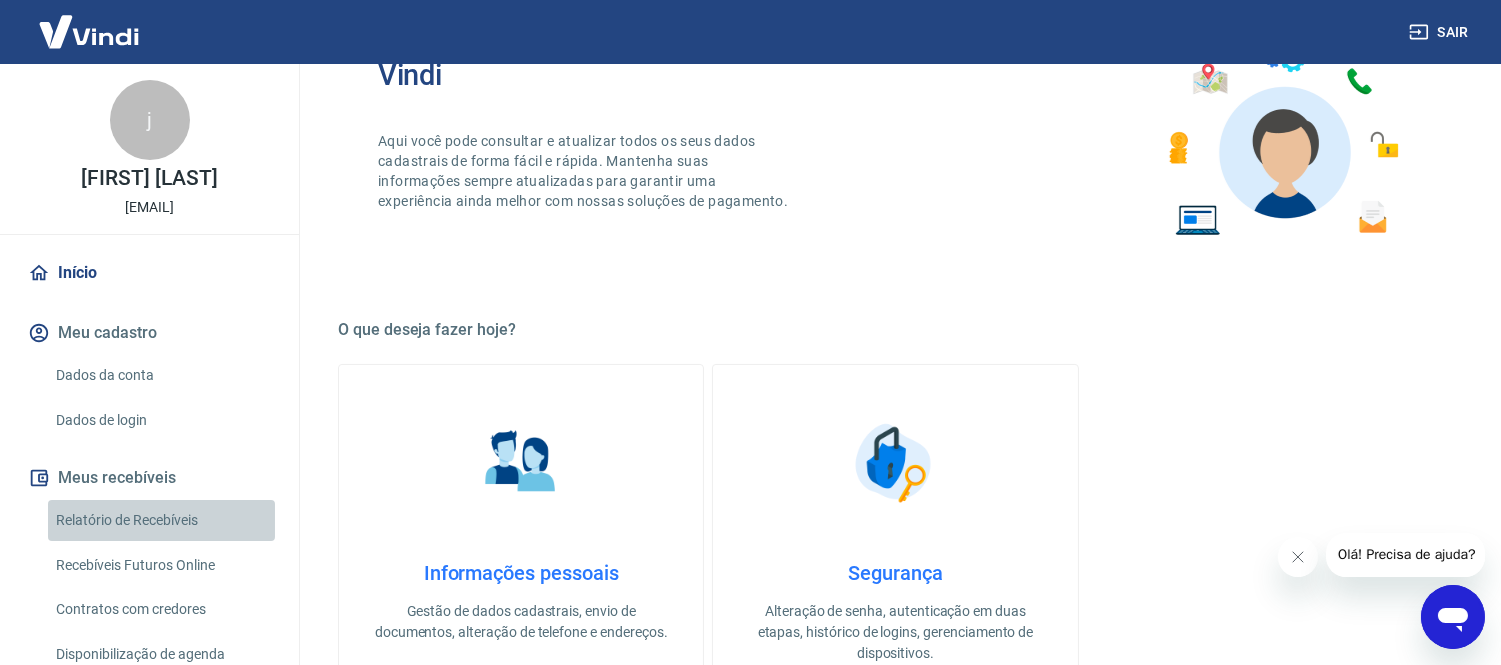 click on "Relatório de Recebíveis" at bounding box center [161, 520] 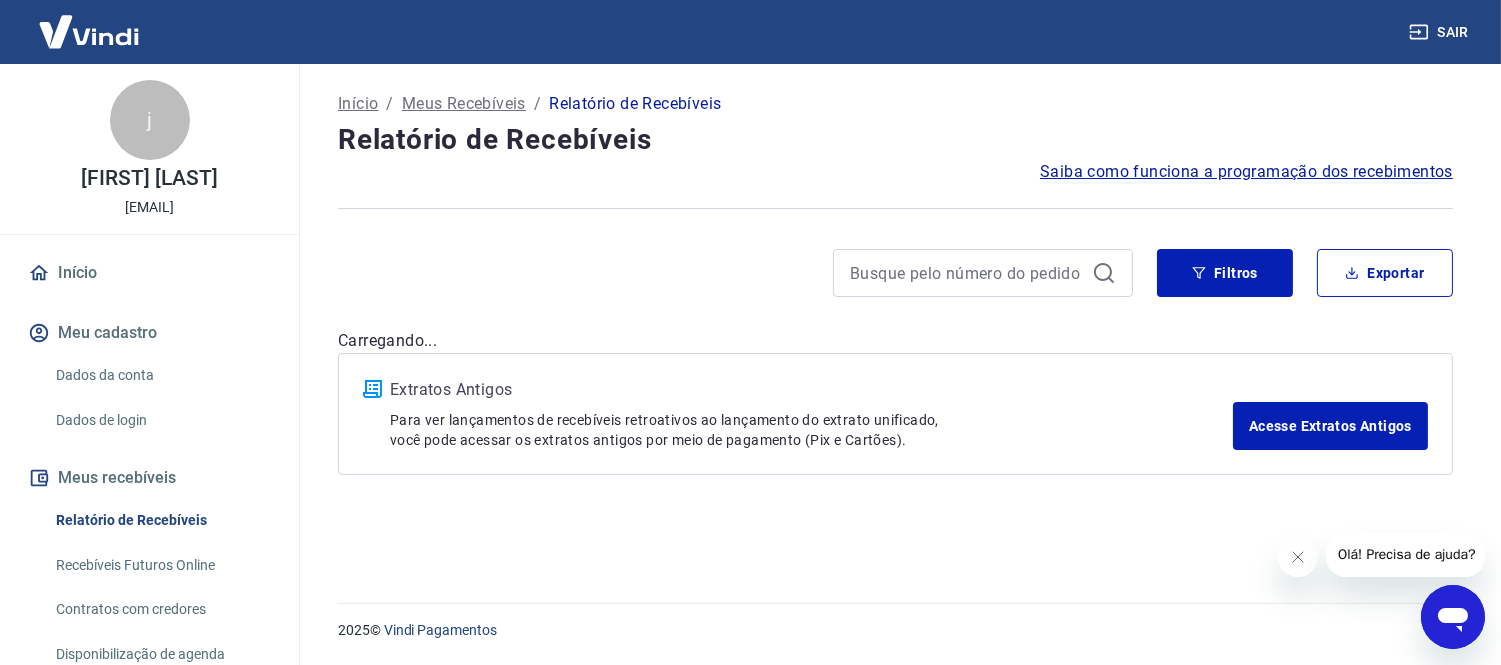 scroll, scrollTop: 0, scrollLeft: 0, axis: both 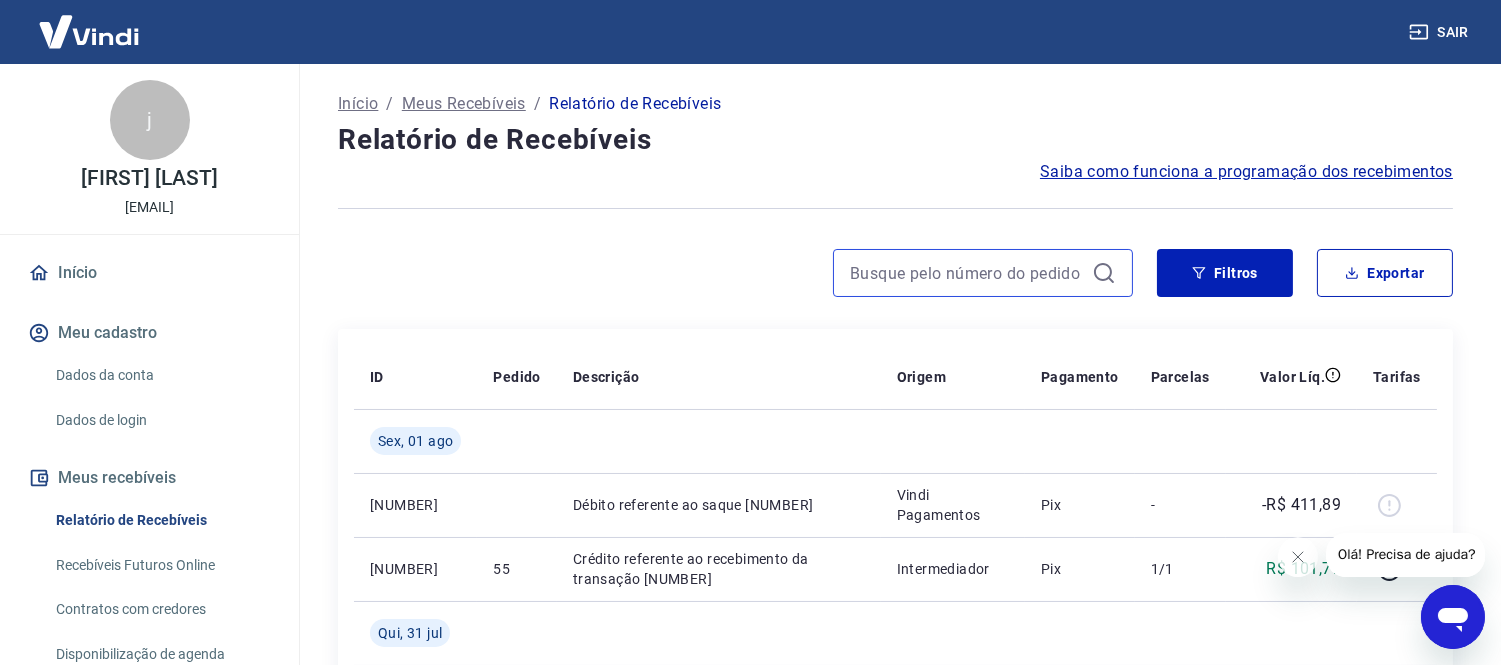 click at bounding box center [967, 273] 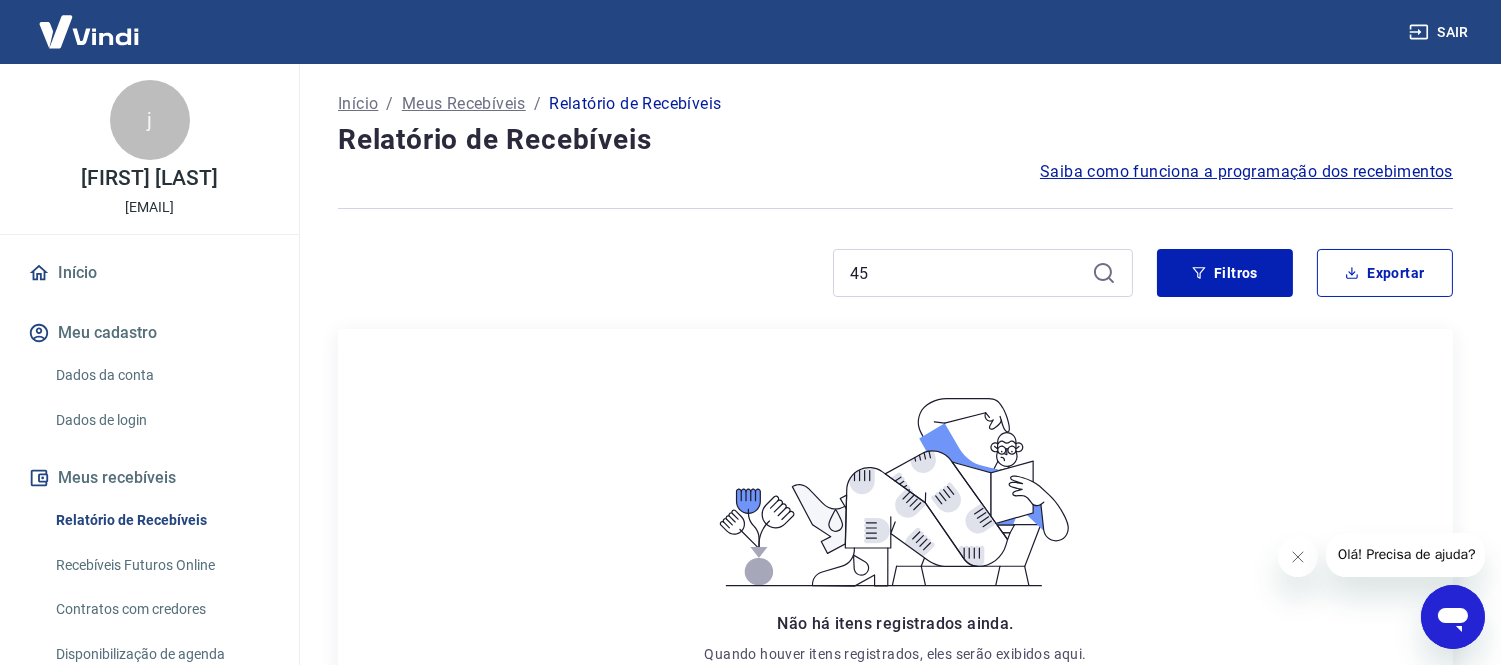 click 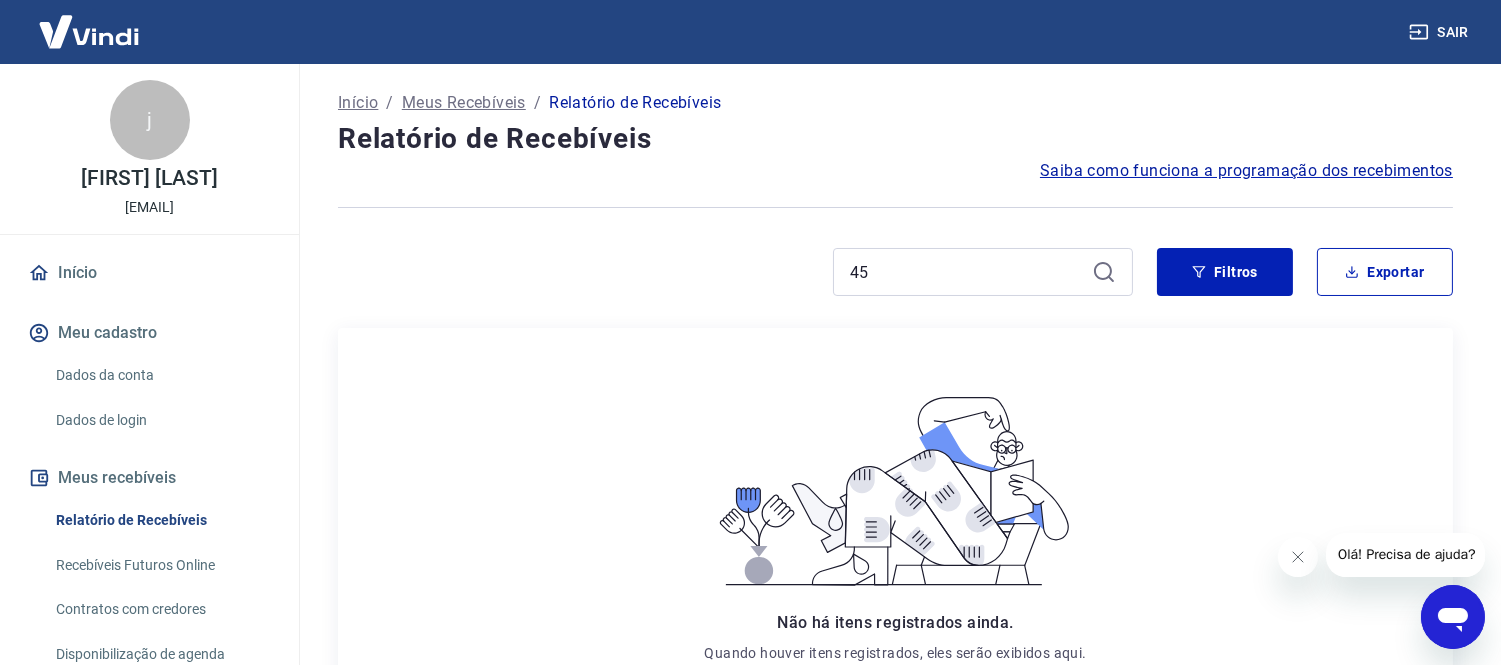 scroll, scrollTop: 0, scrollLeft: 0, axis: both 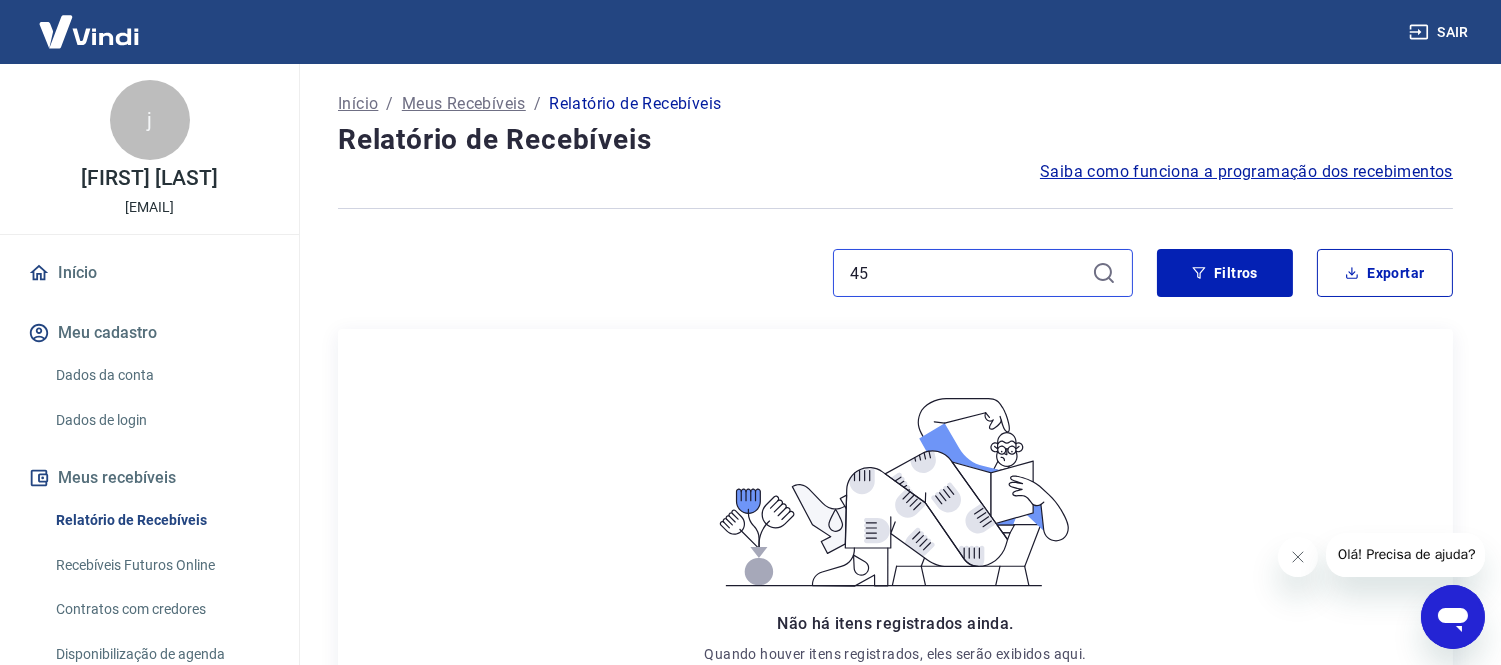 click on "45" at bounding box center (967, 273) 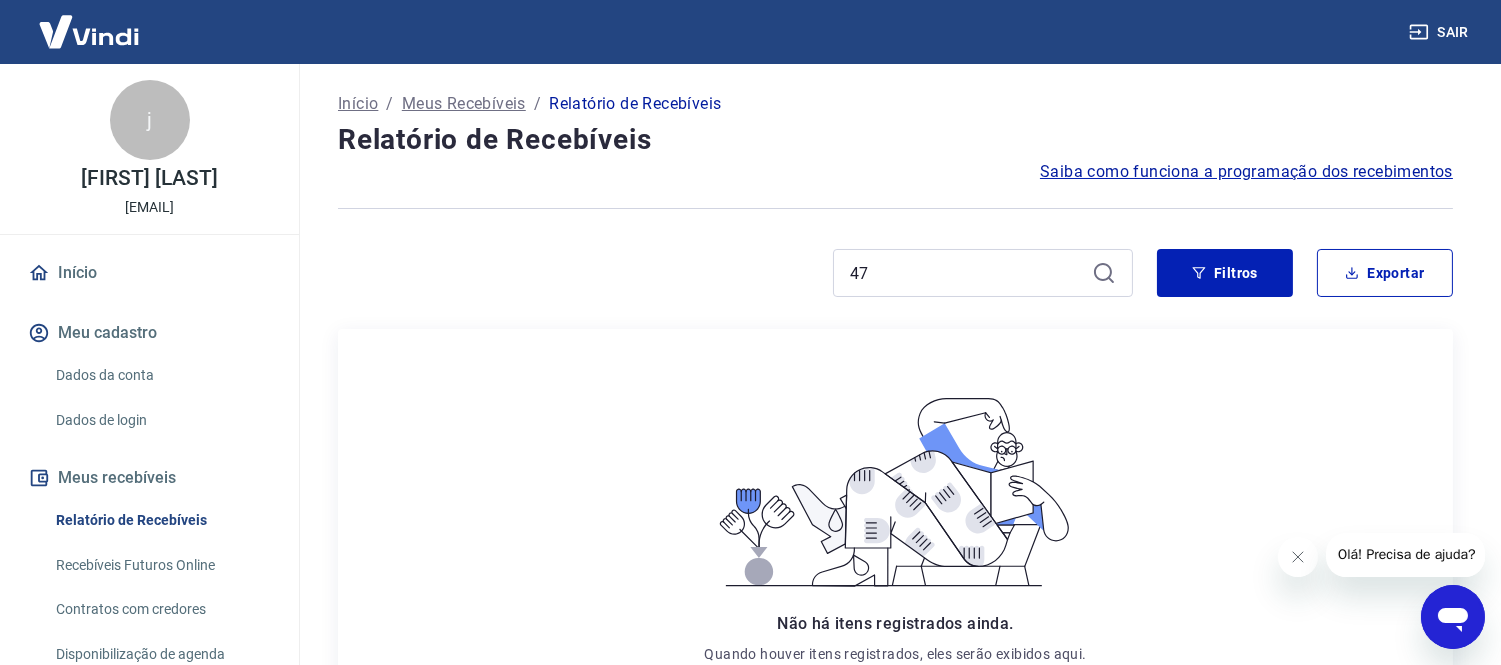 click 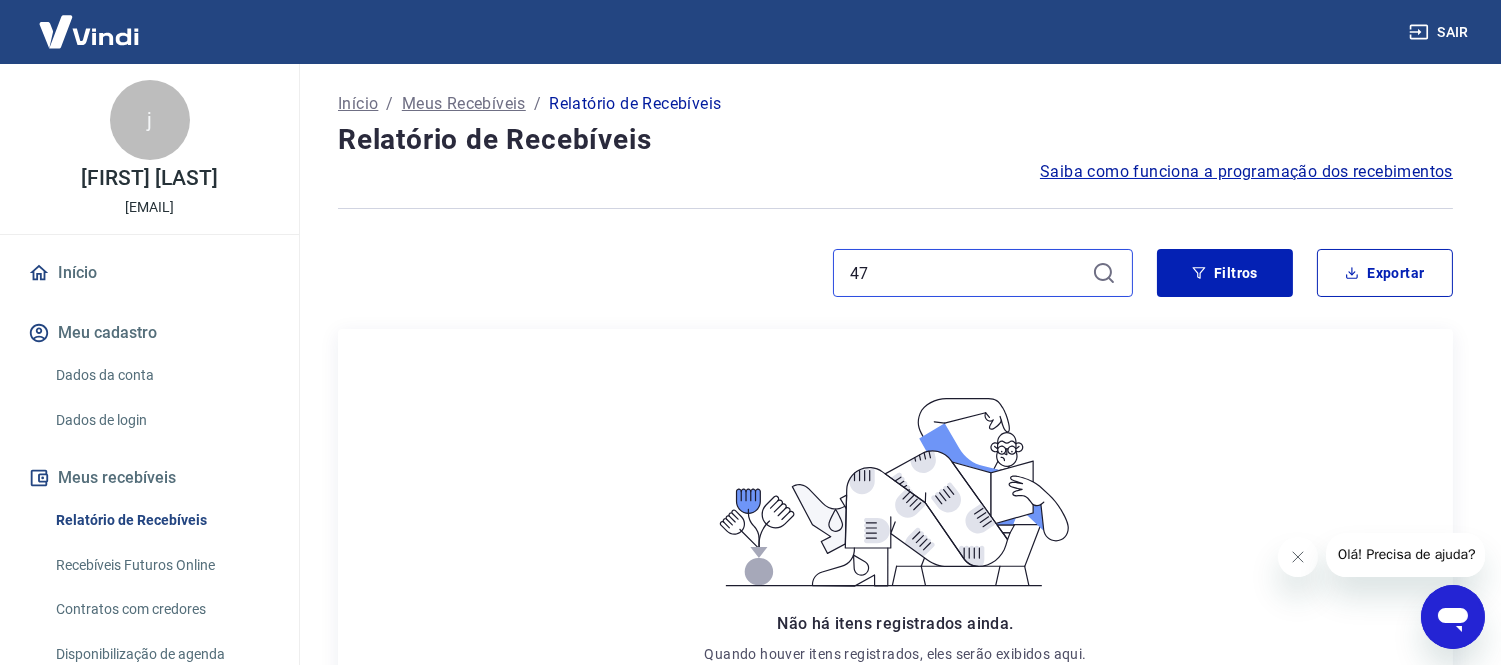 click on "47" at bounding box center [967, 273] 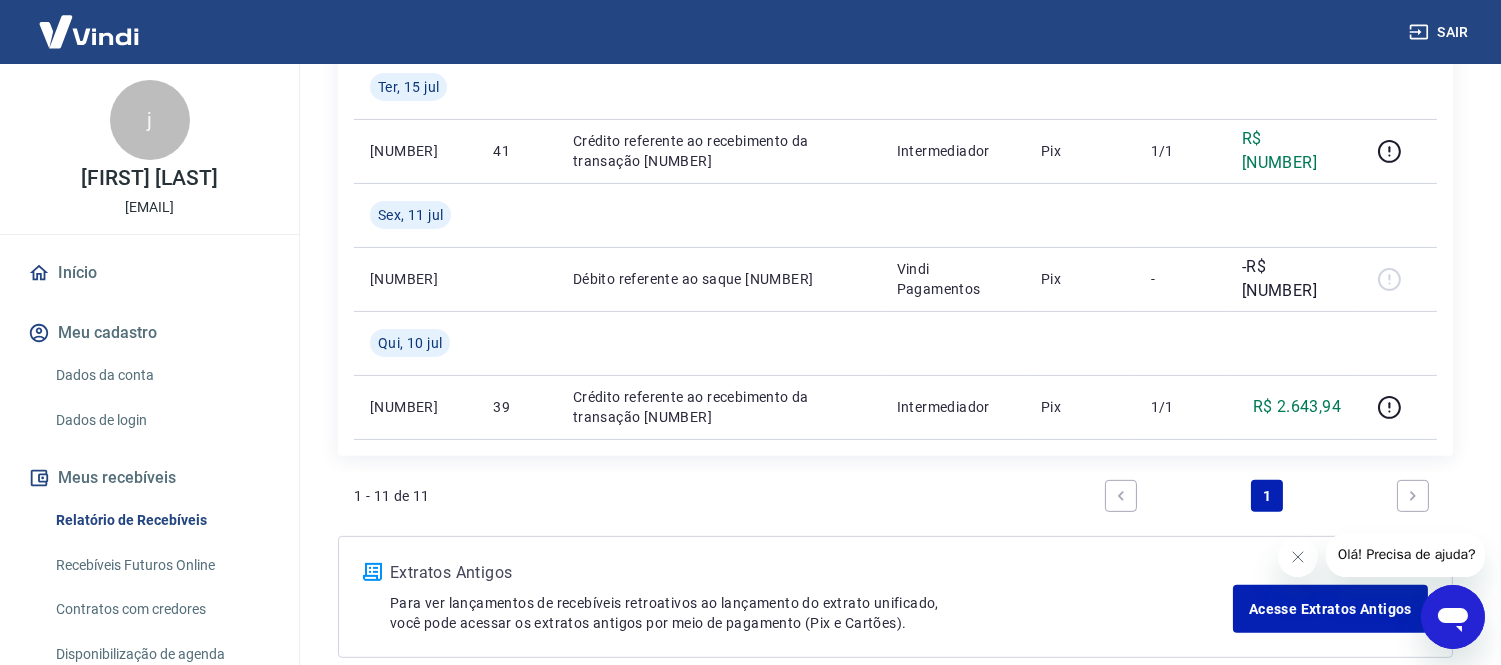 scroll, scrollTop: 1333, scrollLeft: 0, axis: vertical 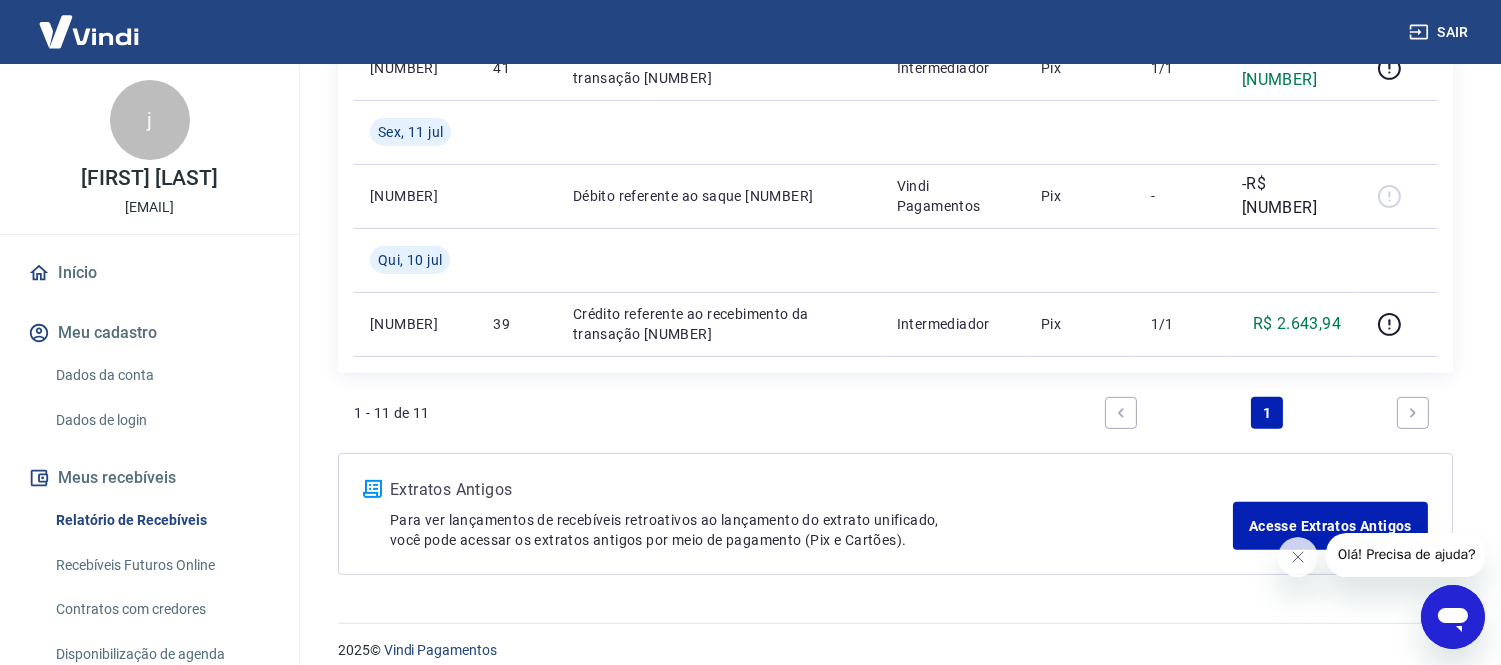 type 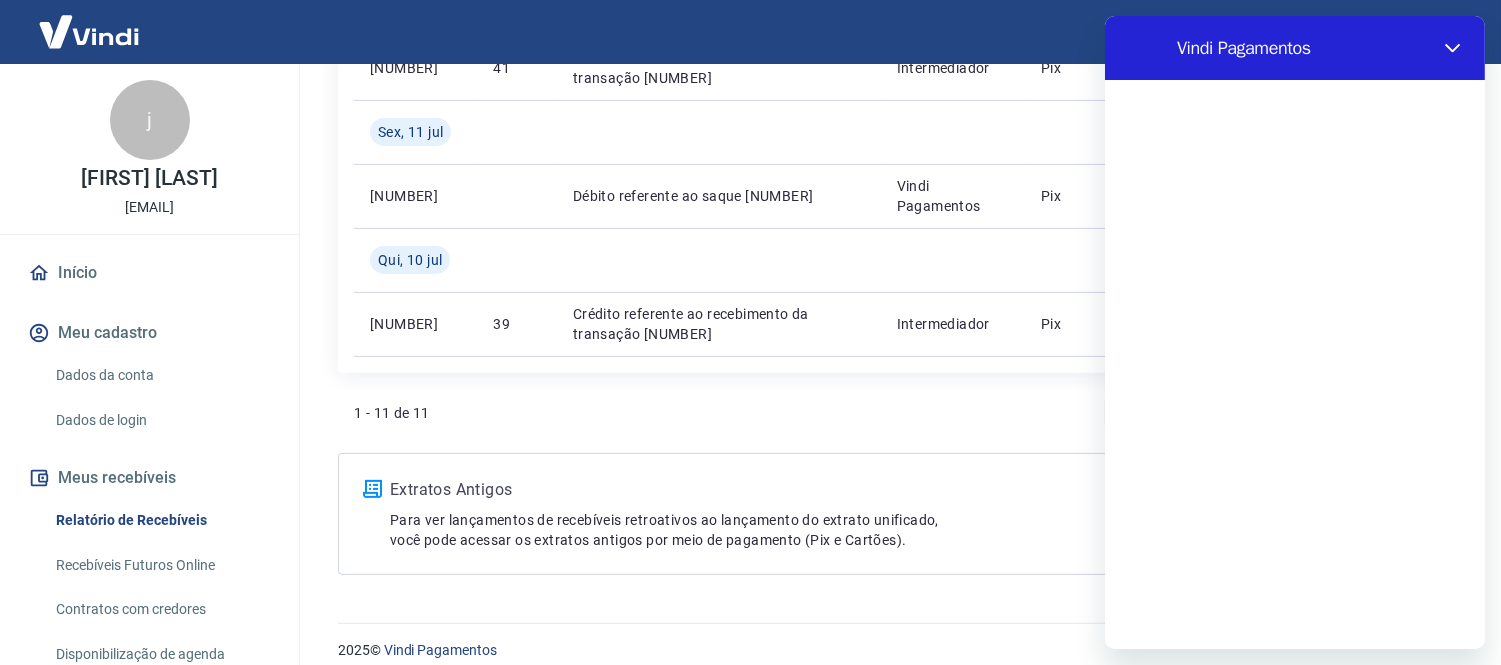 scroll, scrollTop: 0, scrollLeft: 0, axis: both 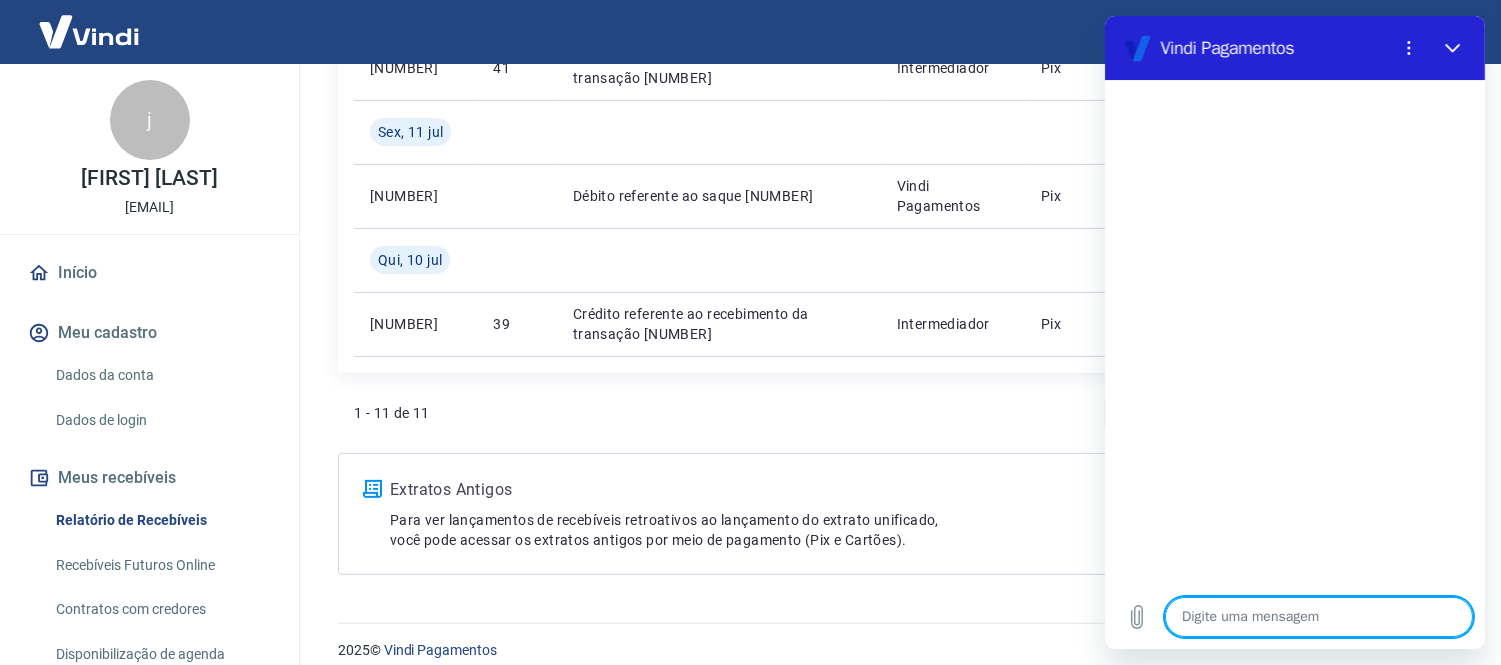 type on "n" 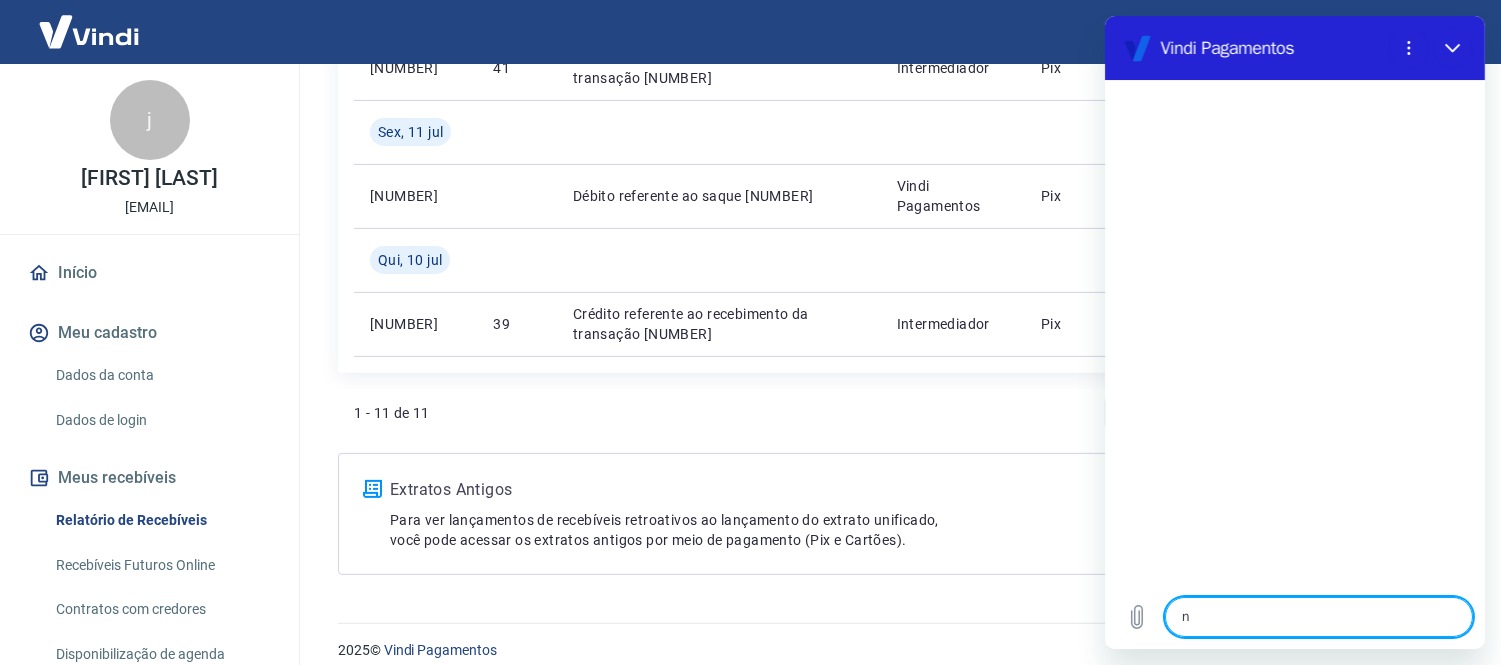 type on "na" 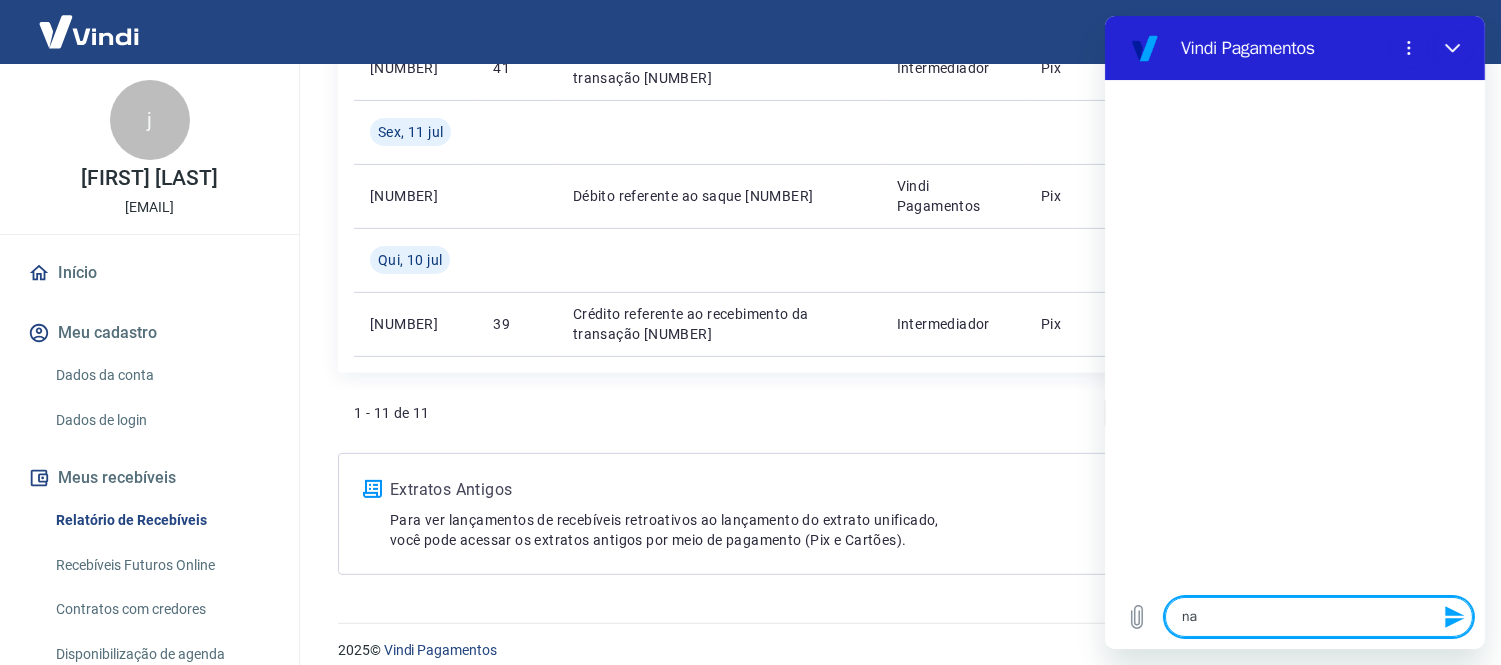 type on "nao" 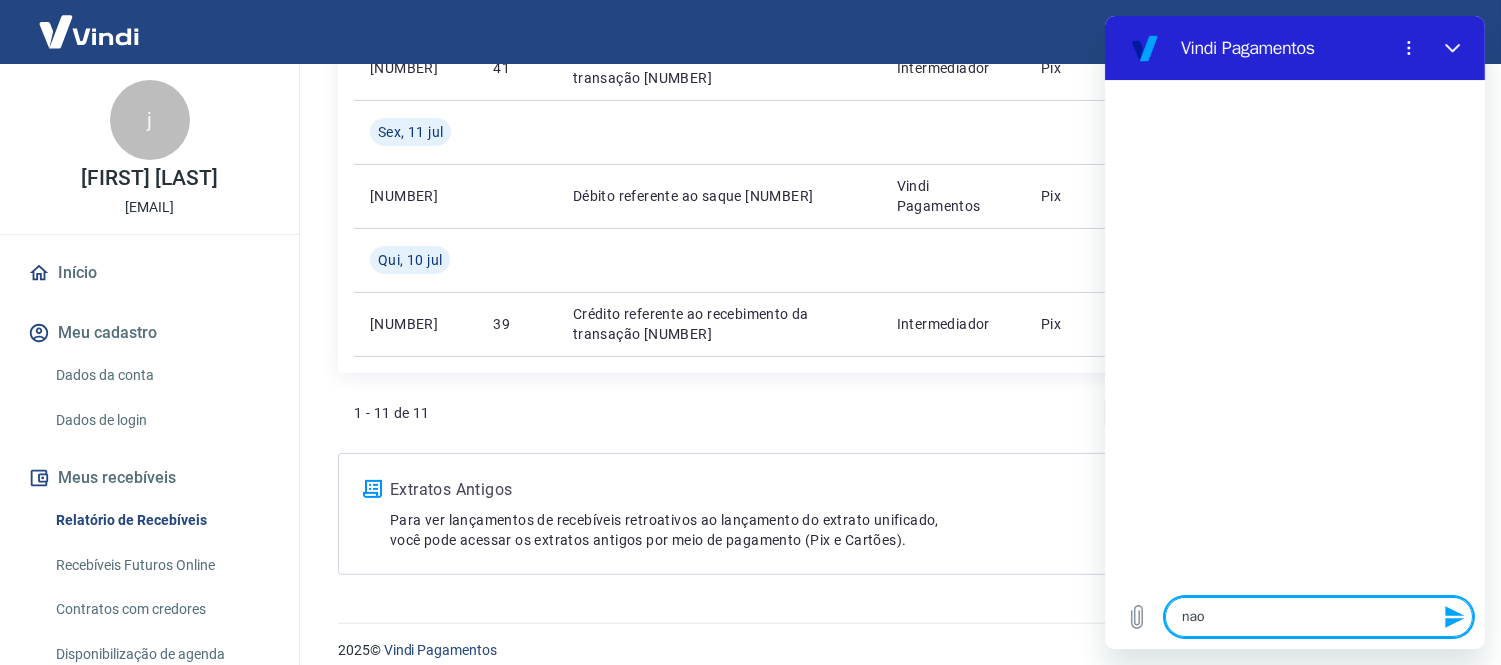 type on "x" 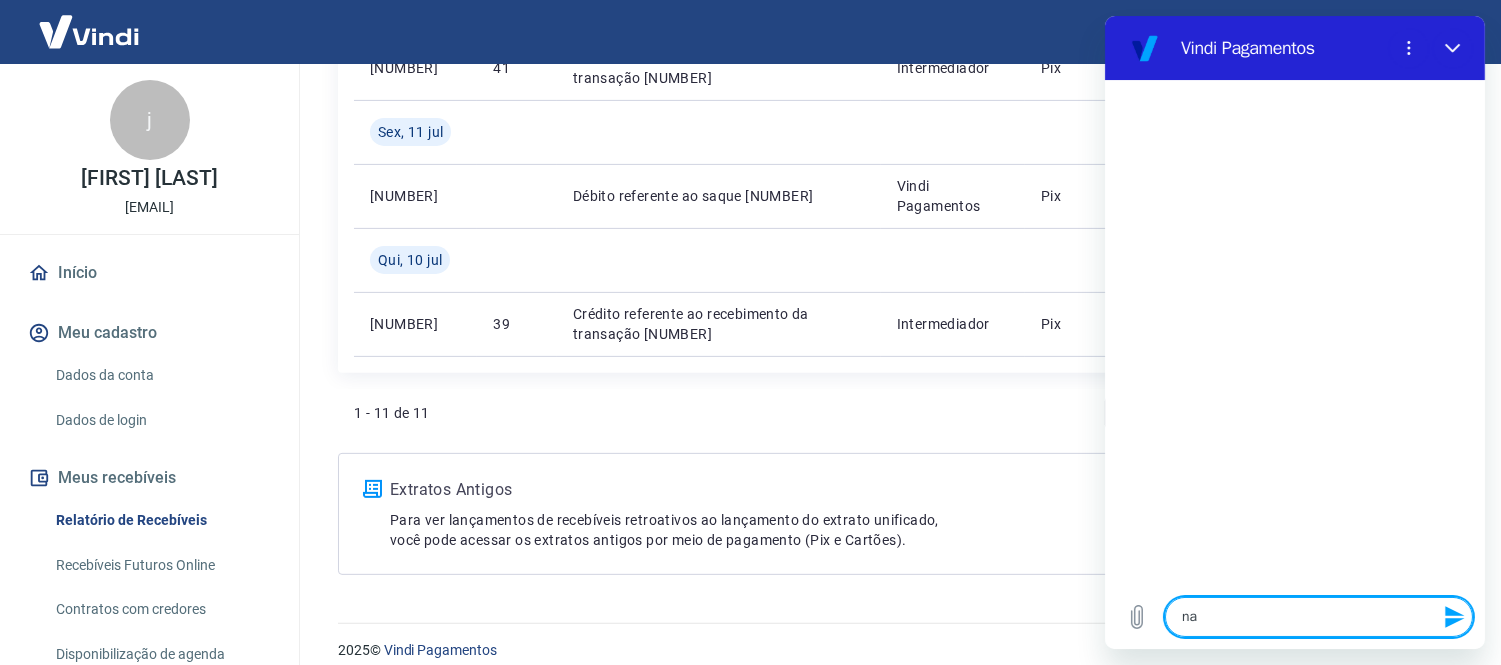 type on "n" 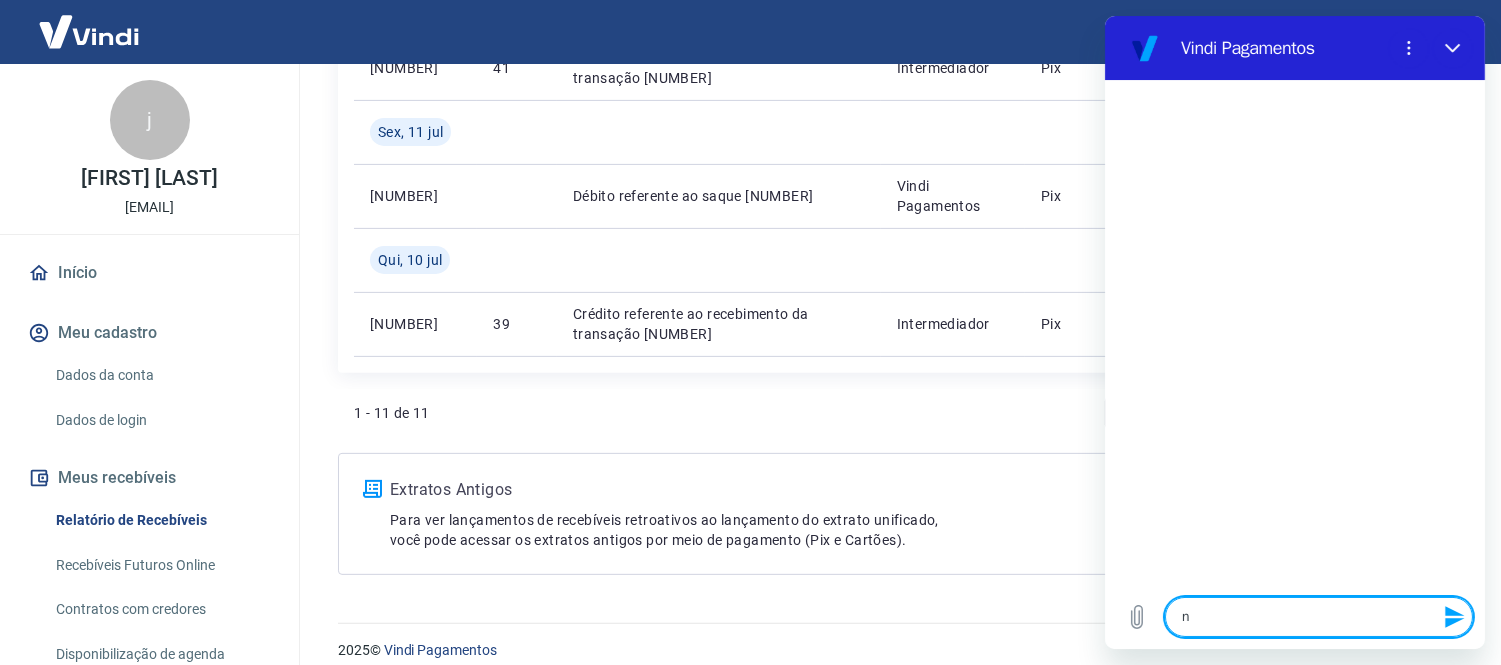 type 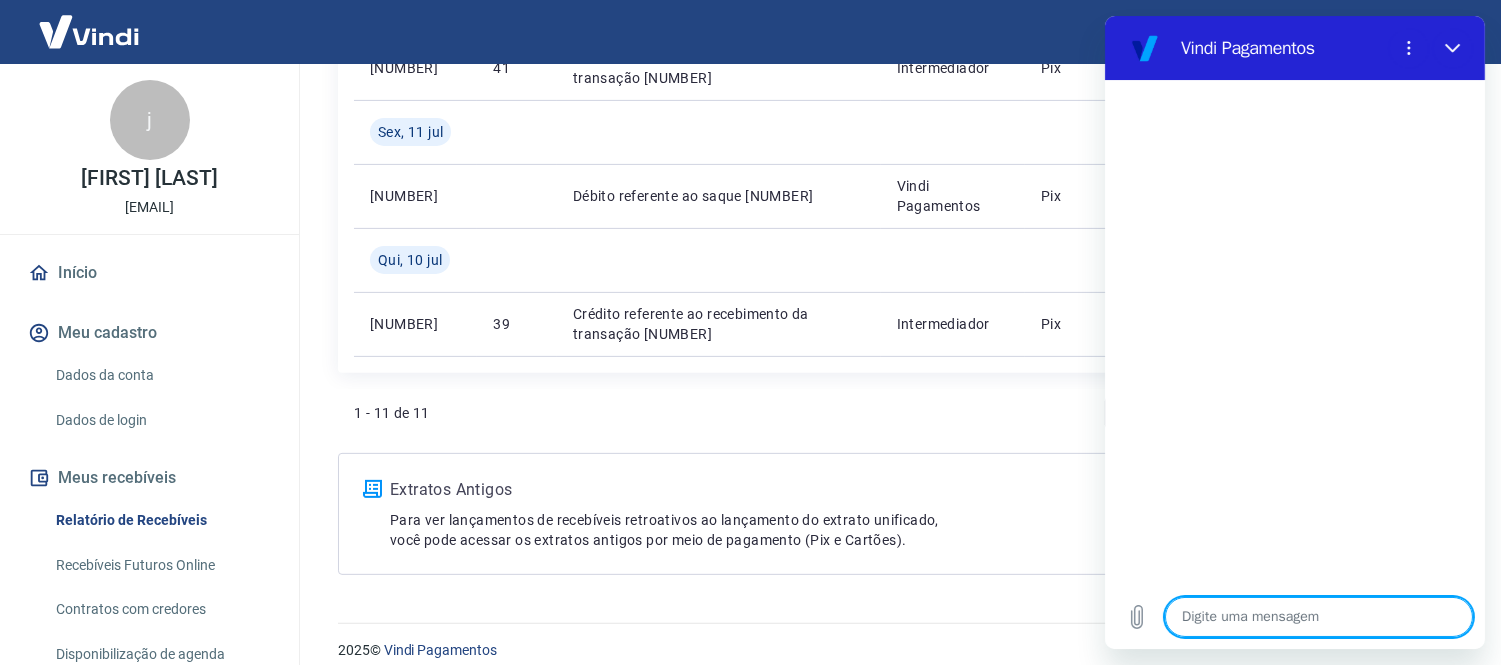 type on "B" 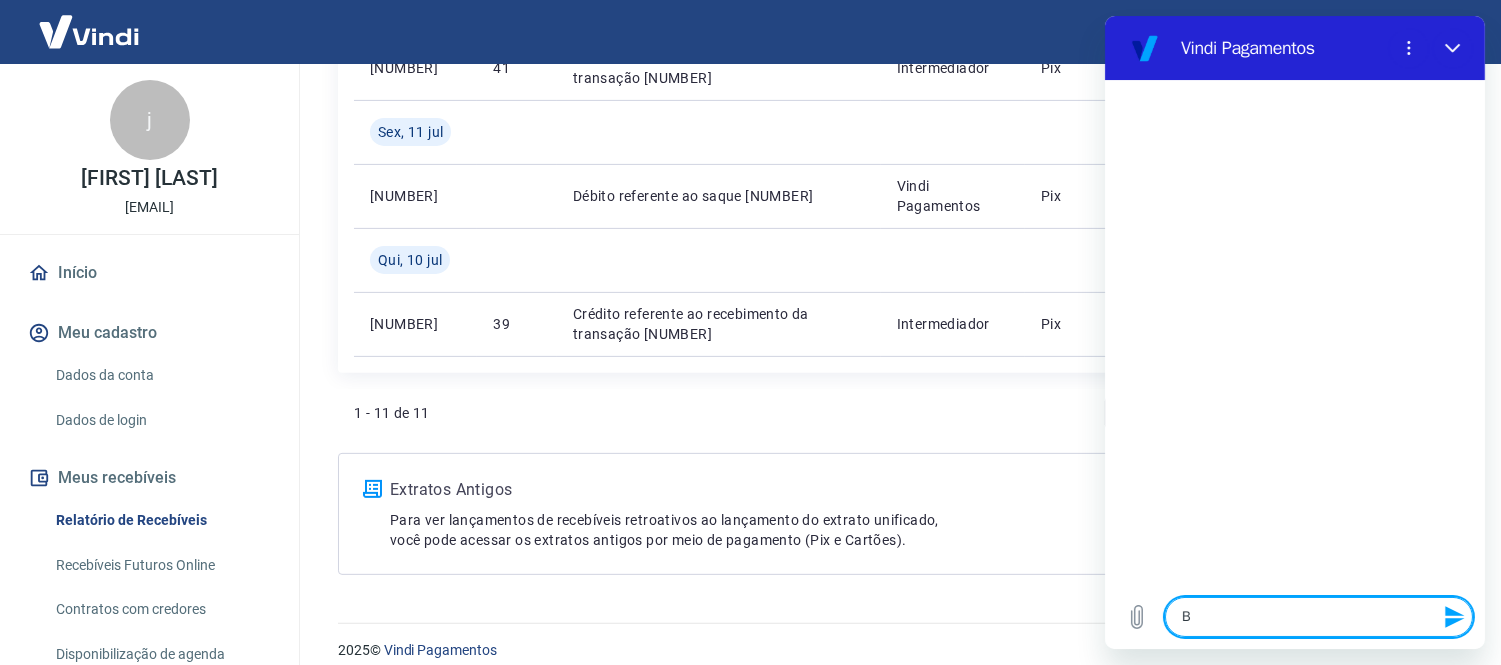 type on "Bo" 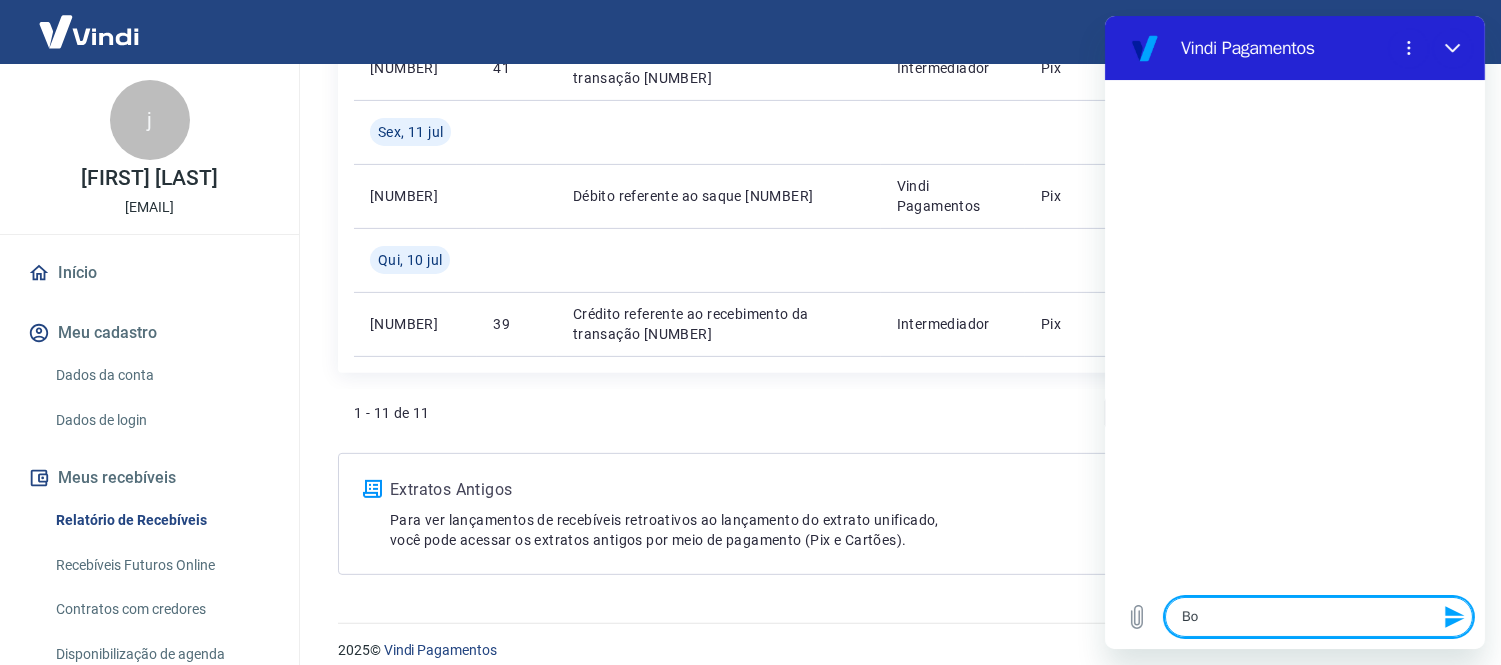type on "Bo" 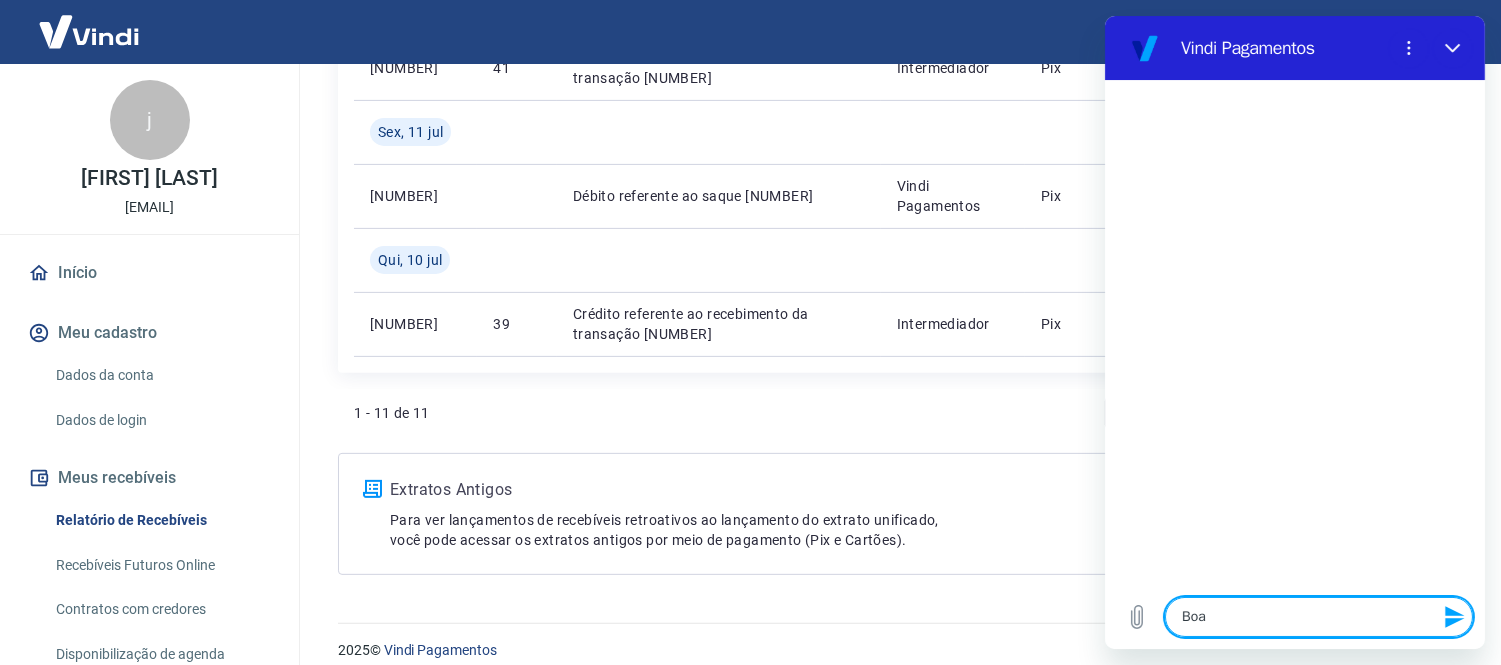 type on "x" 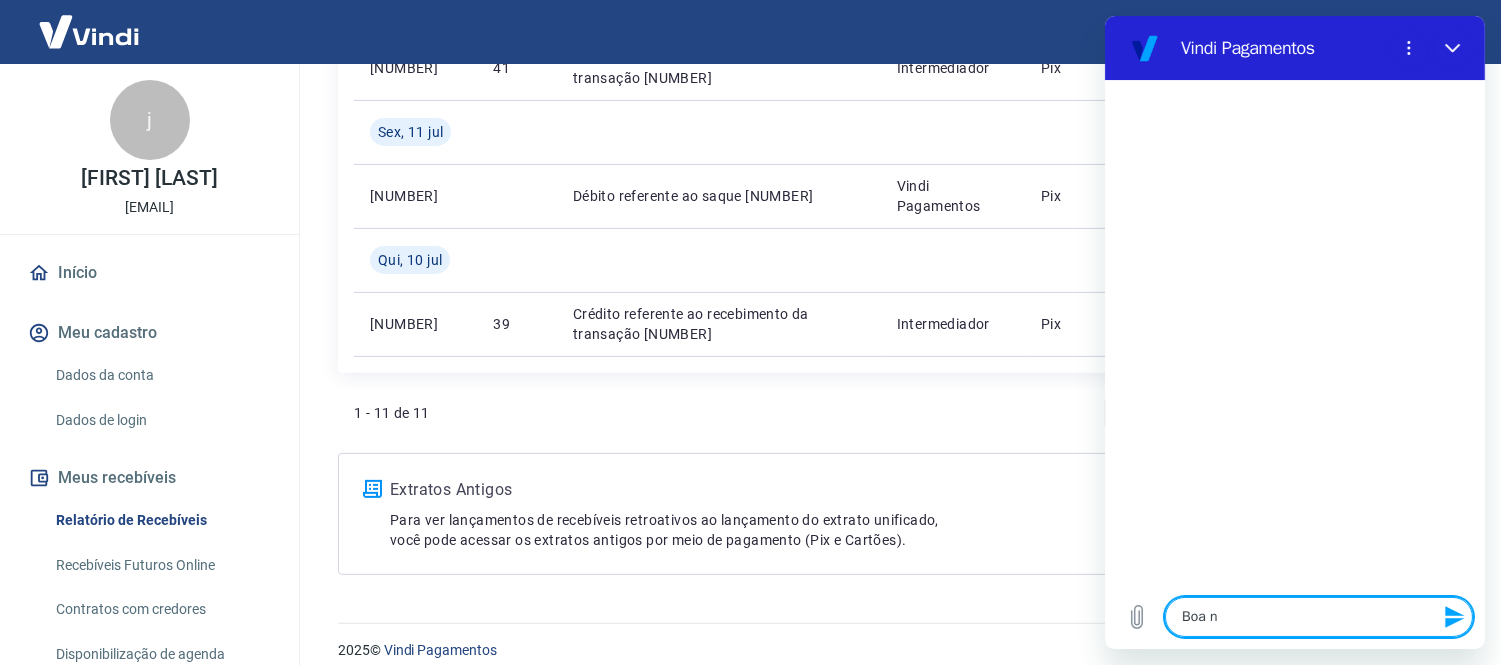 type on "Boa no" 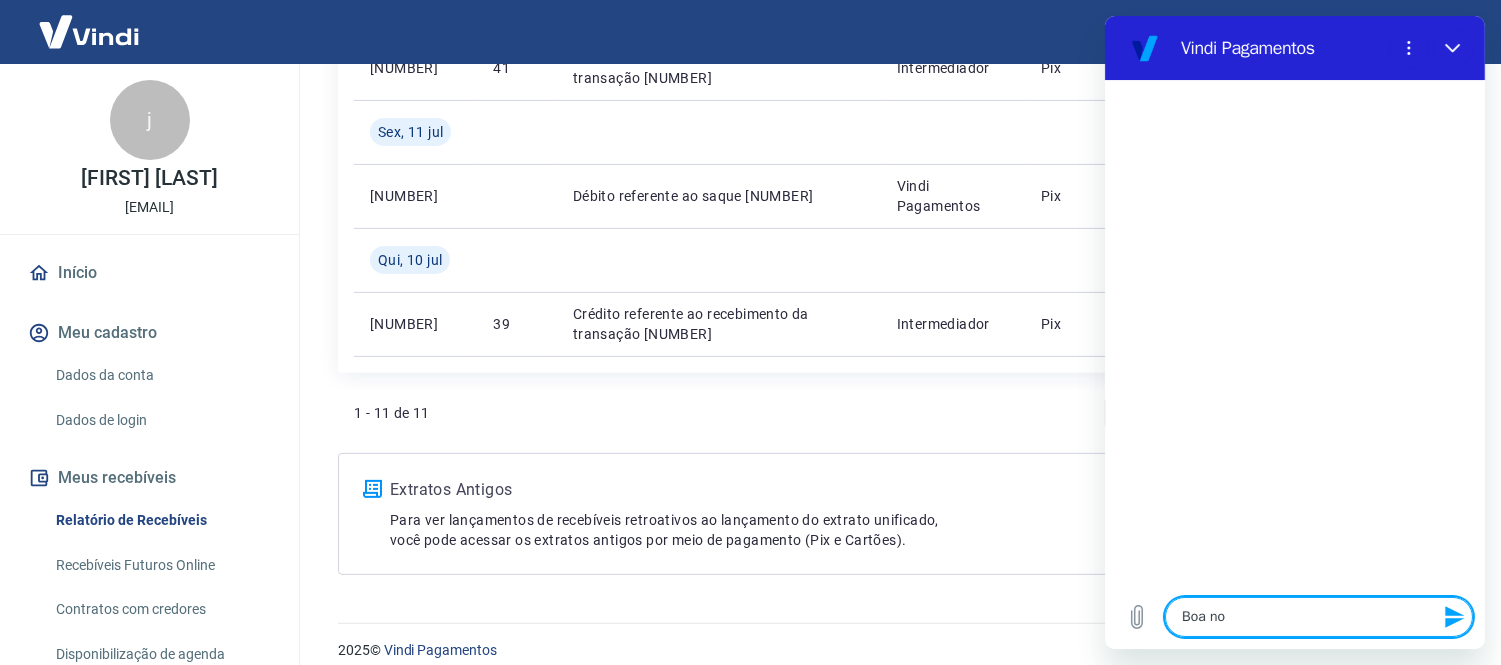 type on "x" 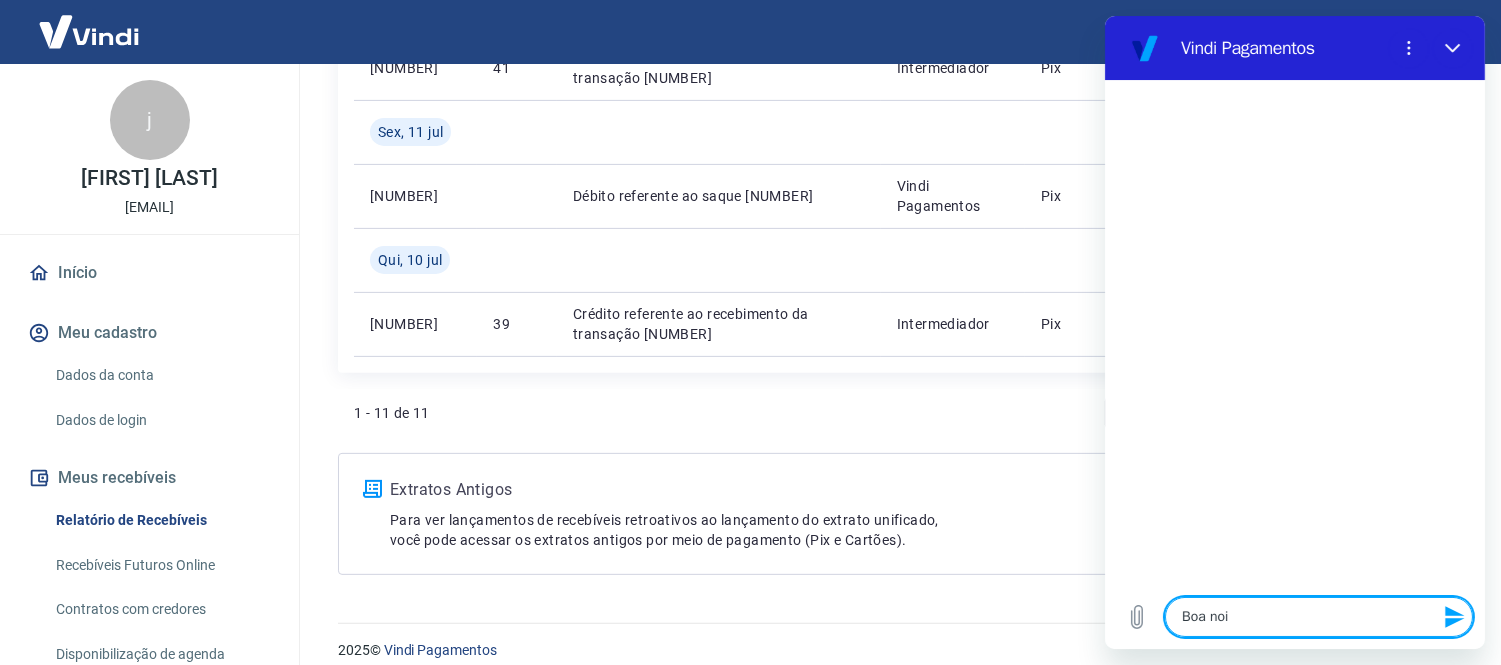 type on "x" 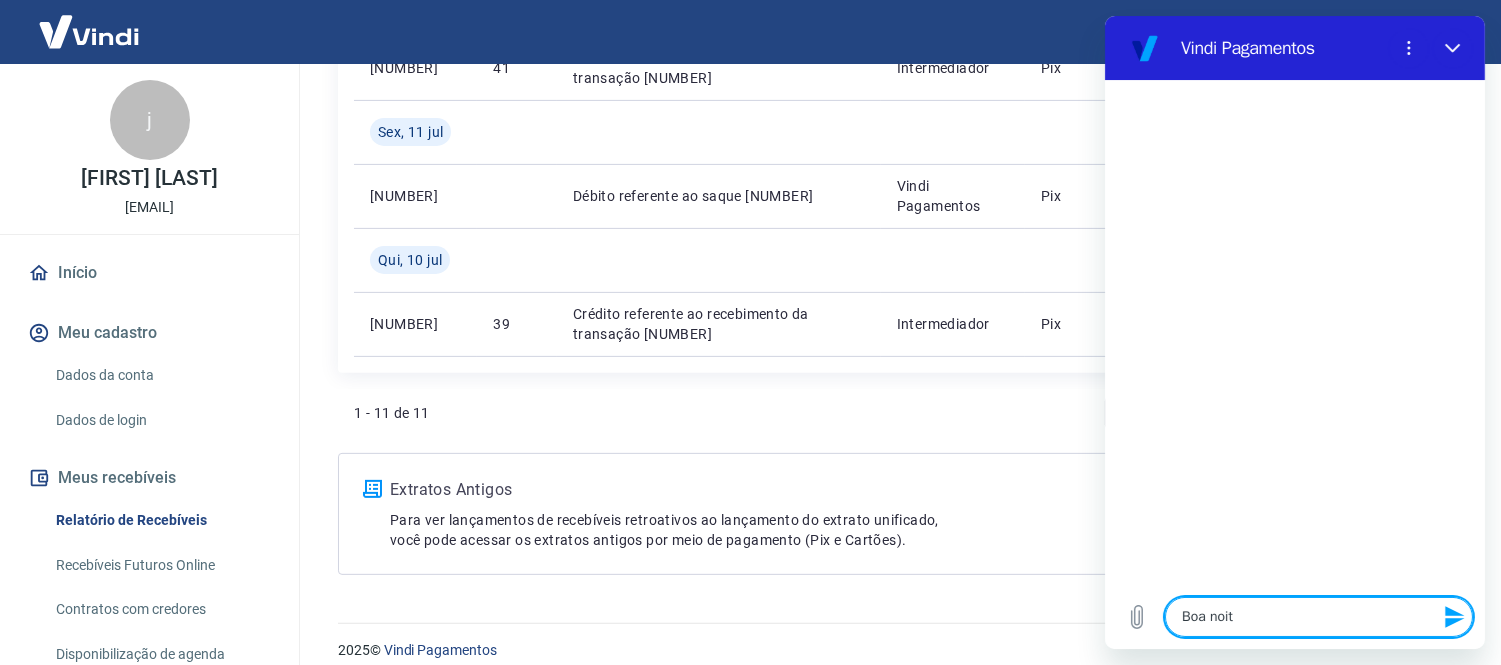 type on "Boa noite" 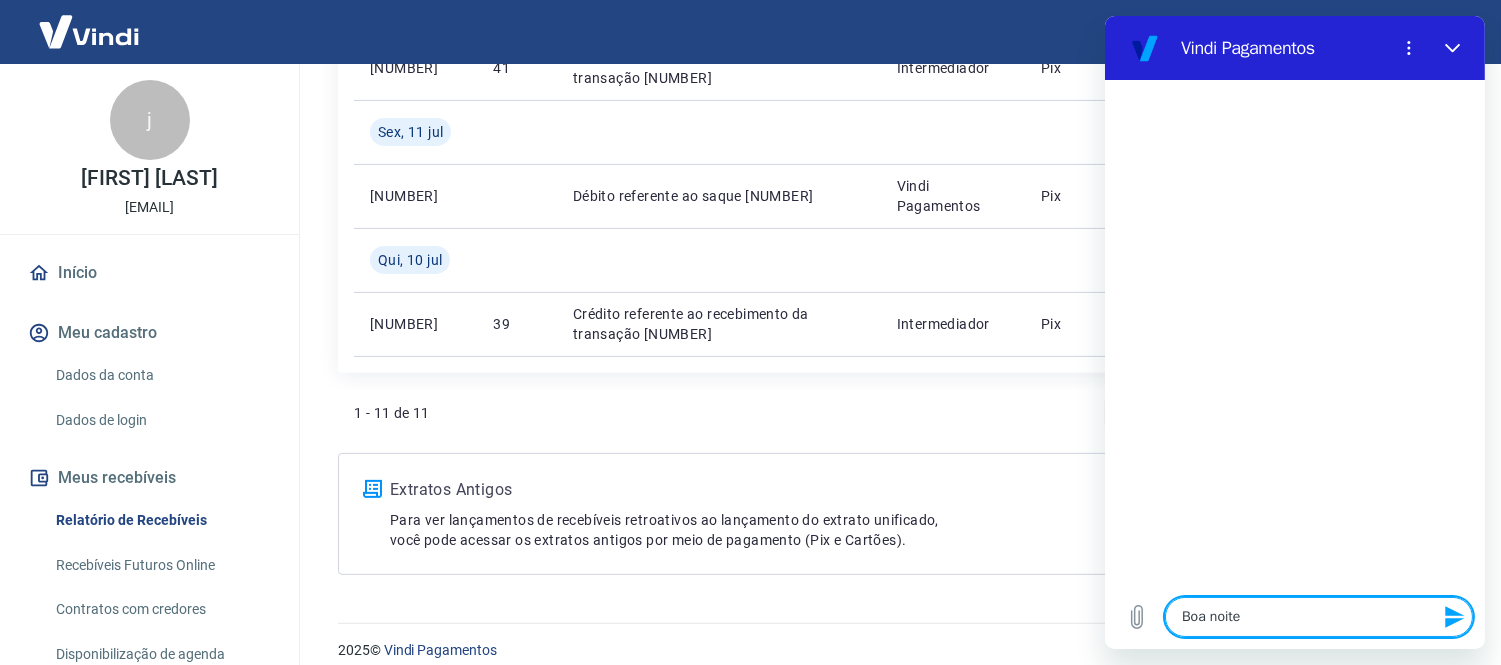 type 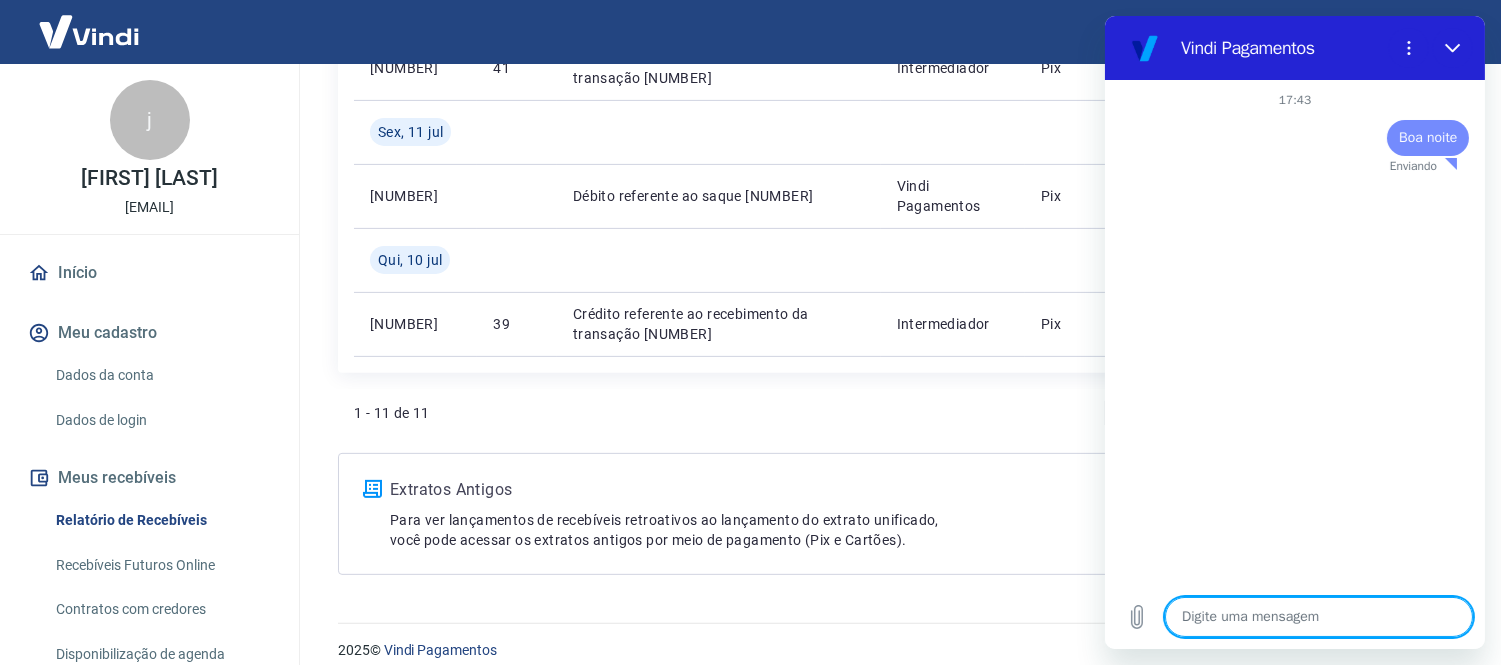 type on "x" 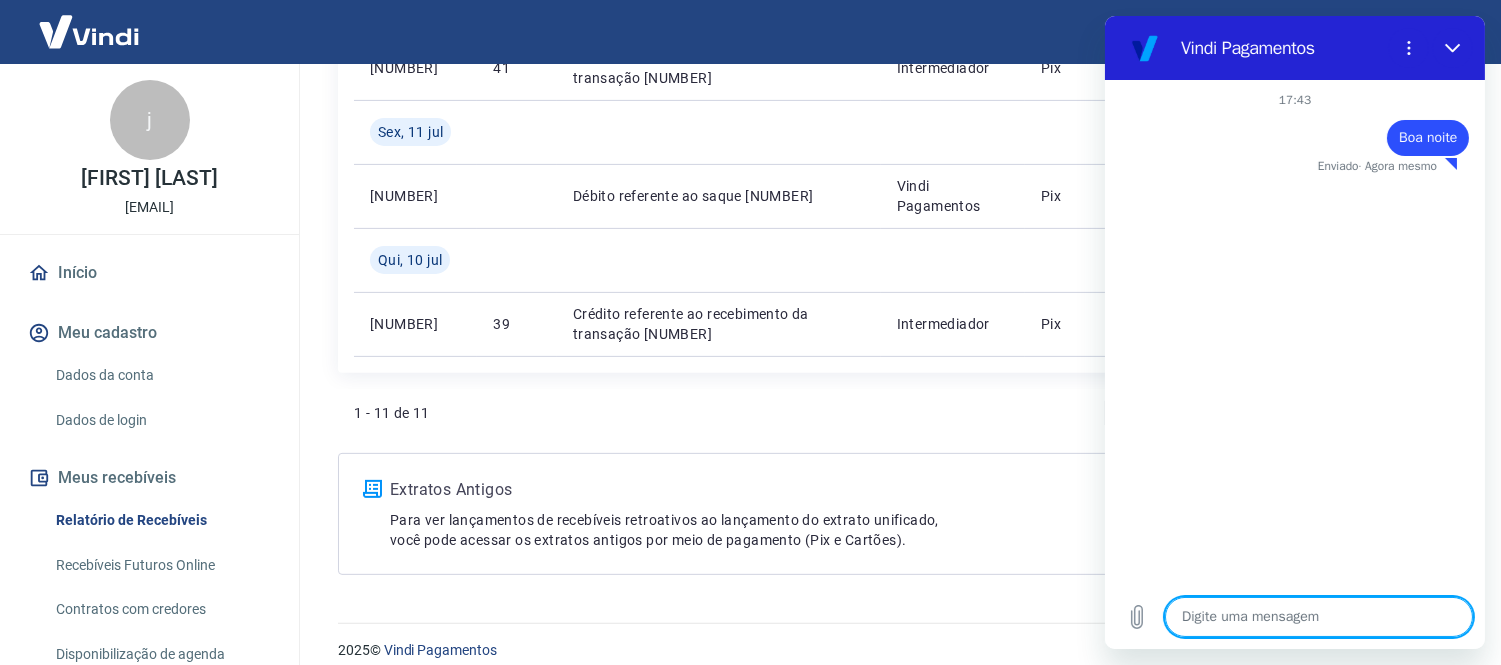 type on "n" 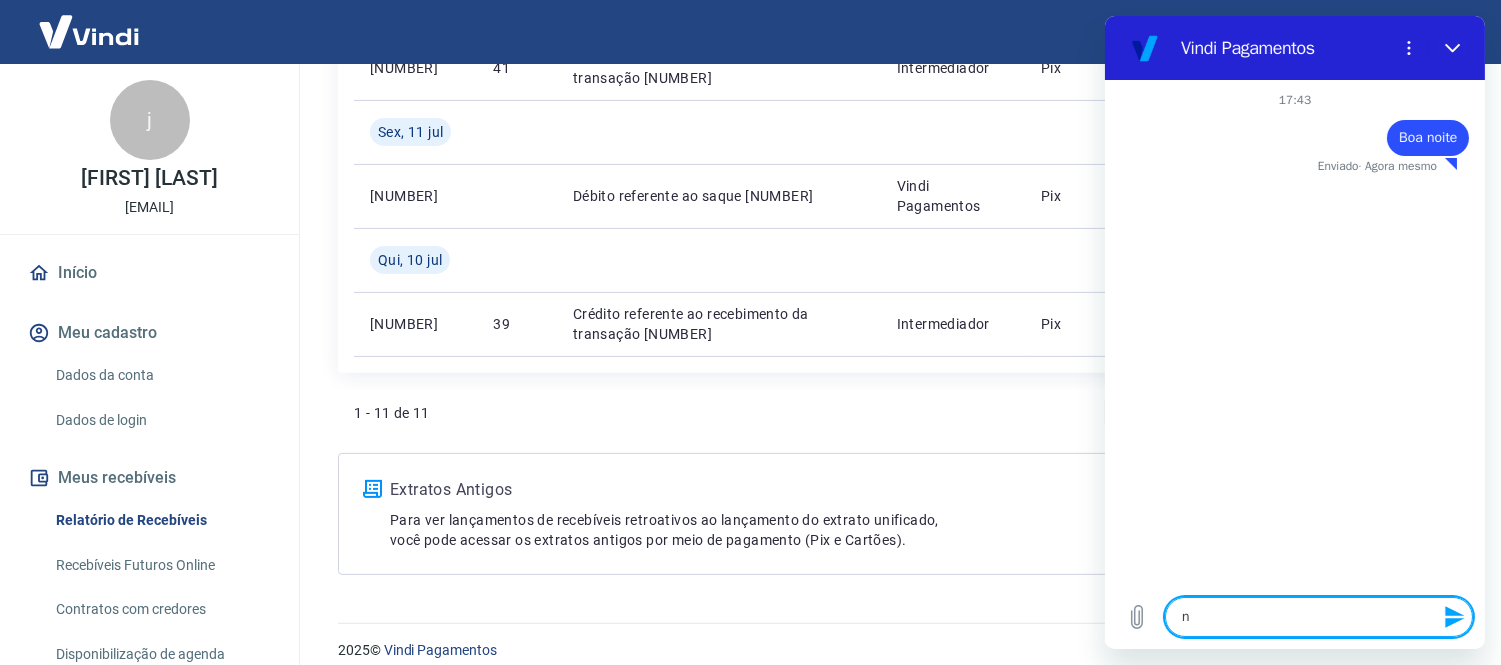 type on "nã" 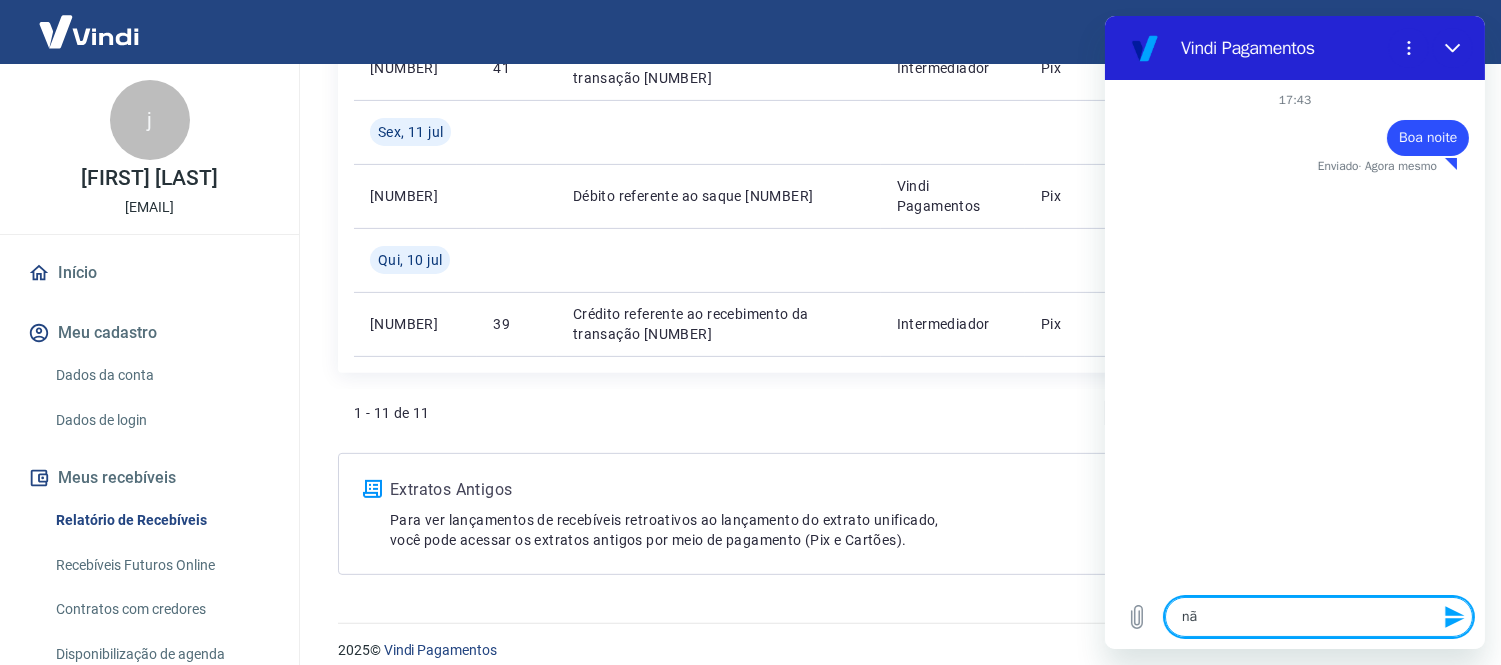 type on "não" 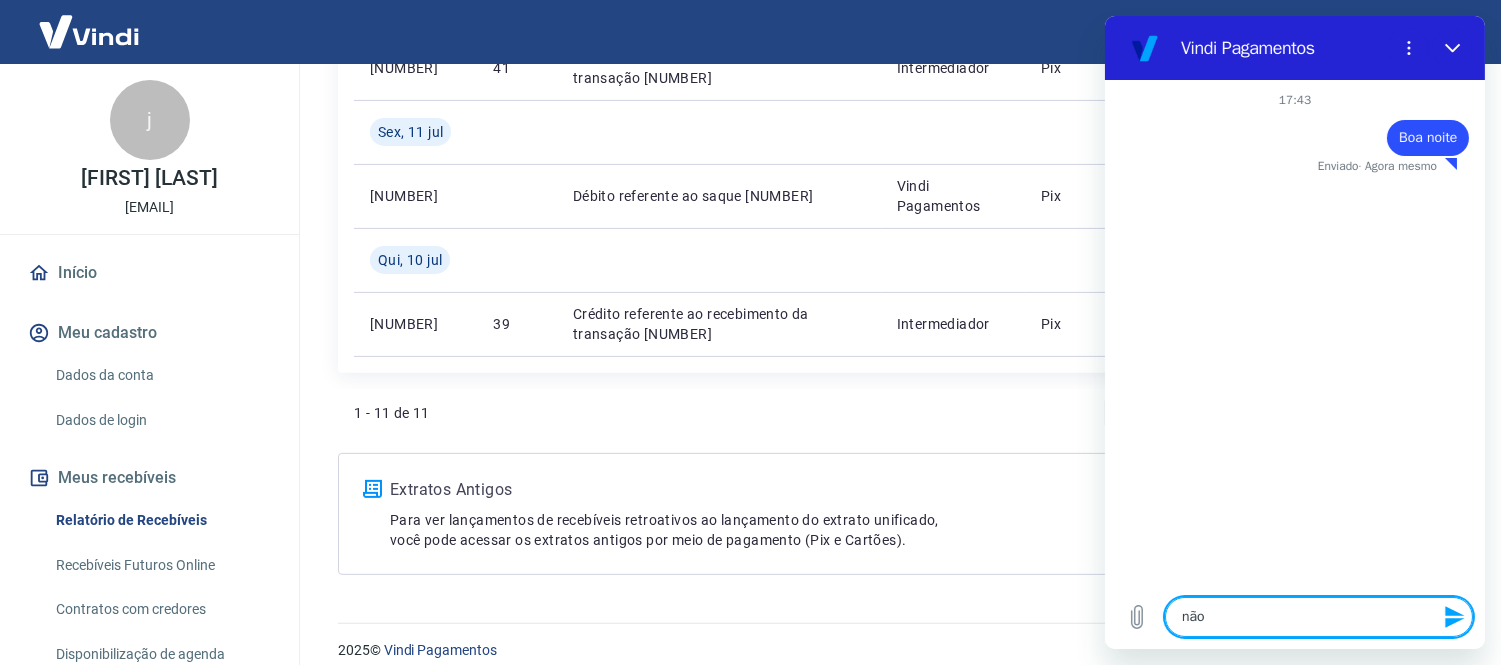 type on "x" 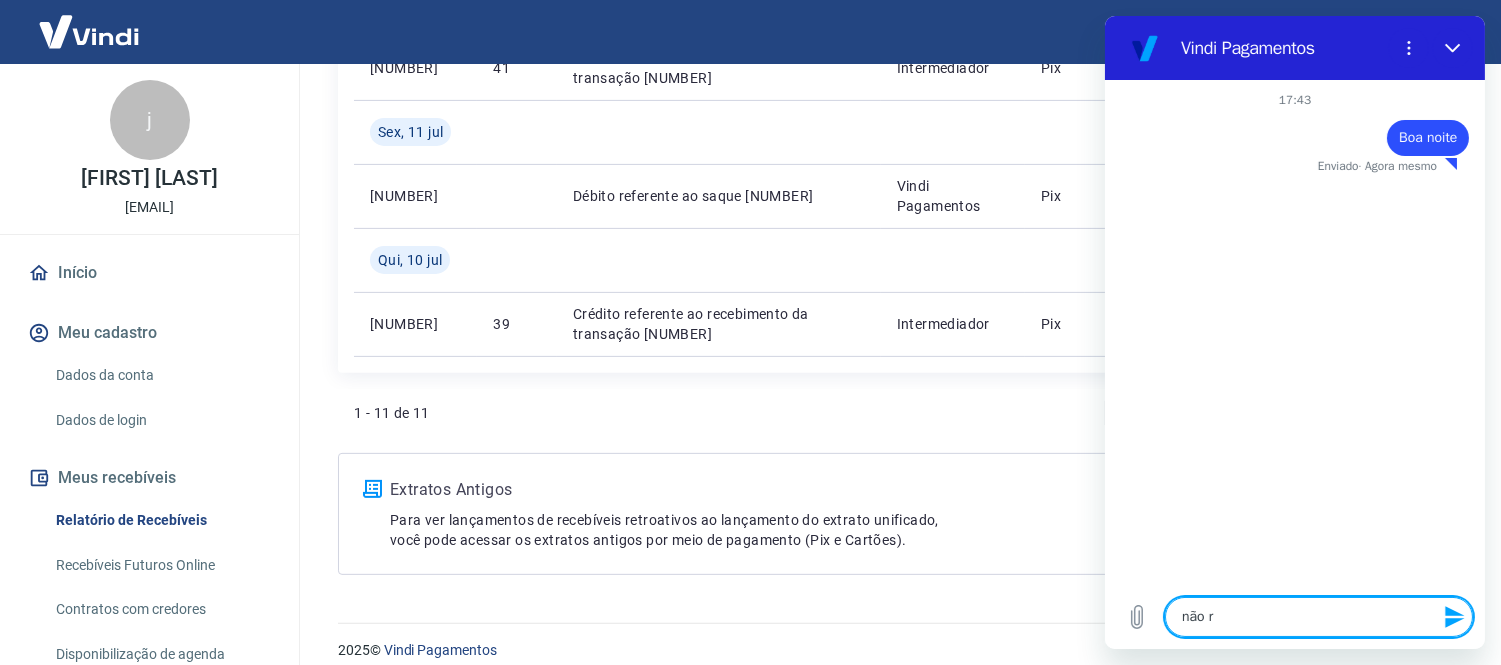 type on "não re" 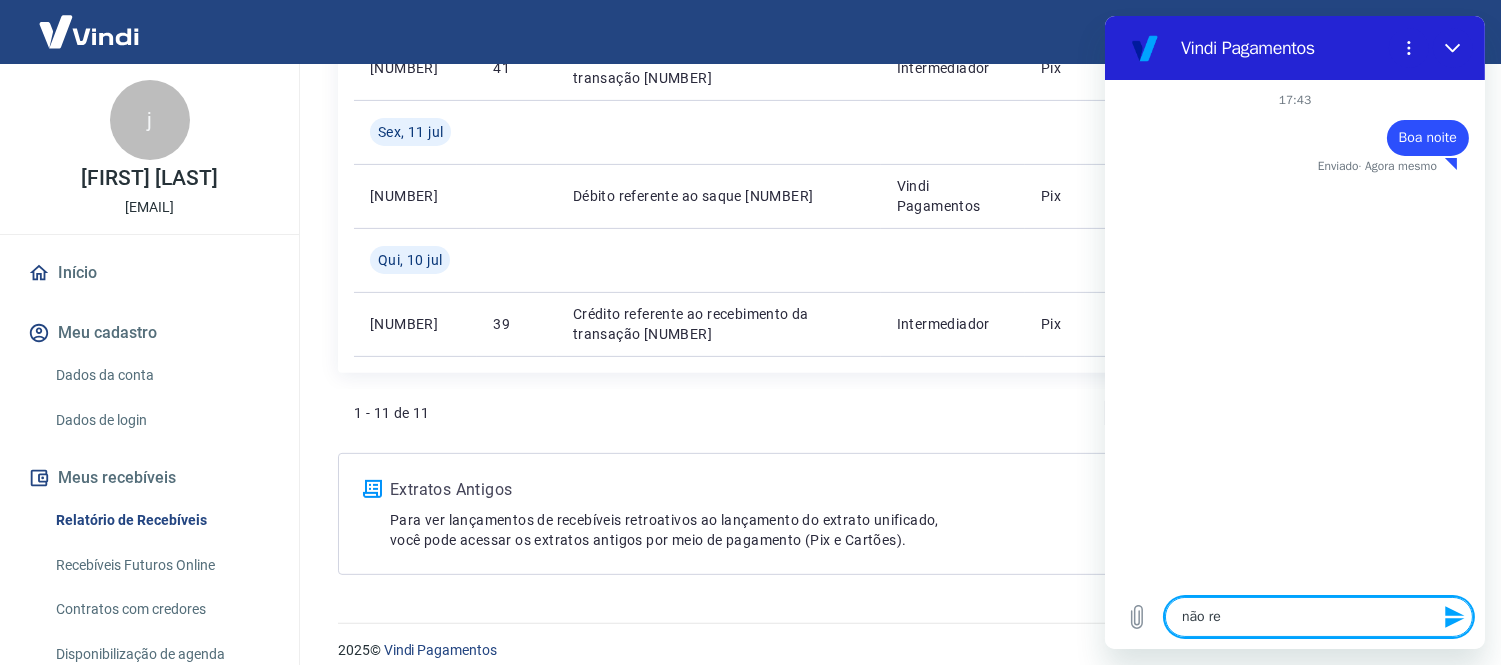 type on "não r" 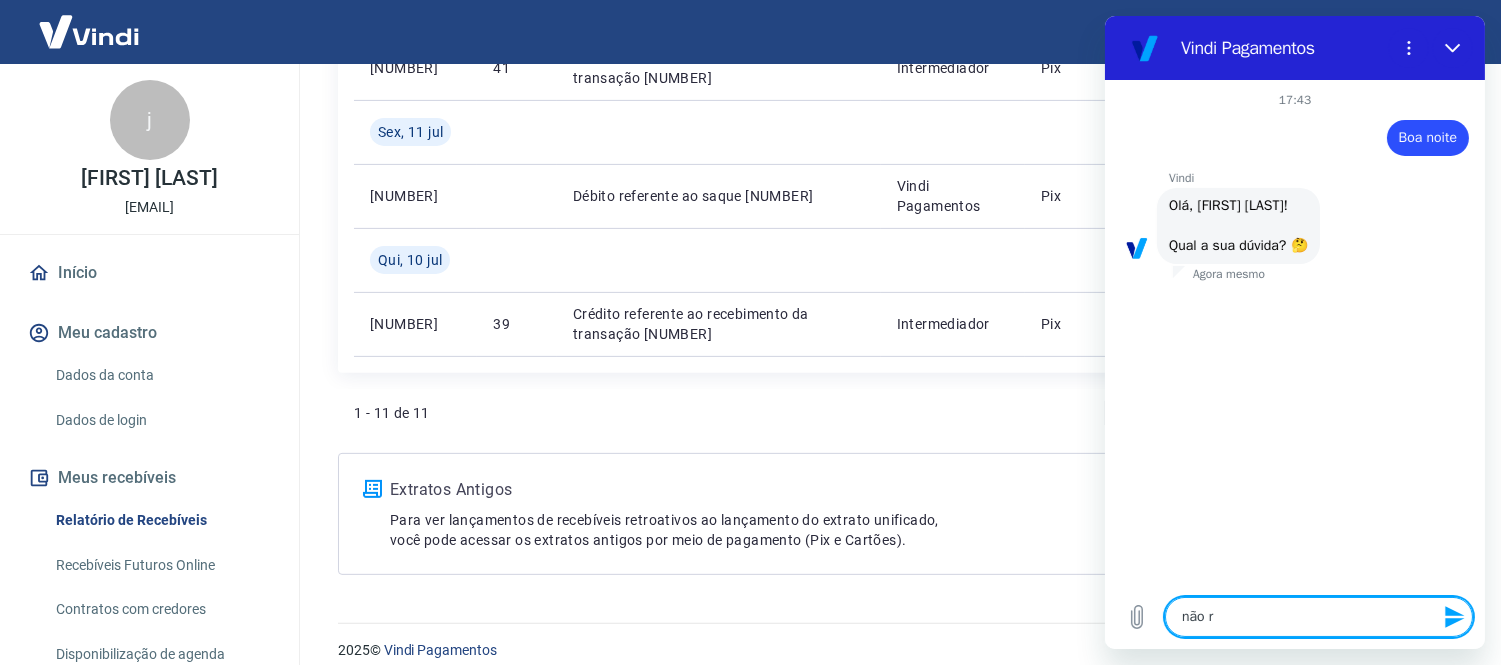 type on "não" 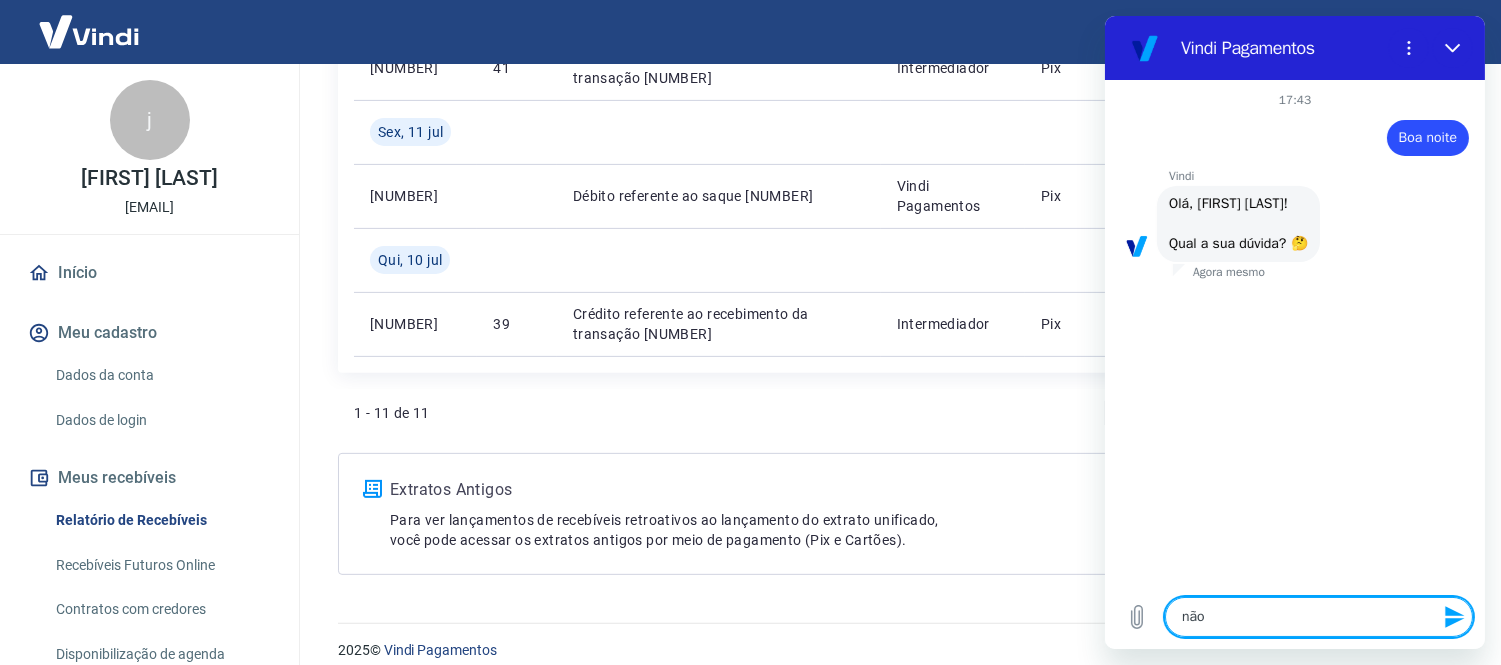 type on "não e" 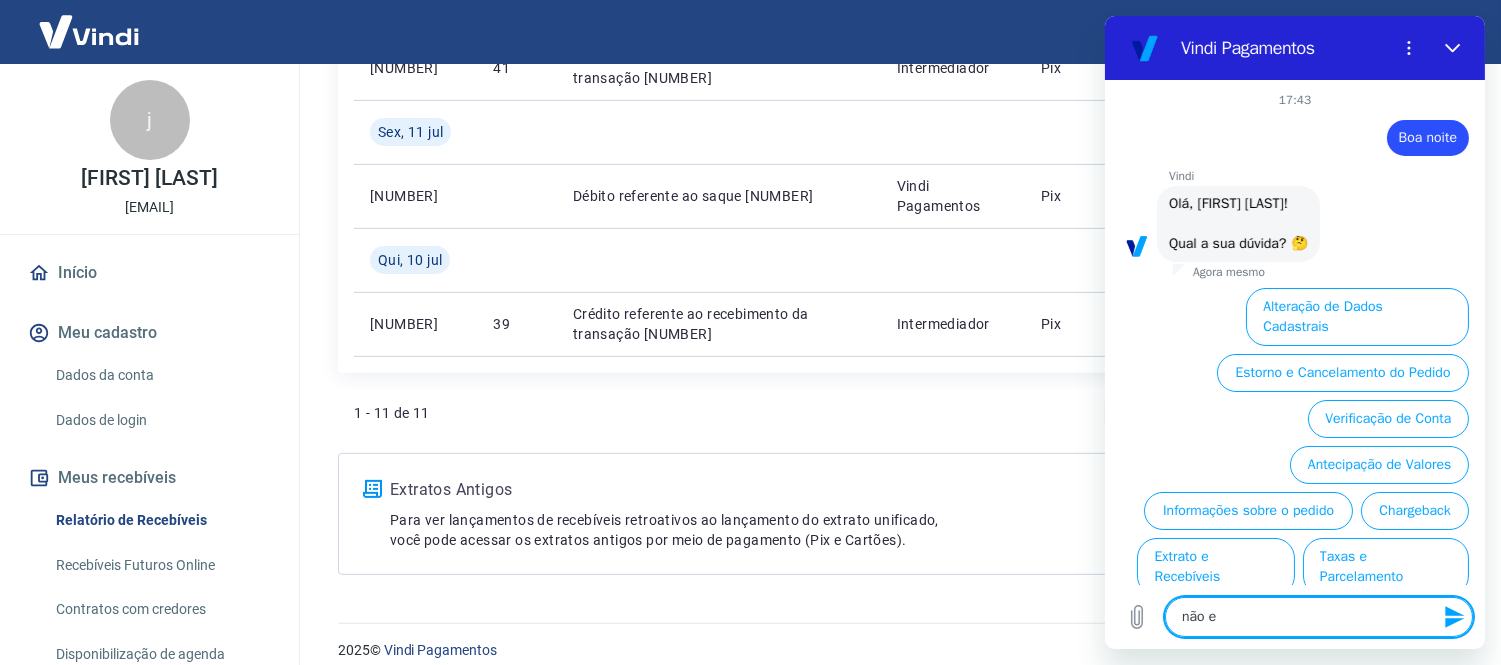 scroll, scrollTop: 68, scrollLeft: 0, axis: vertical 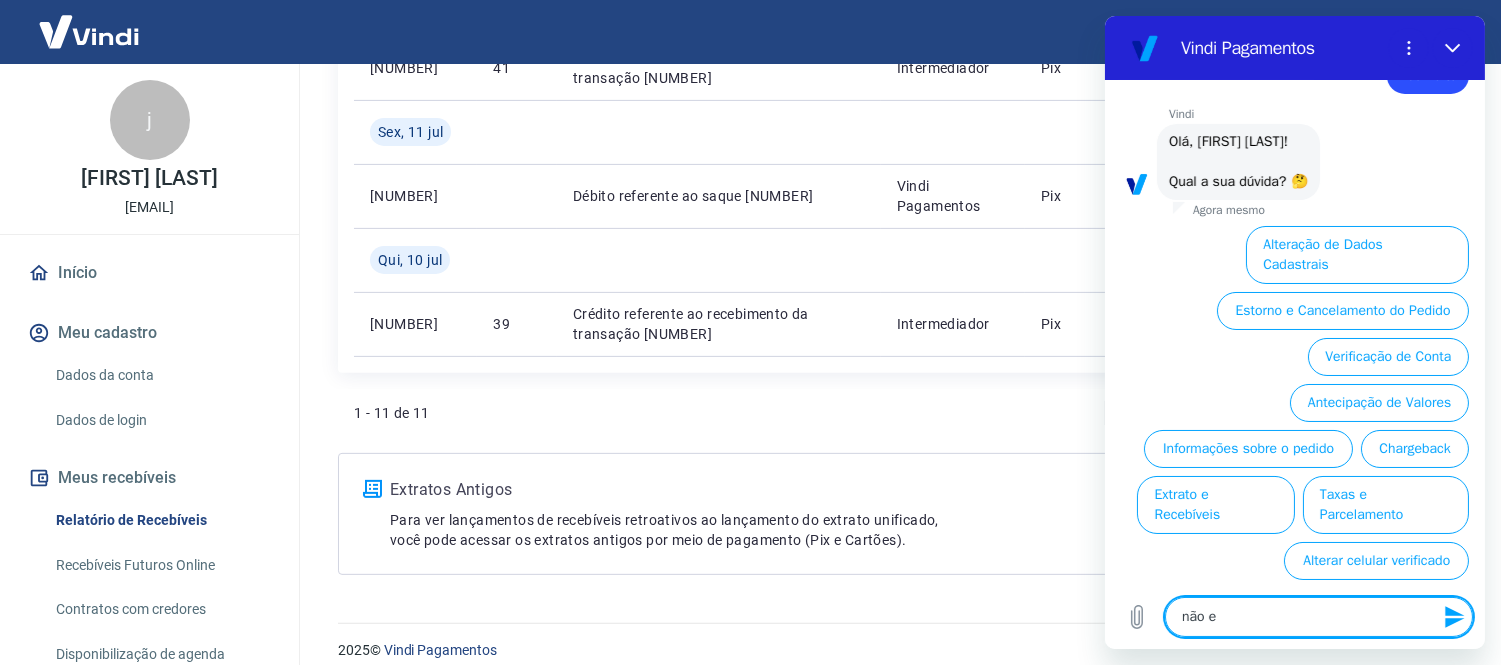 type on "não es" 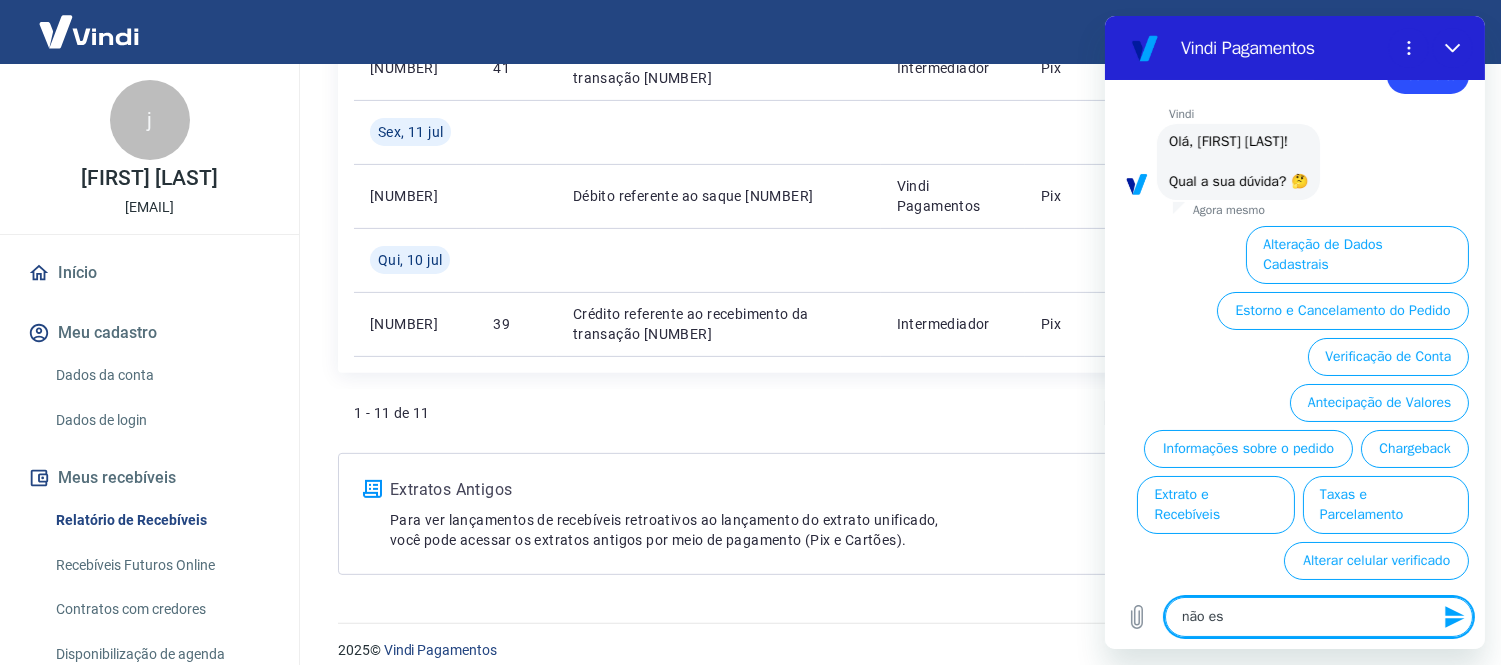 type on "não est" 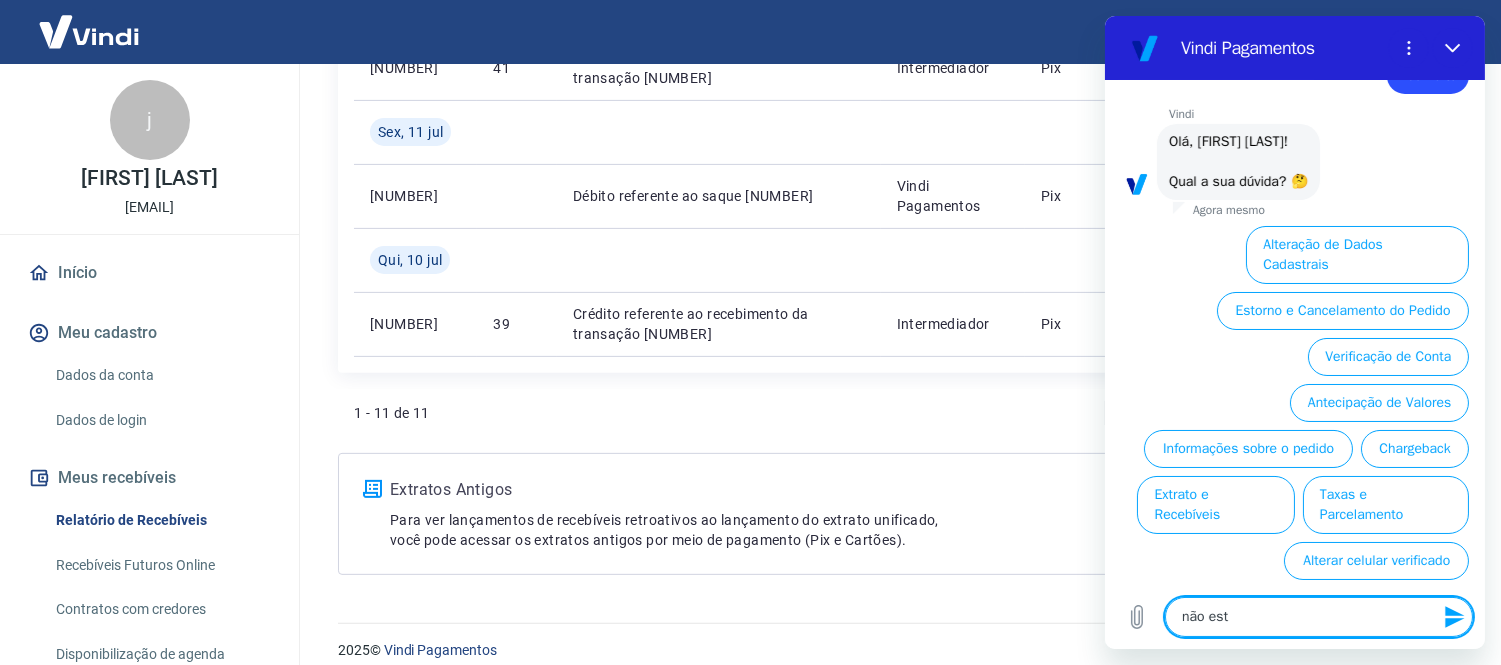type on "não esto" 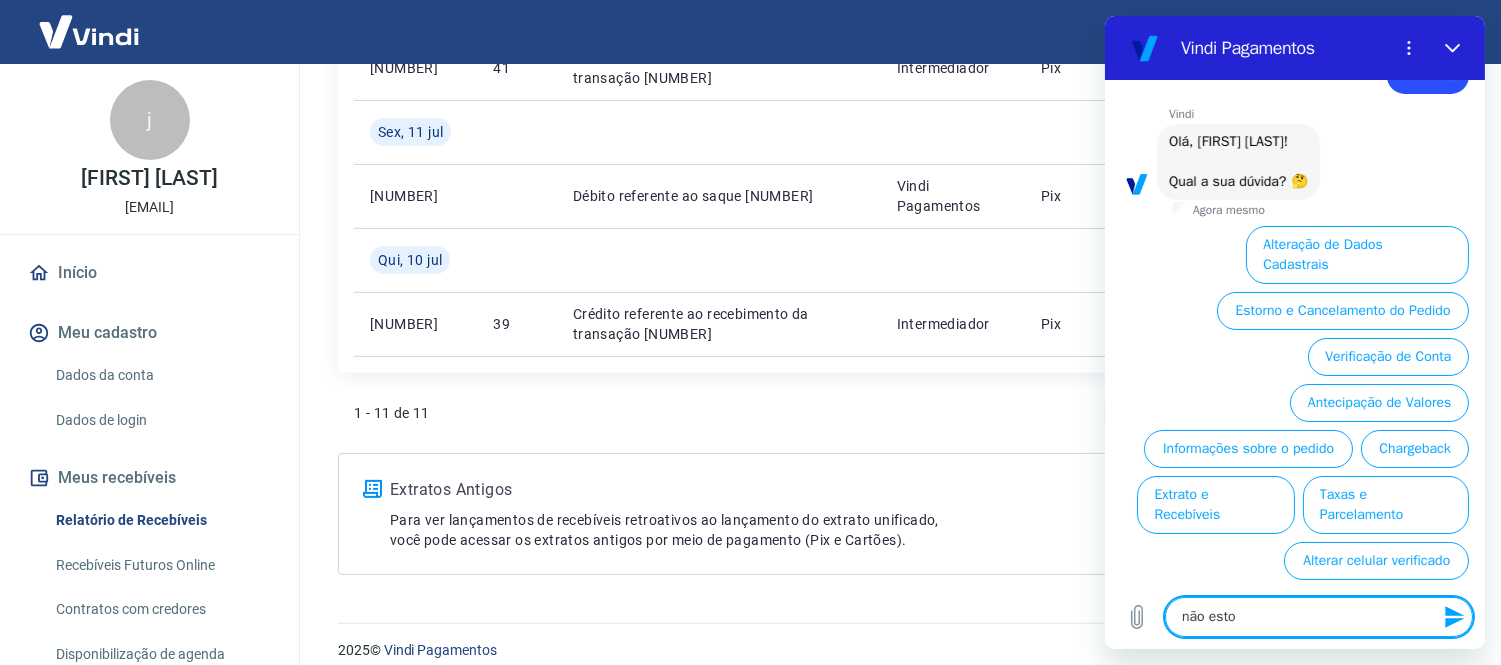 type on "não estou" 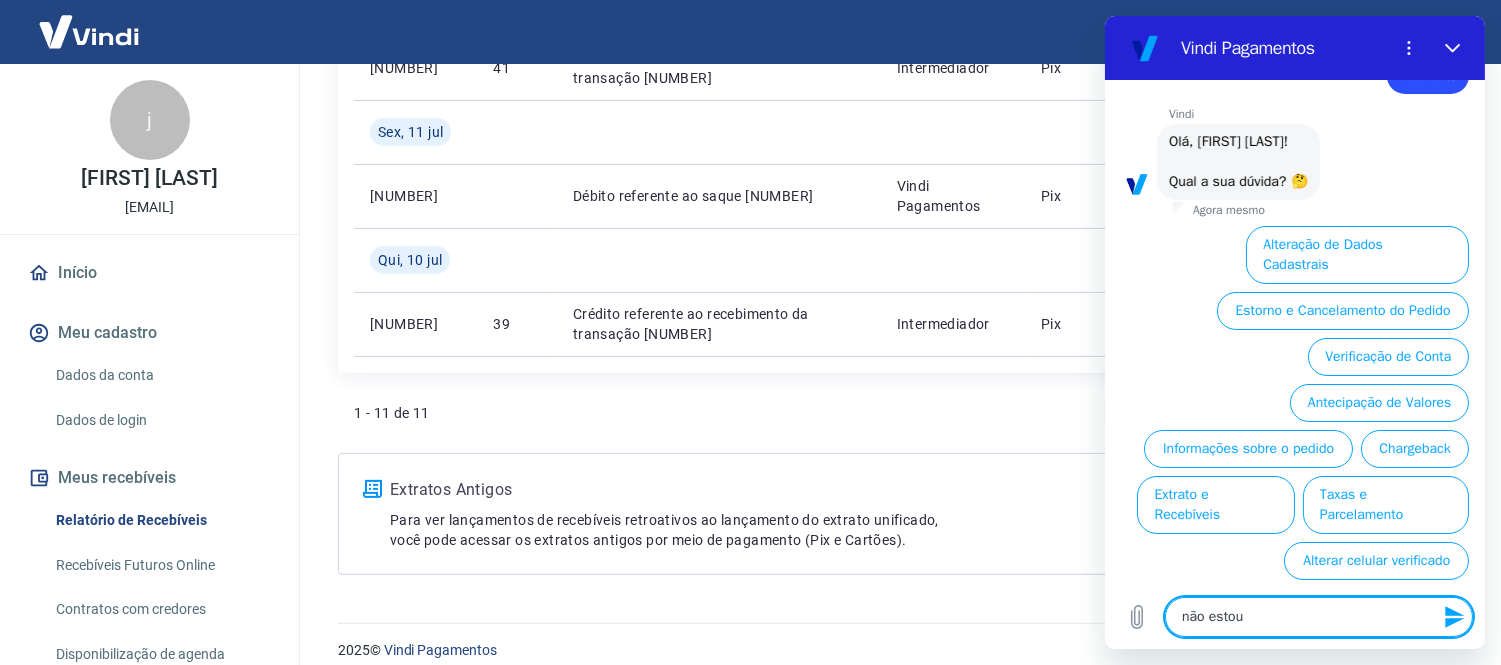 type on "não estou" 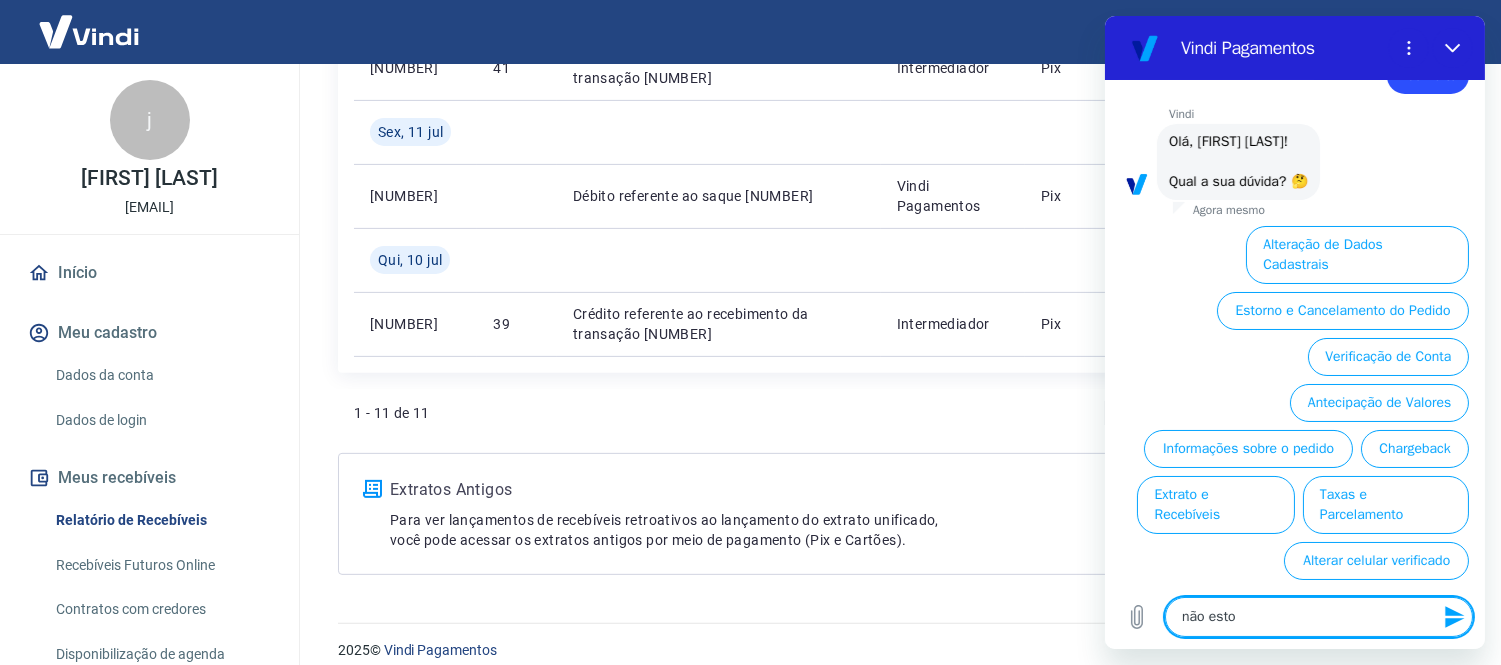 type on "não est" 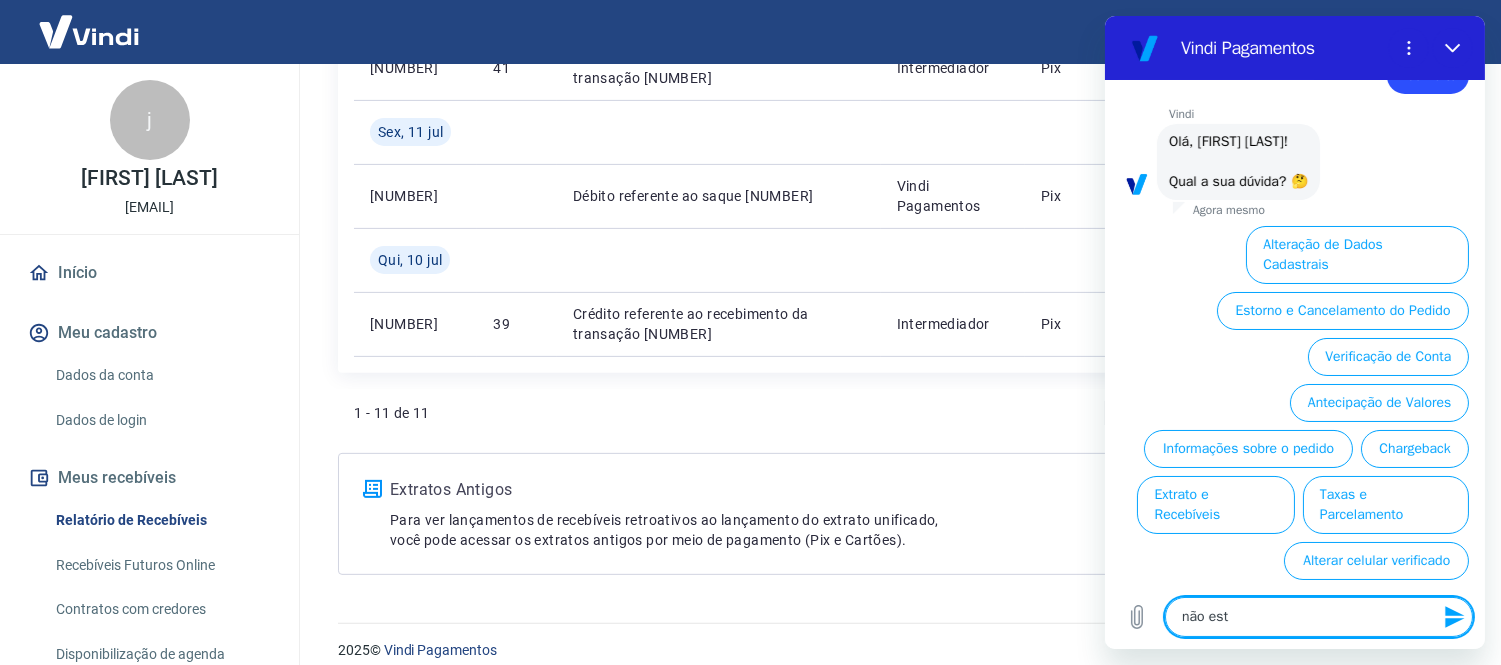 type on "não es" 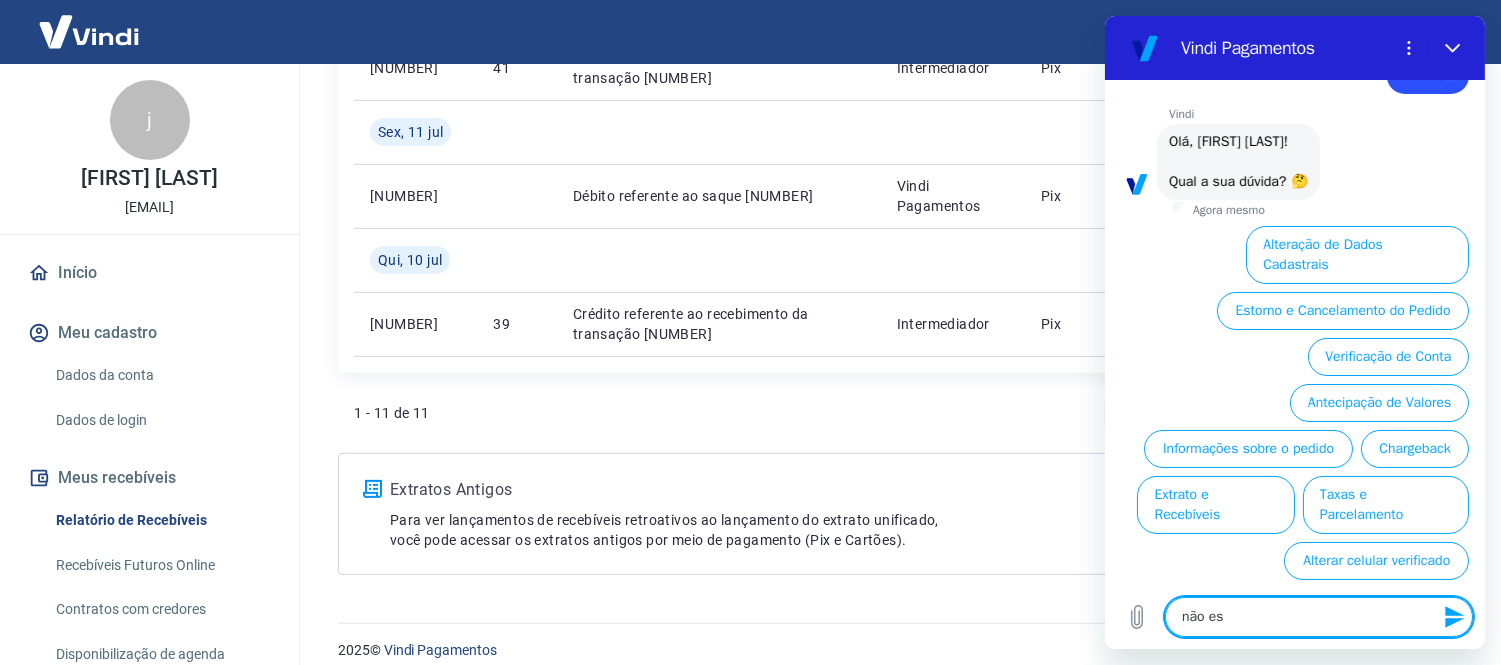 type on "não e" 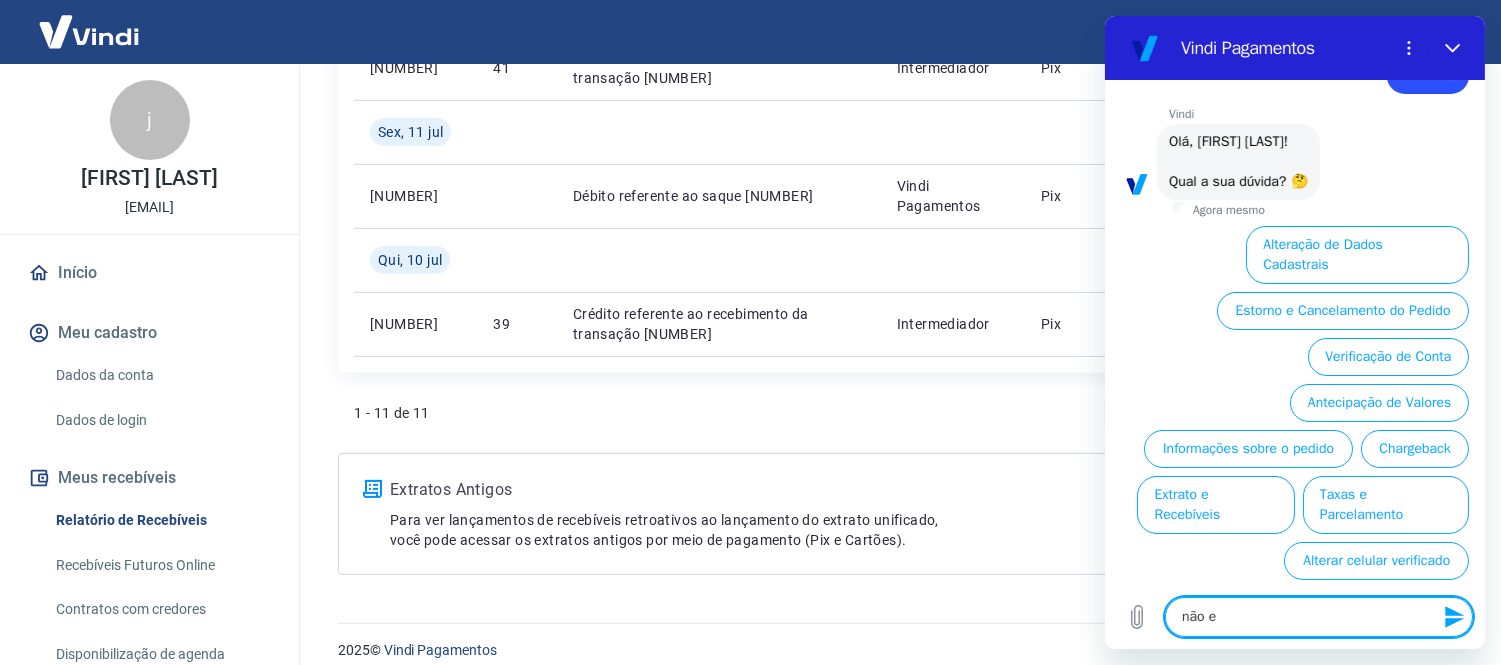 type on "não" 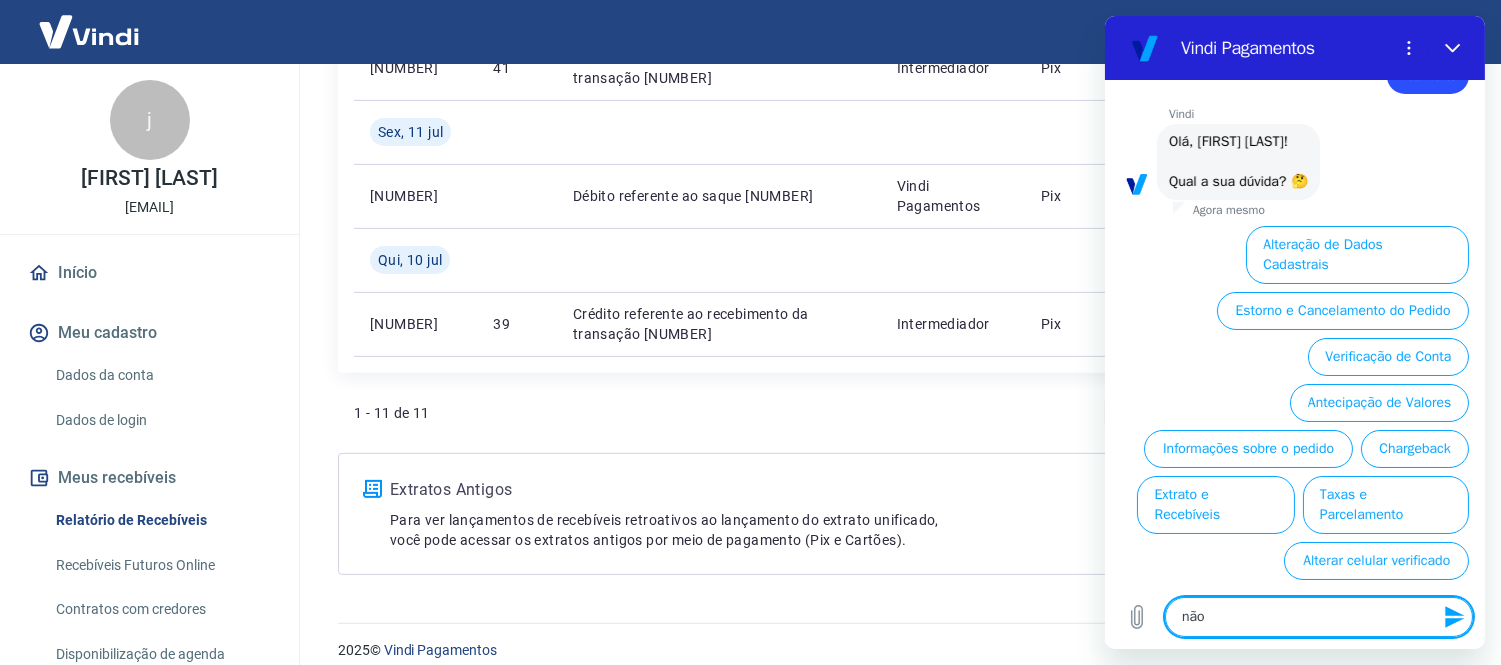type on "não" 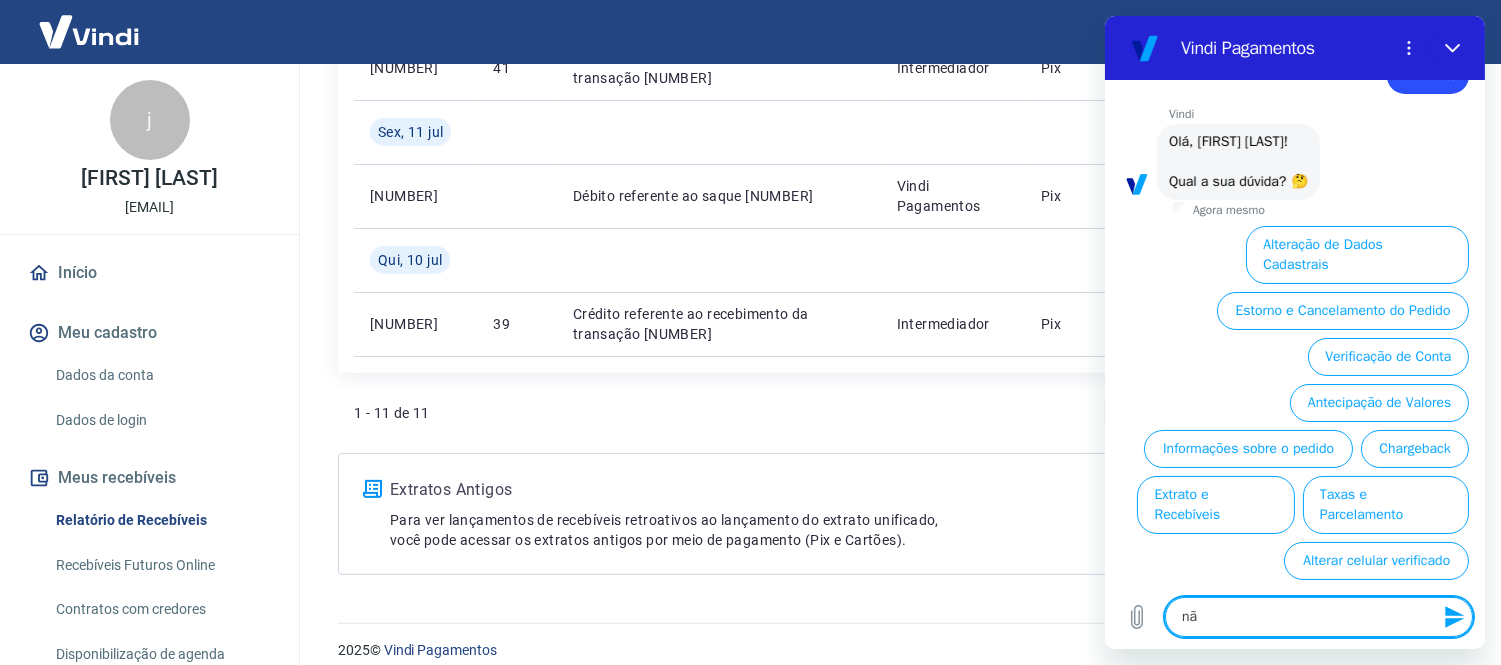 type on "n" 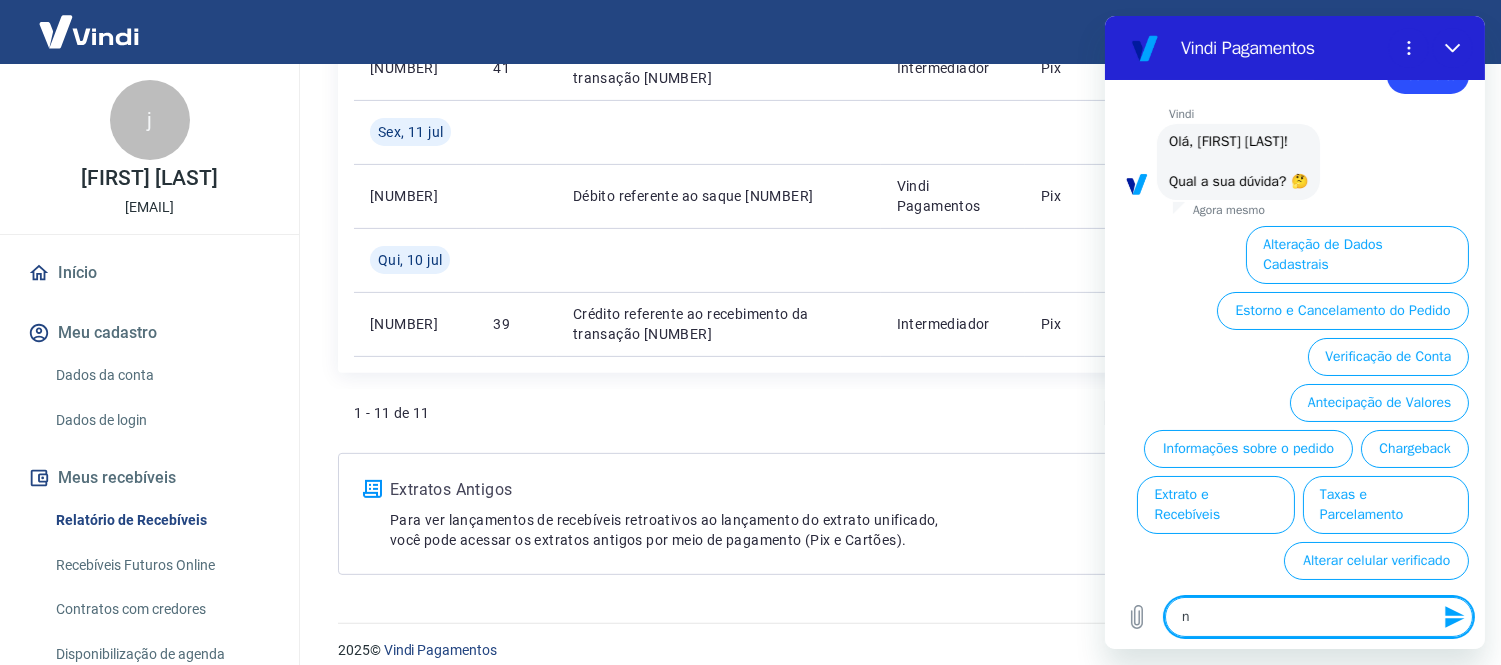 type 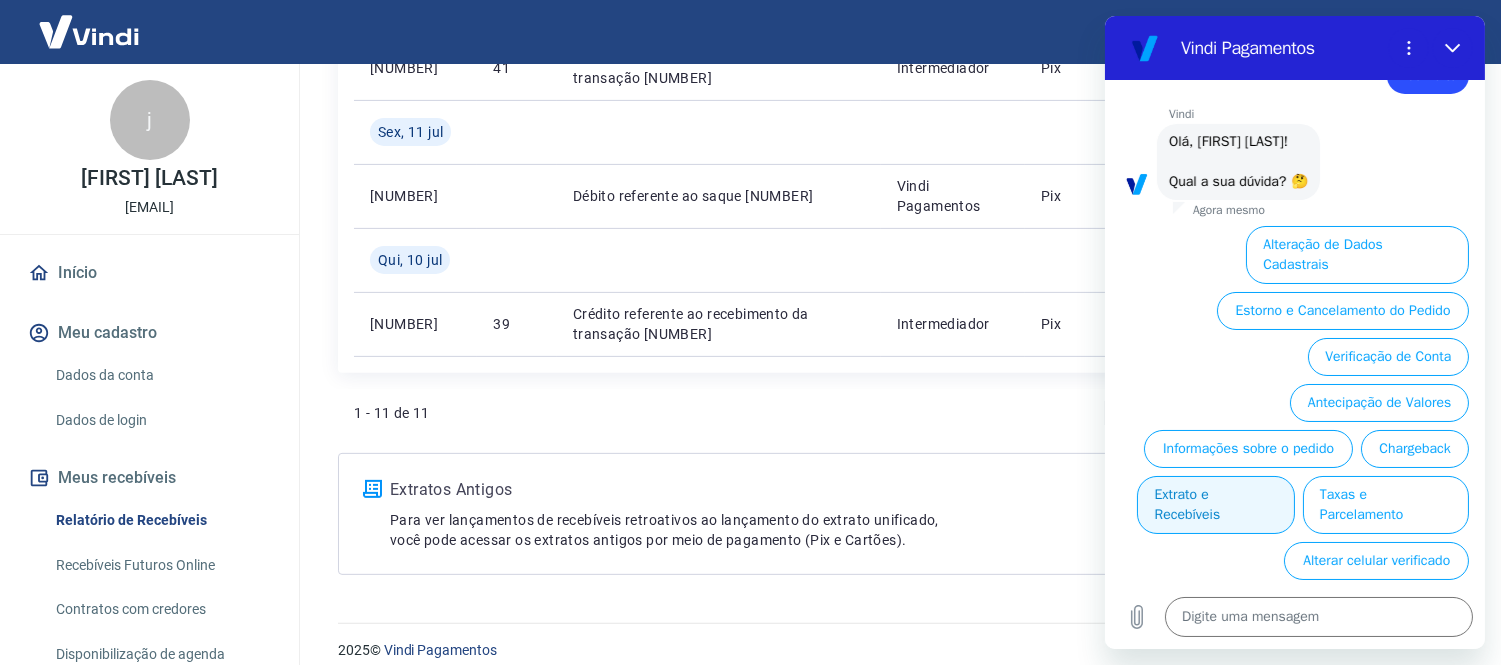 click on "Extrato e Recebíveis" at bounding box center [1214, 505] 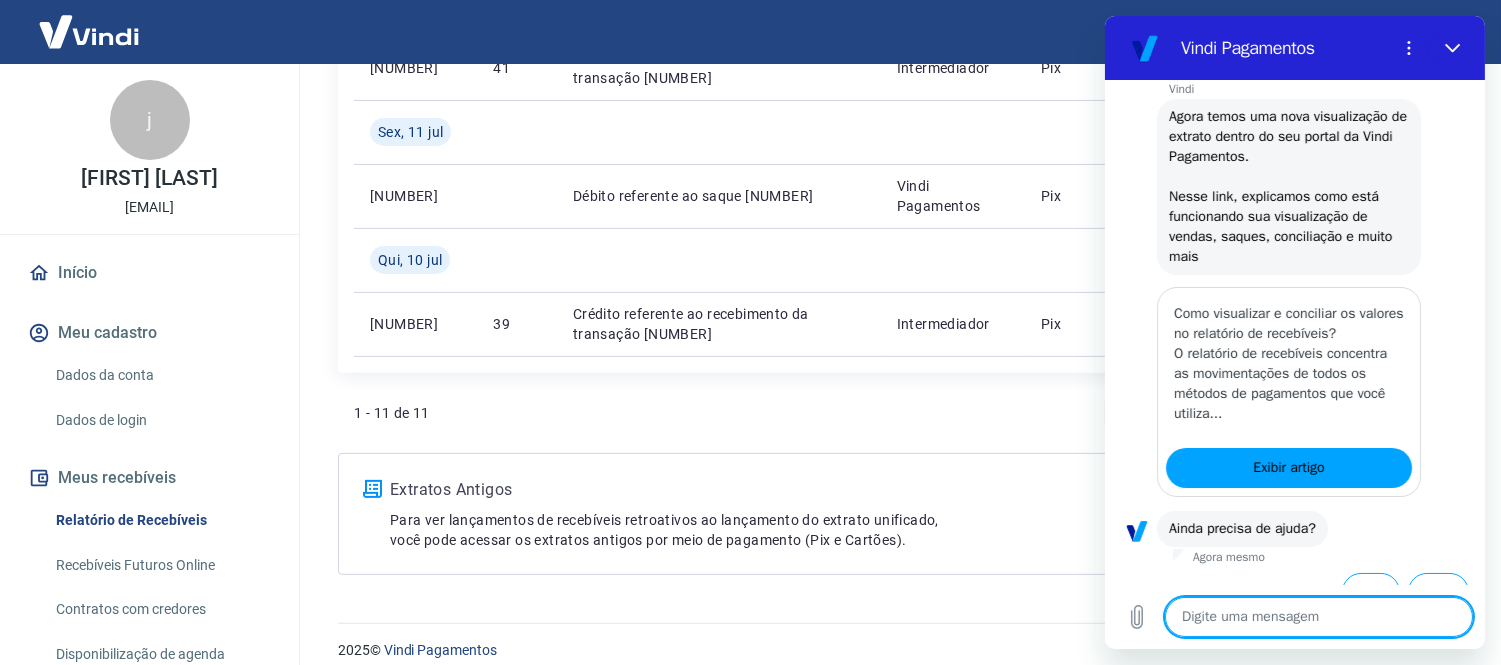 scroll, scrollTop: 291, scrollLeft: 0, axis: vertical 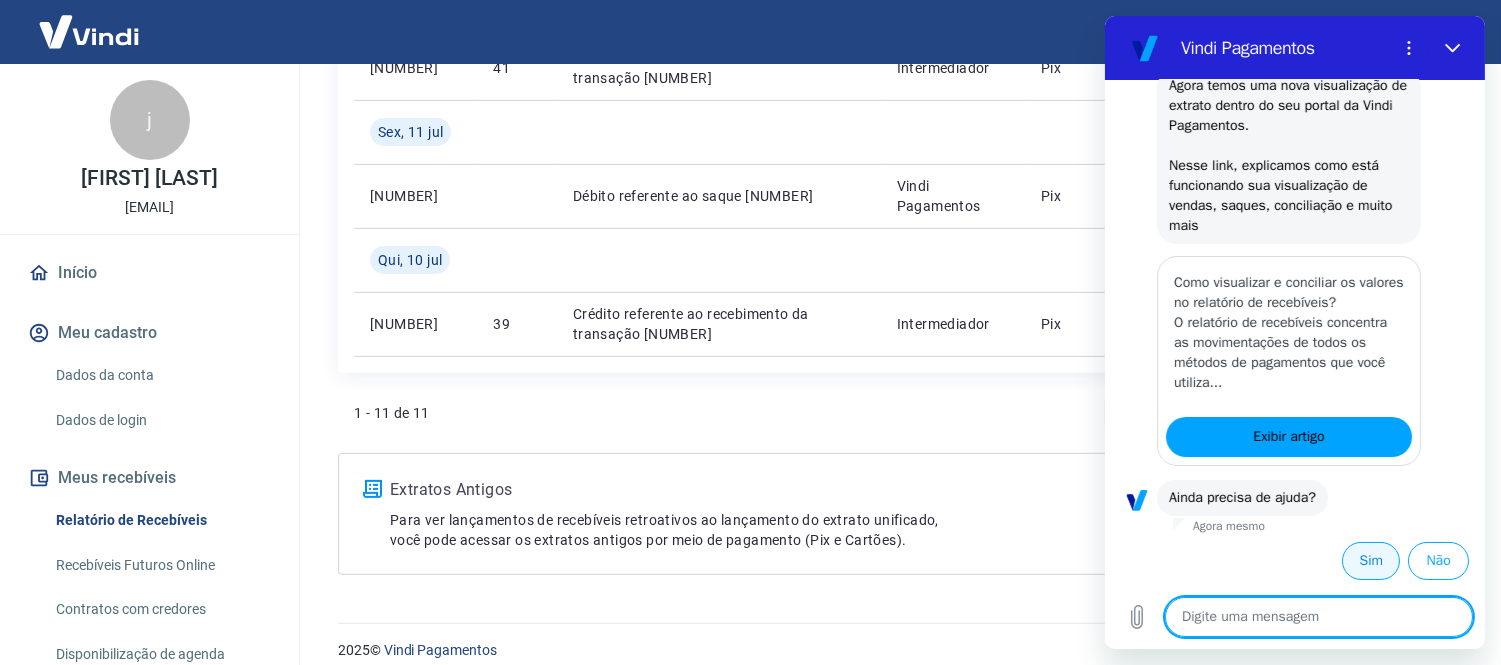 click on "Sim" at bounding box center (1370, 561) 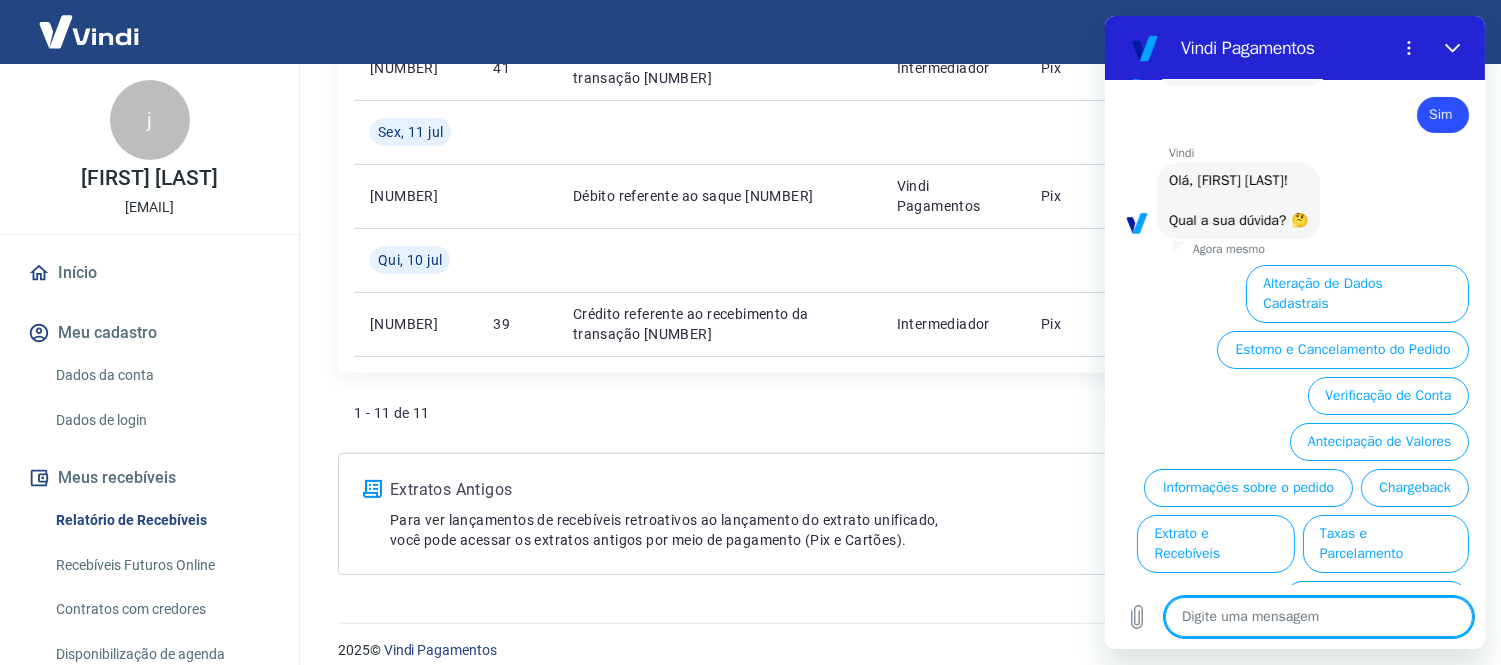 scroll, scrollTop: 768, scrollLeft: 0, axis: vertical 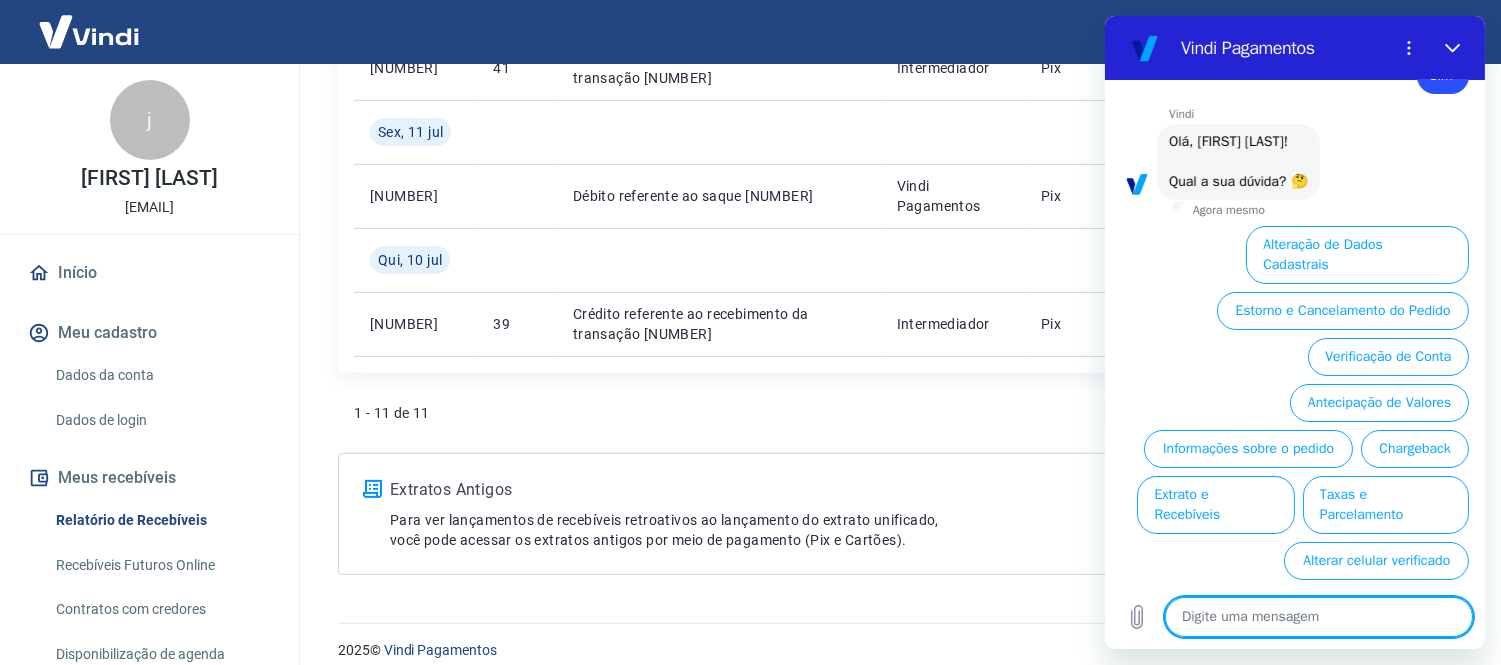 click at bounding box center (1318, 617) 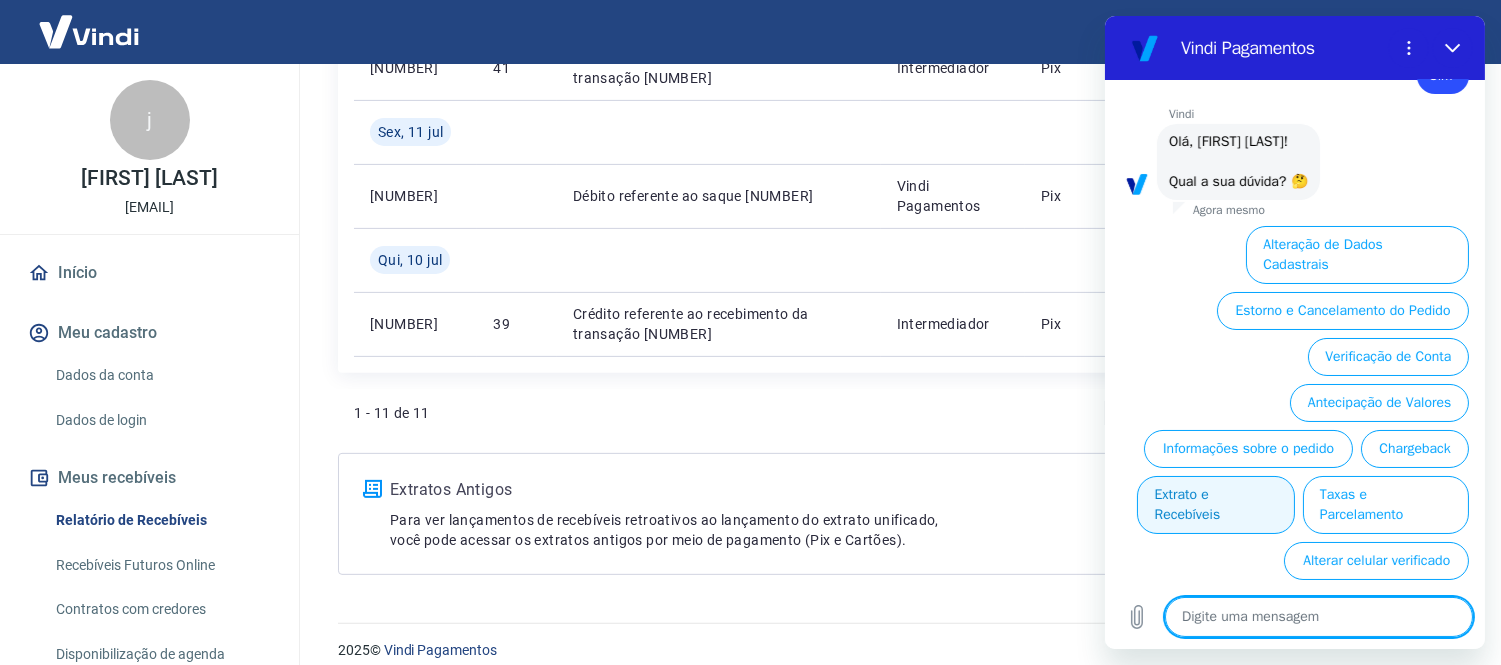 click on "Extrato e Recebíveis" at bounding box center [1214, 505] 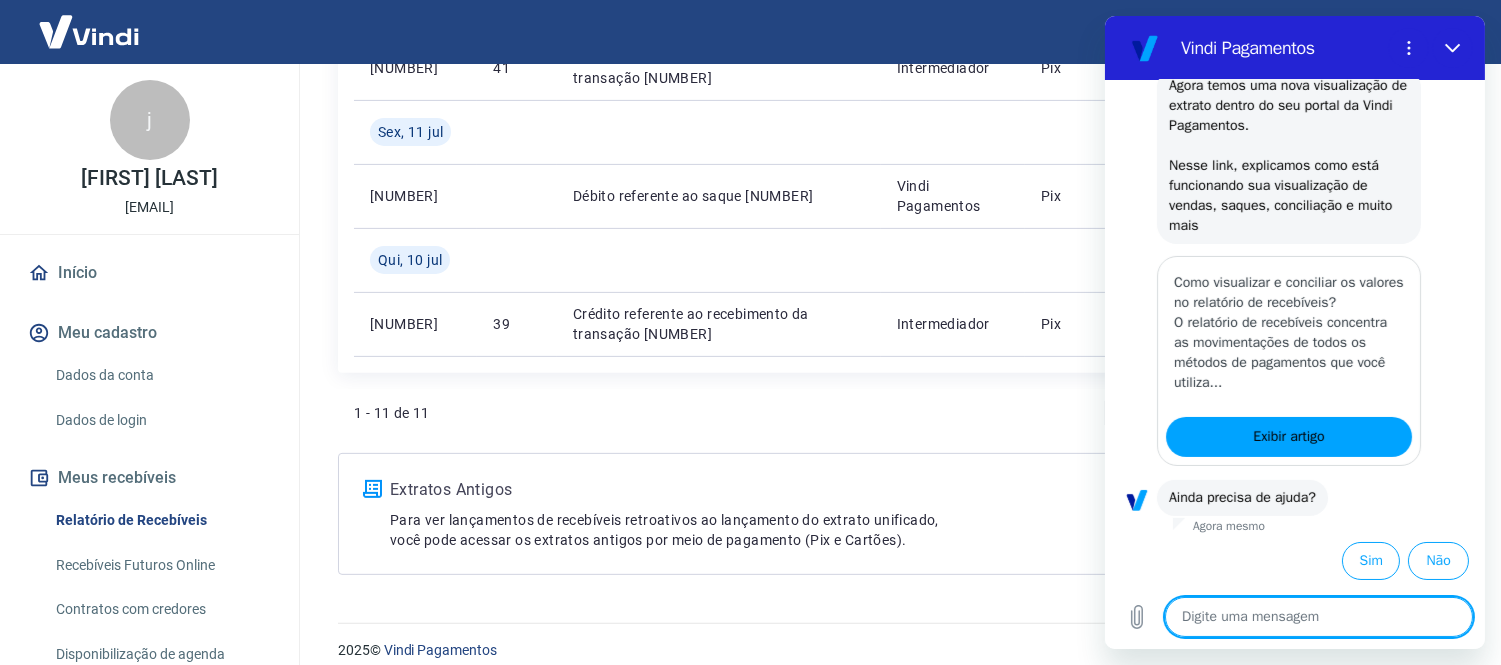 scroll, scrollTop: 991, scrollLeft: 0, axis: vertical 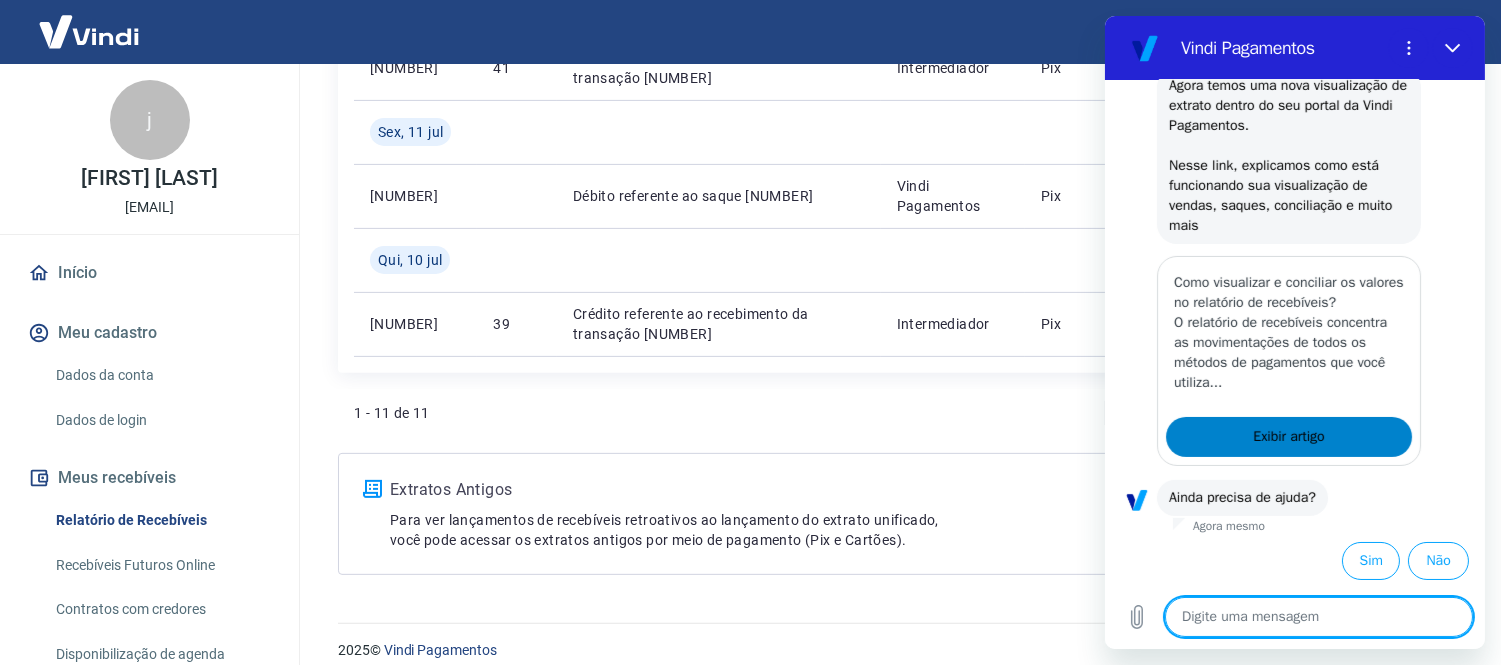 click on "Exibir artigo" at bounding box center [1288, 437] 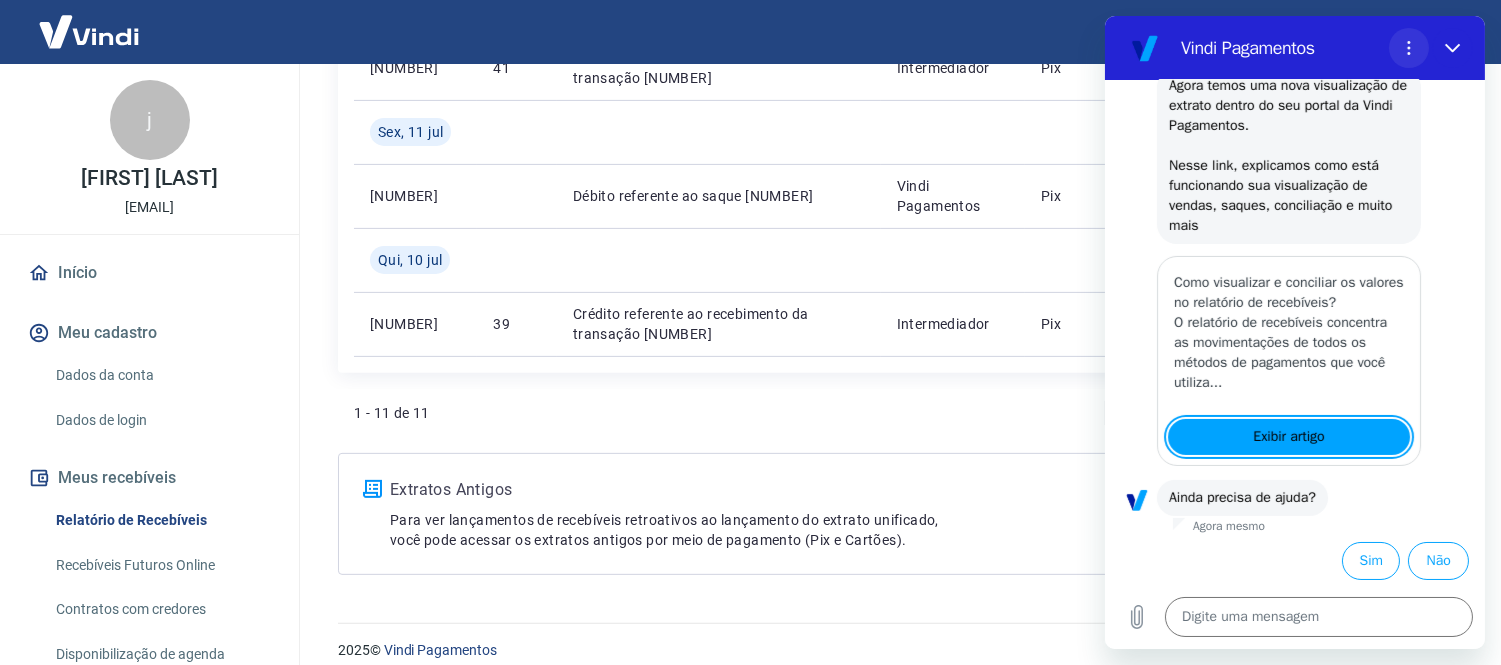 scroll, scrollTop: 991, scrollLeft: 0, axis: vertical 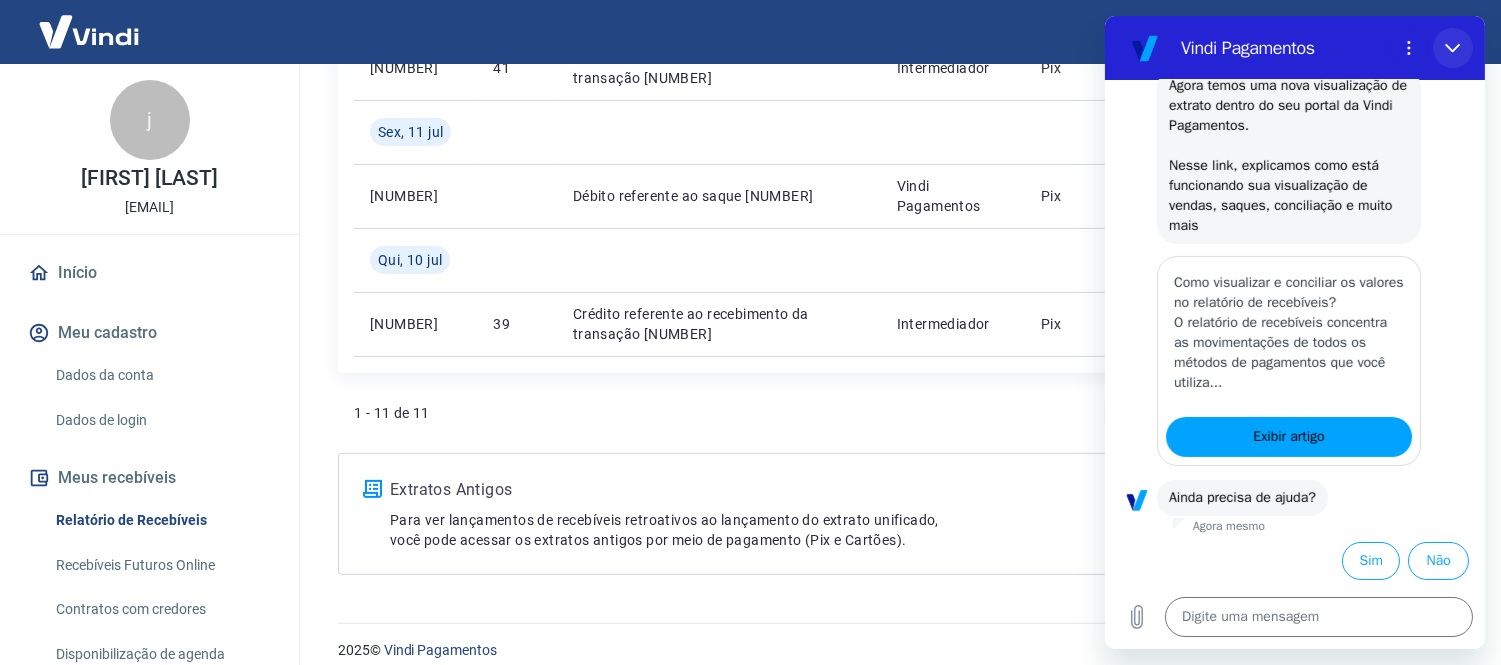 click at bounding box center (1452, 48) 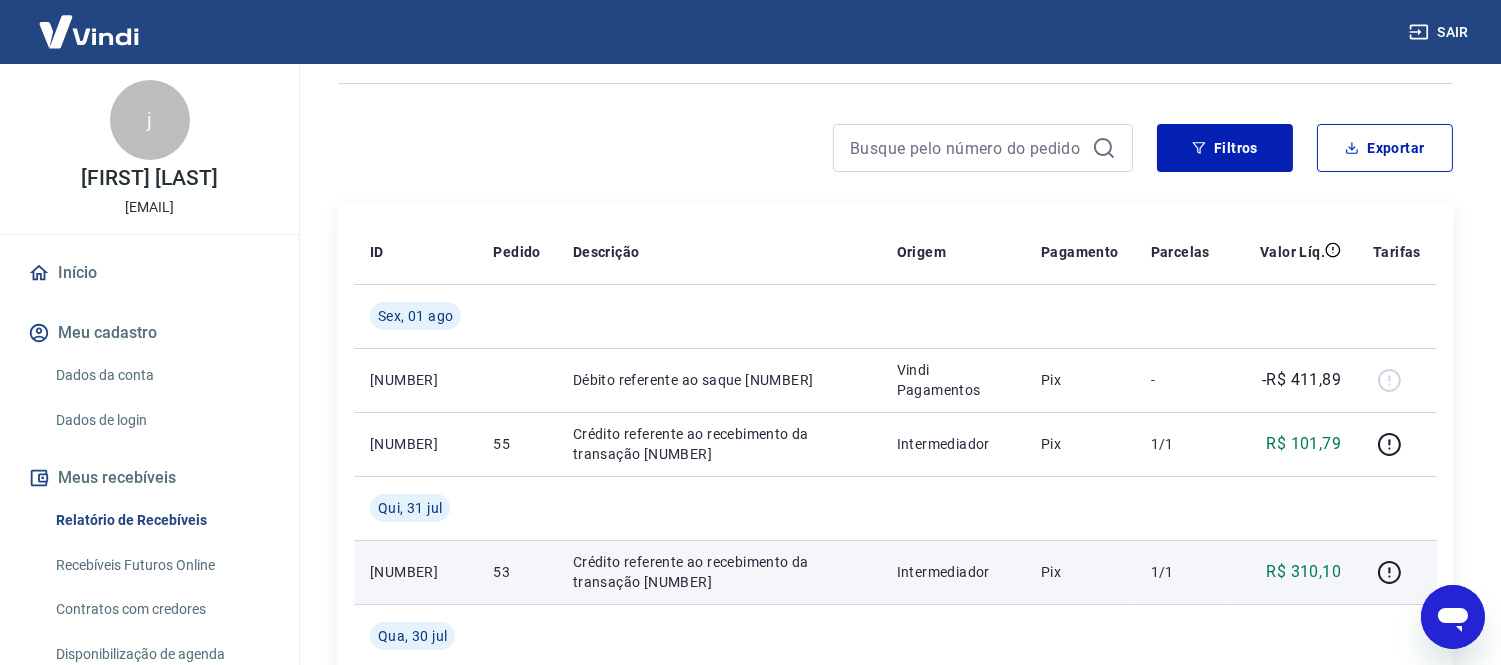 scroll, scrollTop: 0, scrollLeft: 0, axis: both 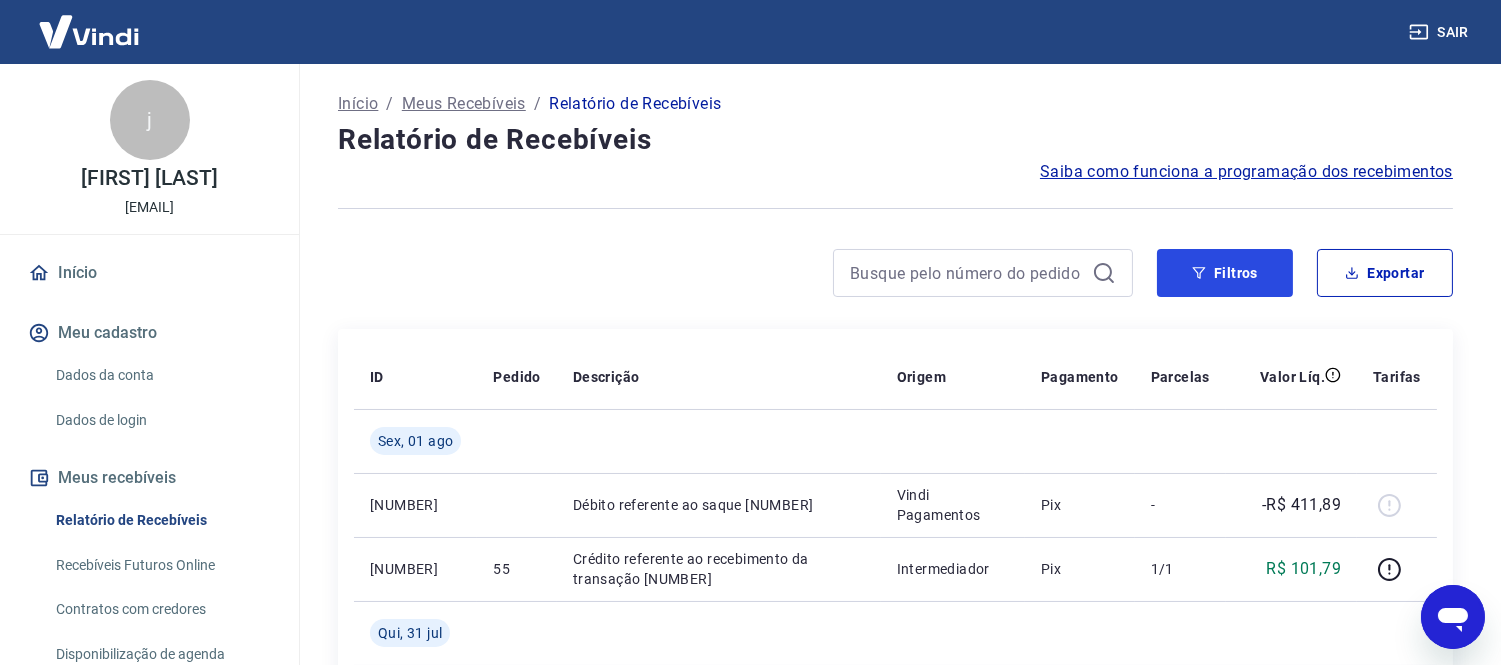 click on "Filtros" at bounding box center (1225, 273) 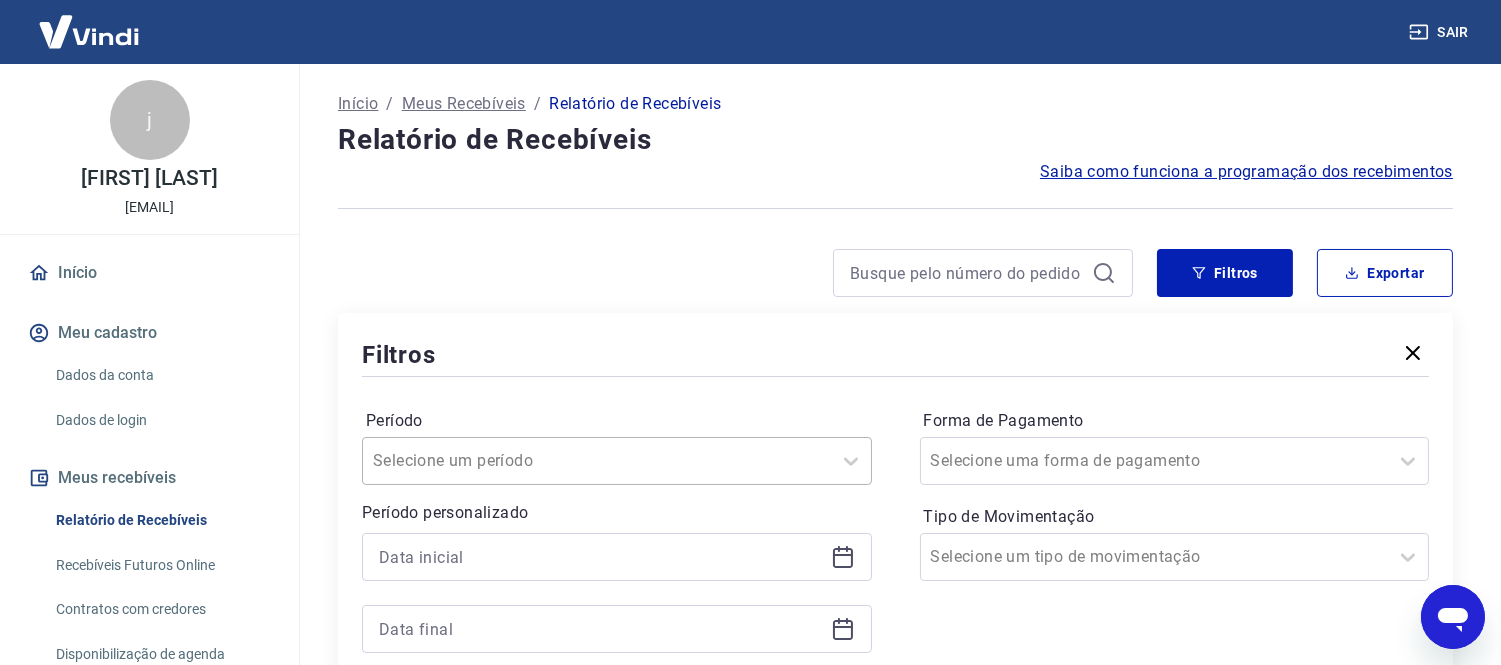 click on "Selecione um período" at bounding box center [617, 461] 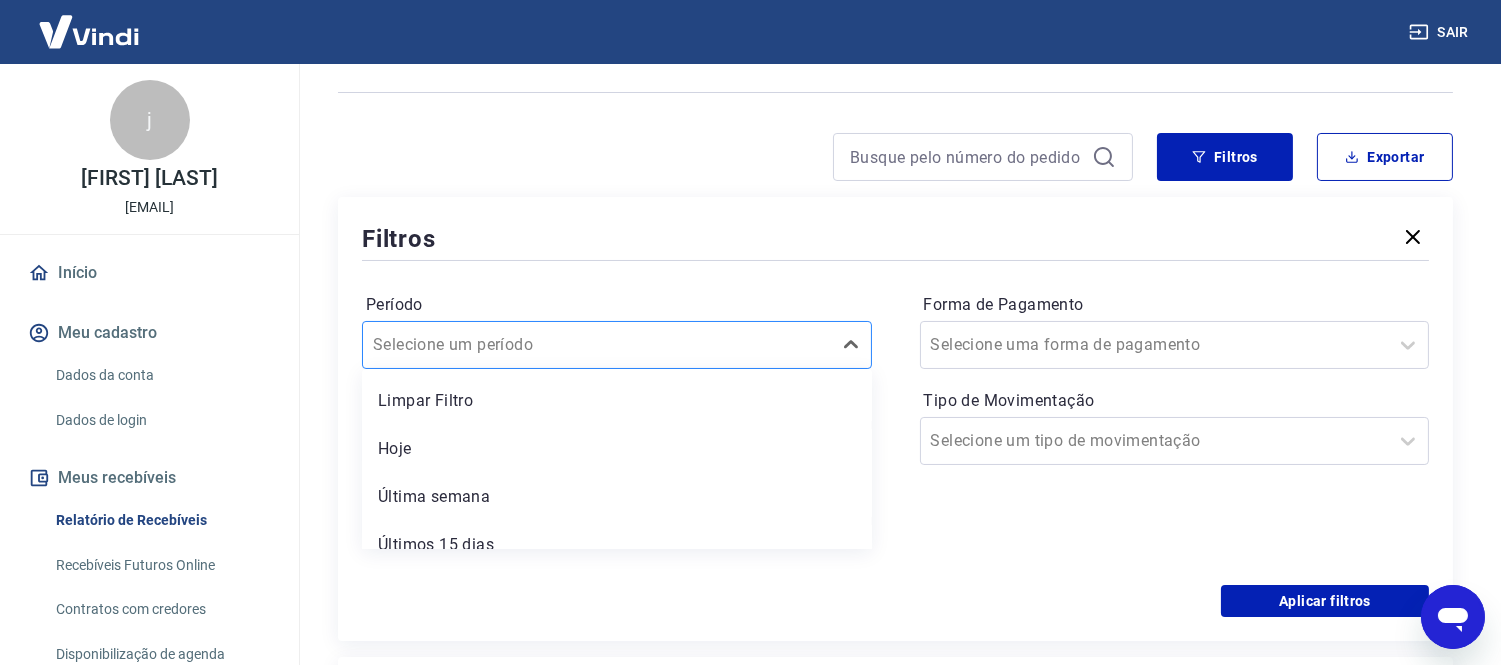 scroll, scrollTop: 120, scrollLeft: 0, axis: vertical 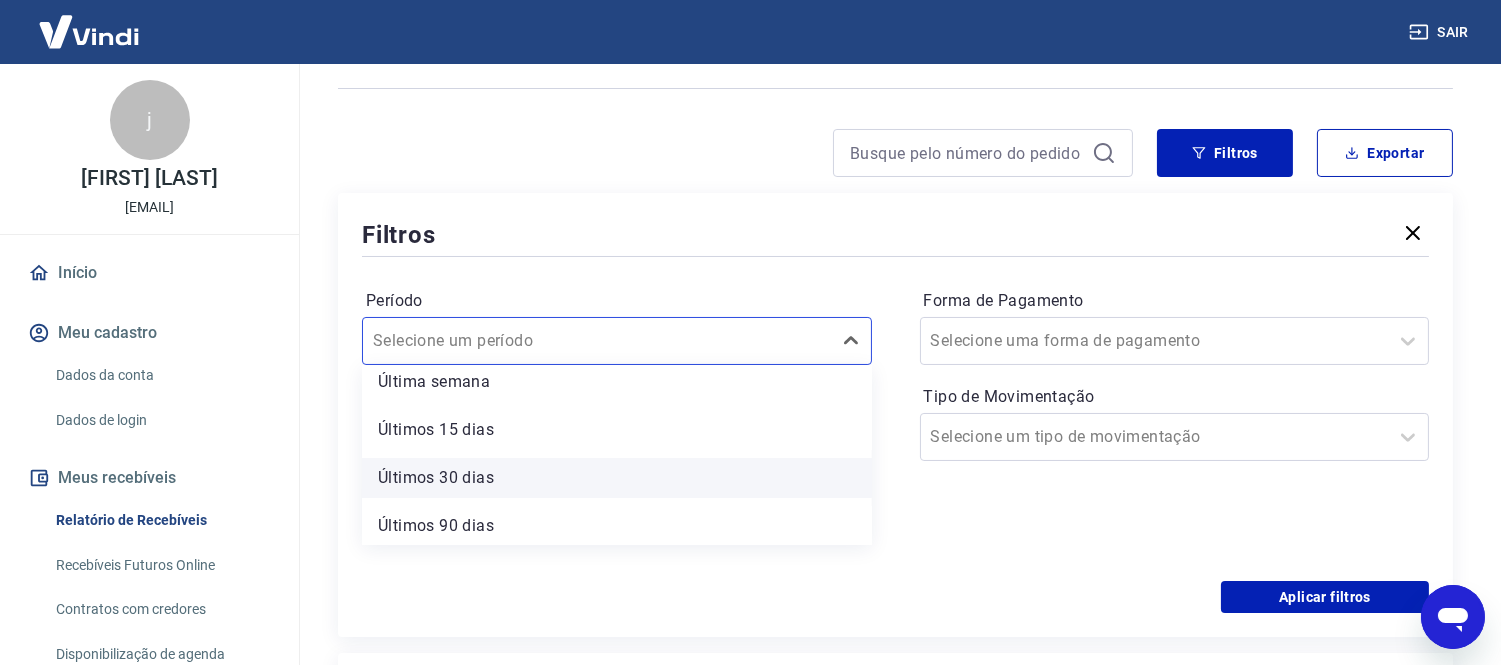 click on "Últimos 30 dias" at bounding box center [617, 478] 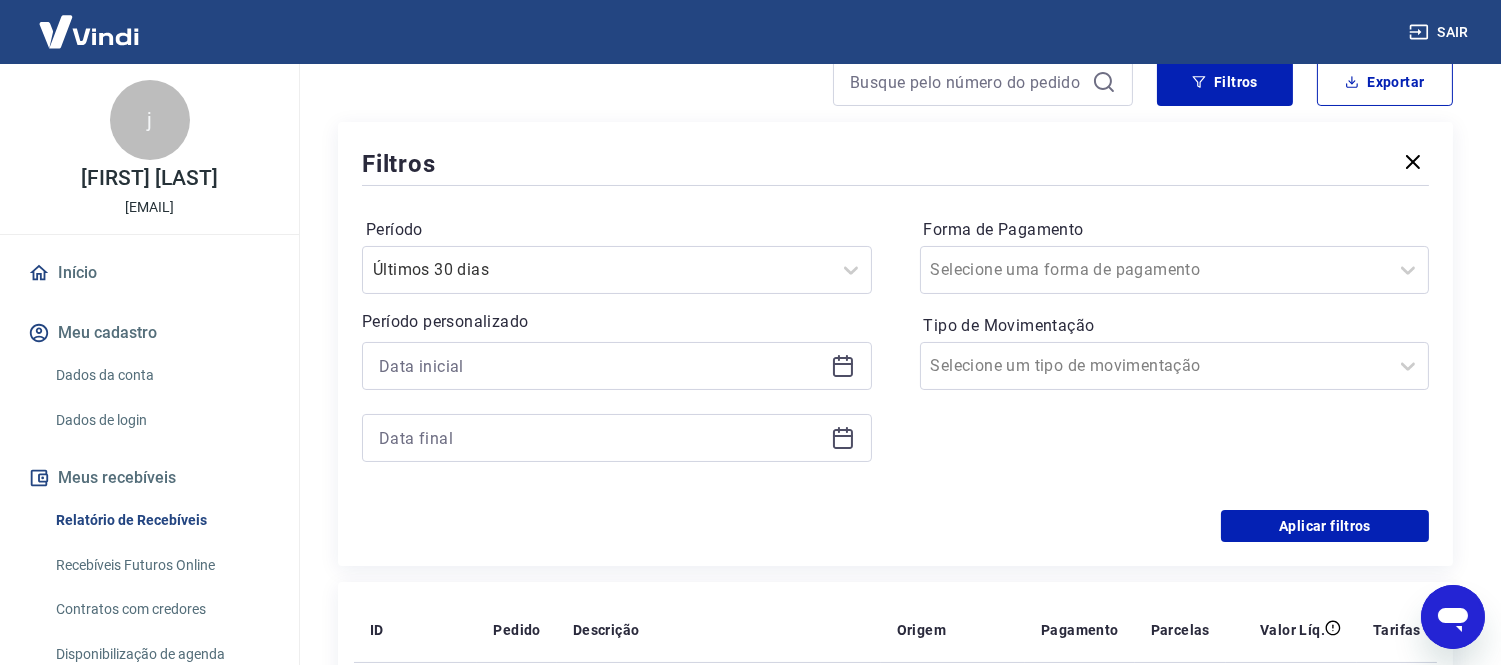 scroll, scrollTop: 231, scrollLeft: 0, axis: vertical 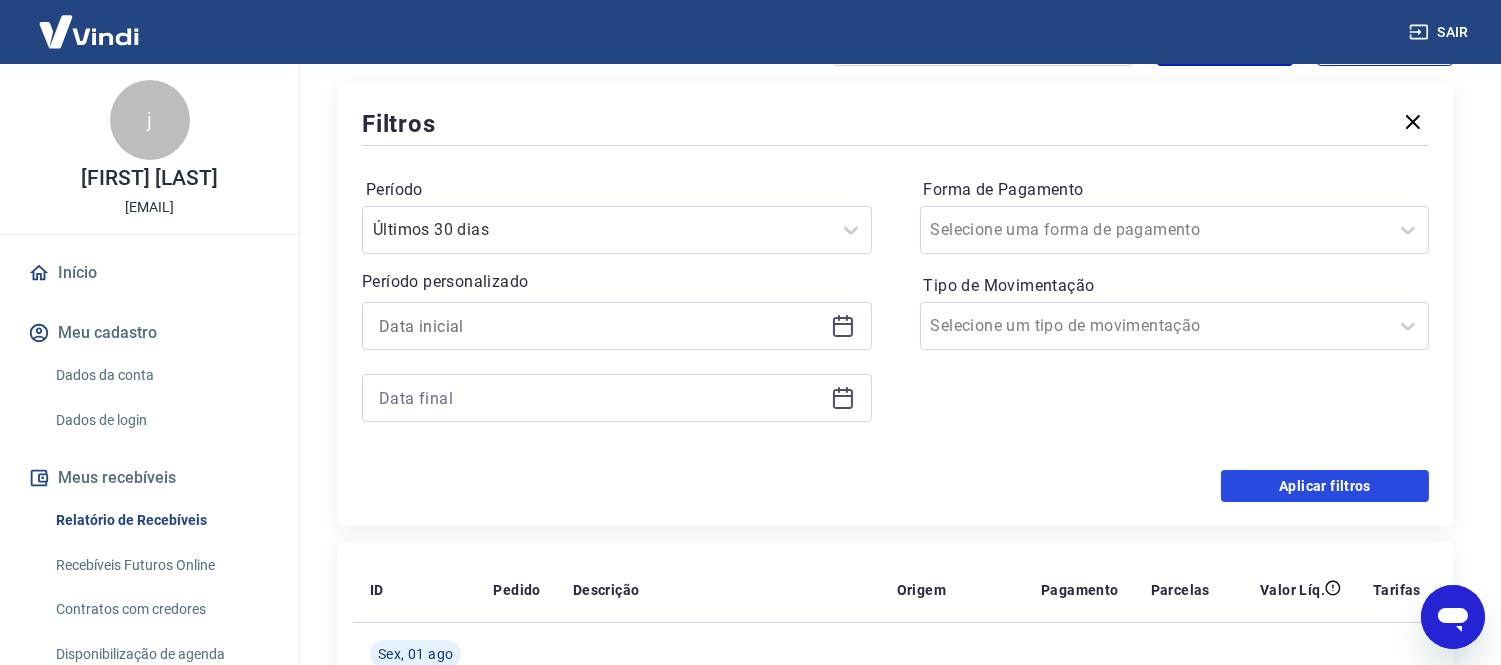 drag, startPoint x: 1275, startPoint y: 474, endPoint x: 1147, endPoint y: 358, distance: 172.74258 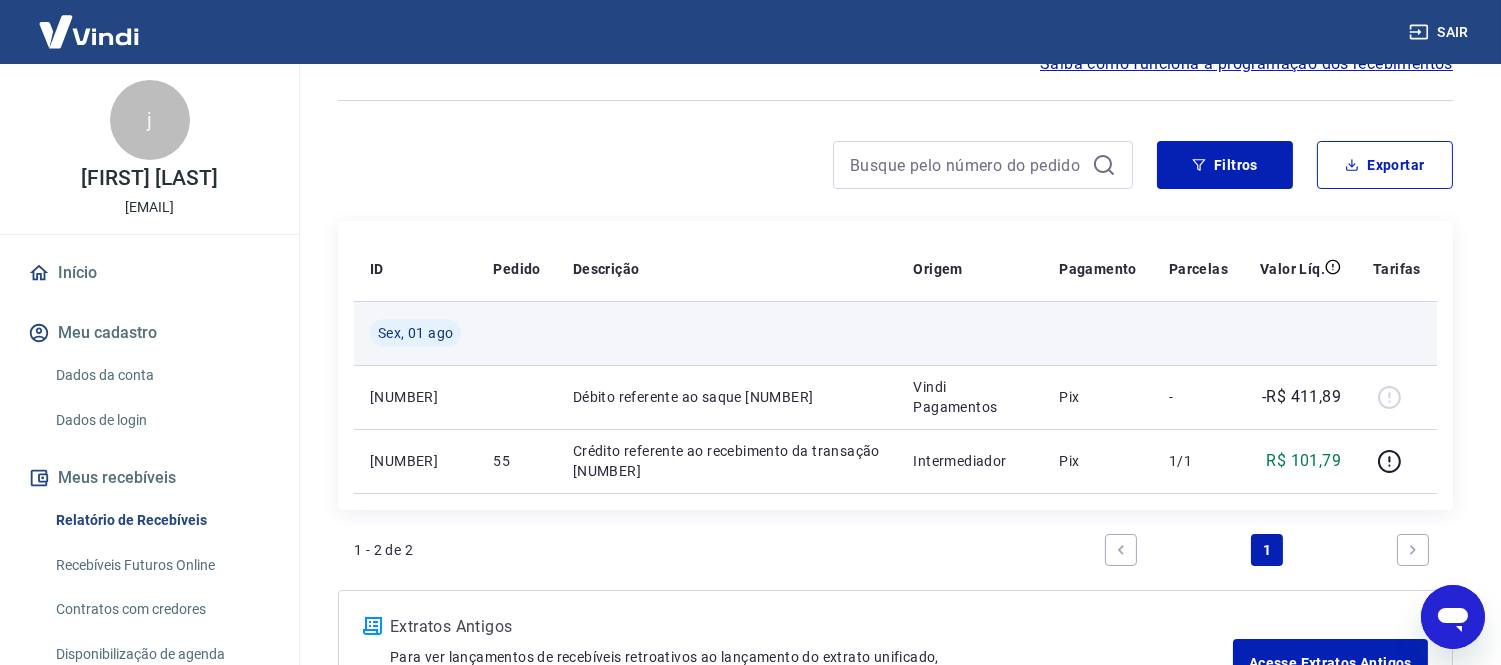 scroll, scrollTop: 264, scrollLeft: 0, axis: vertical 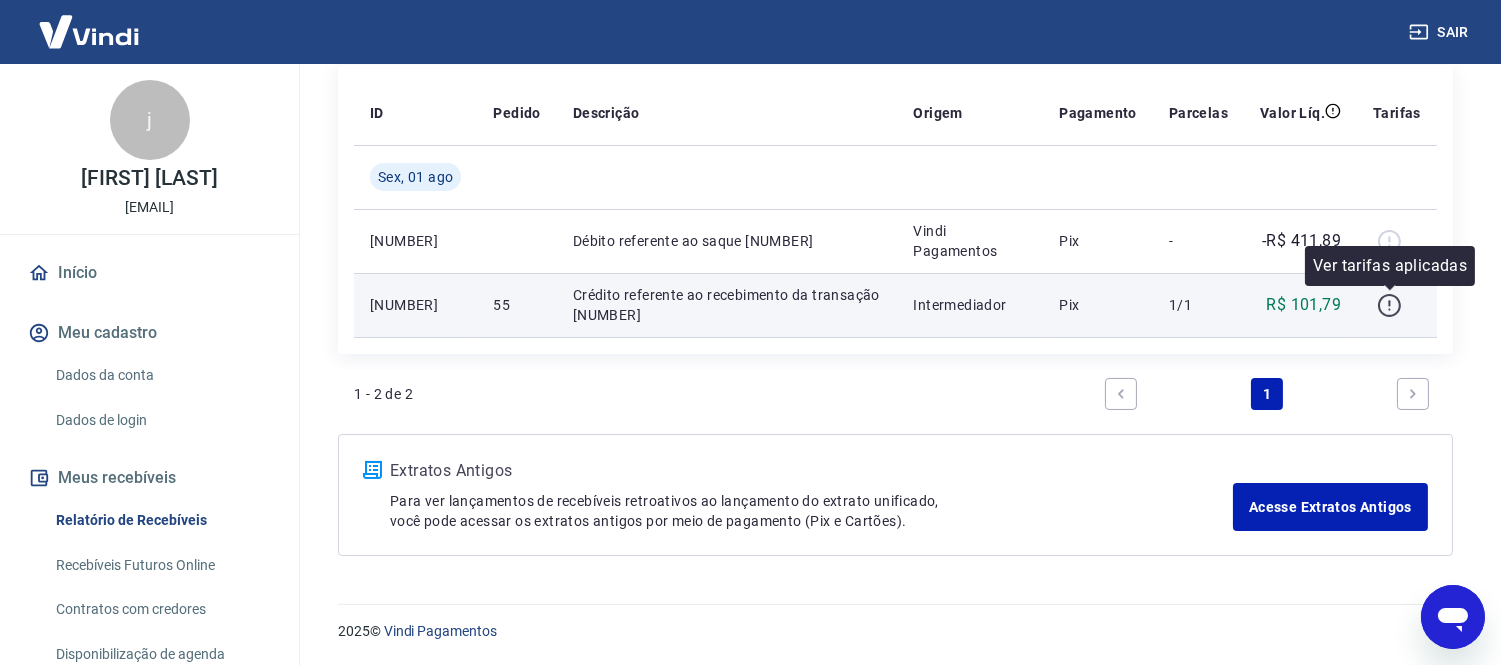 click 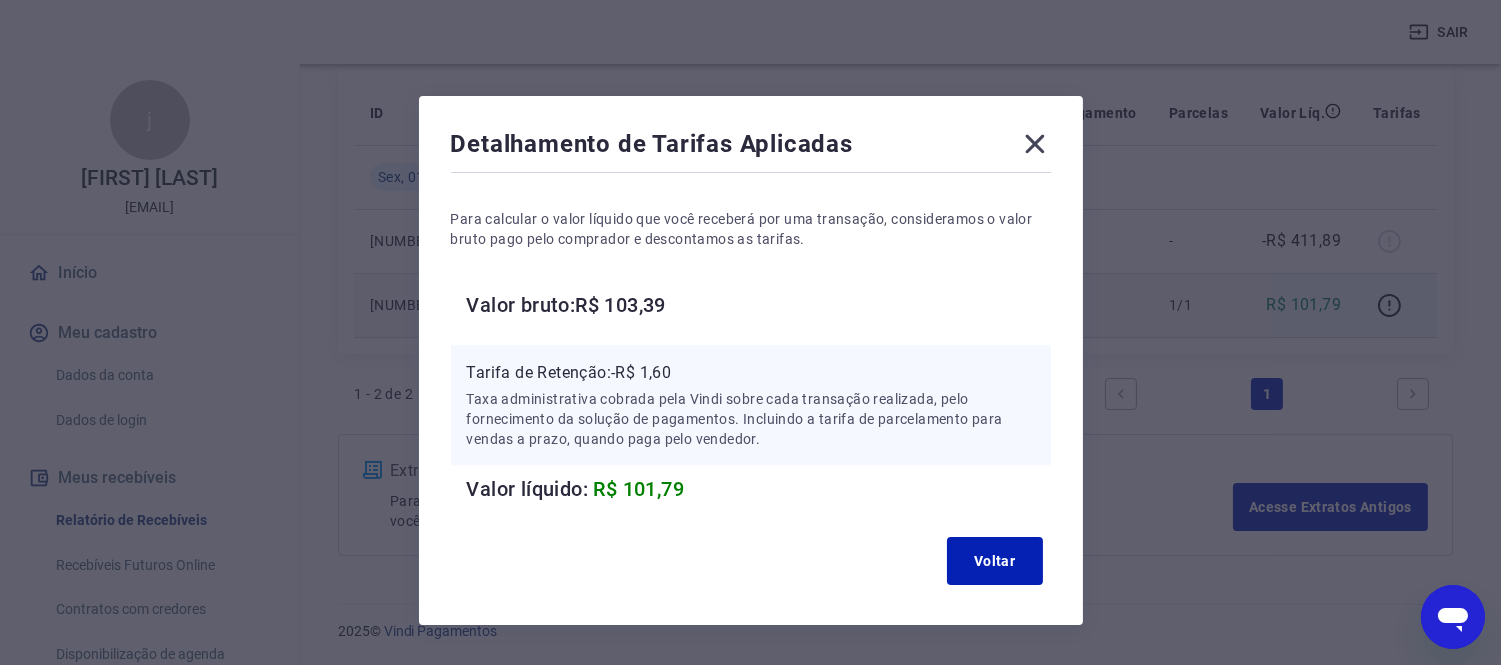 click 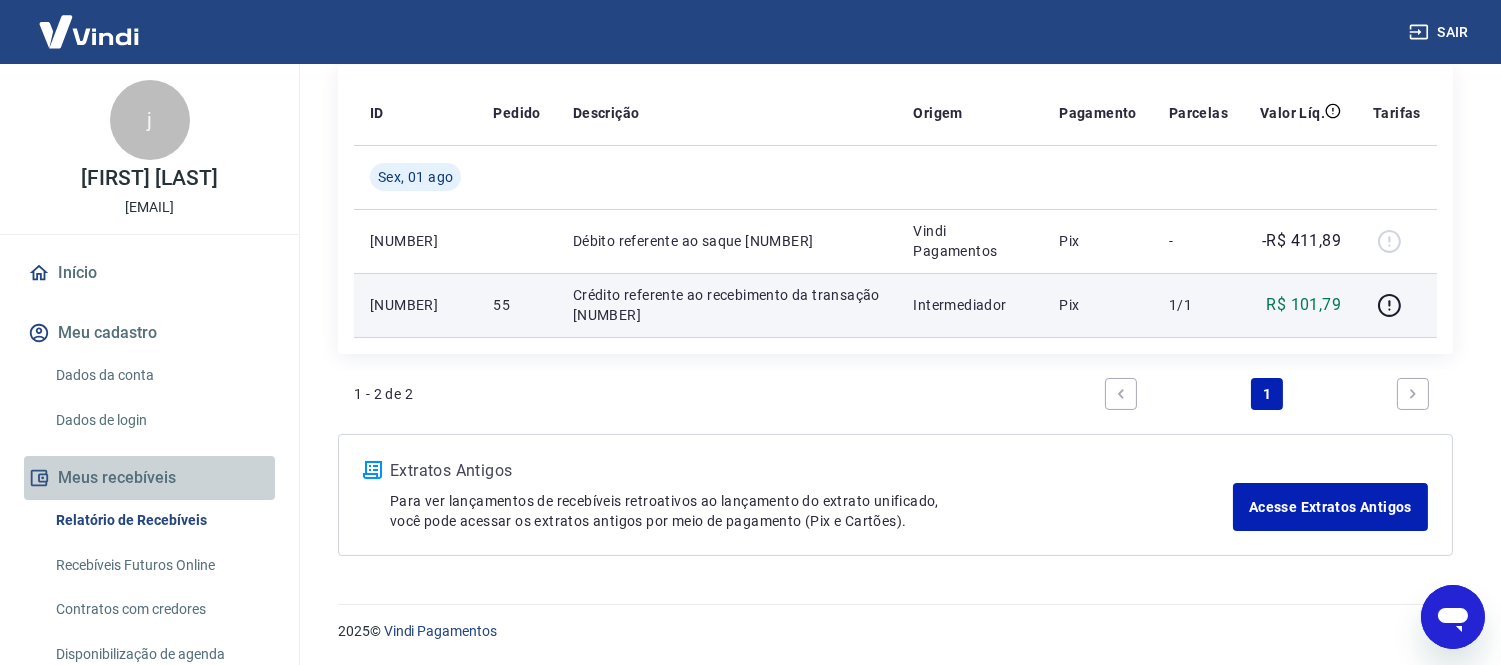 click on "Meus recebíveis" at bounding box center (149, 478) 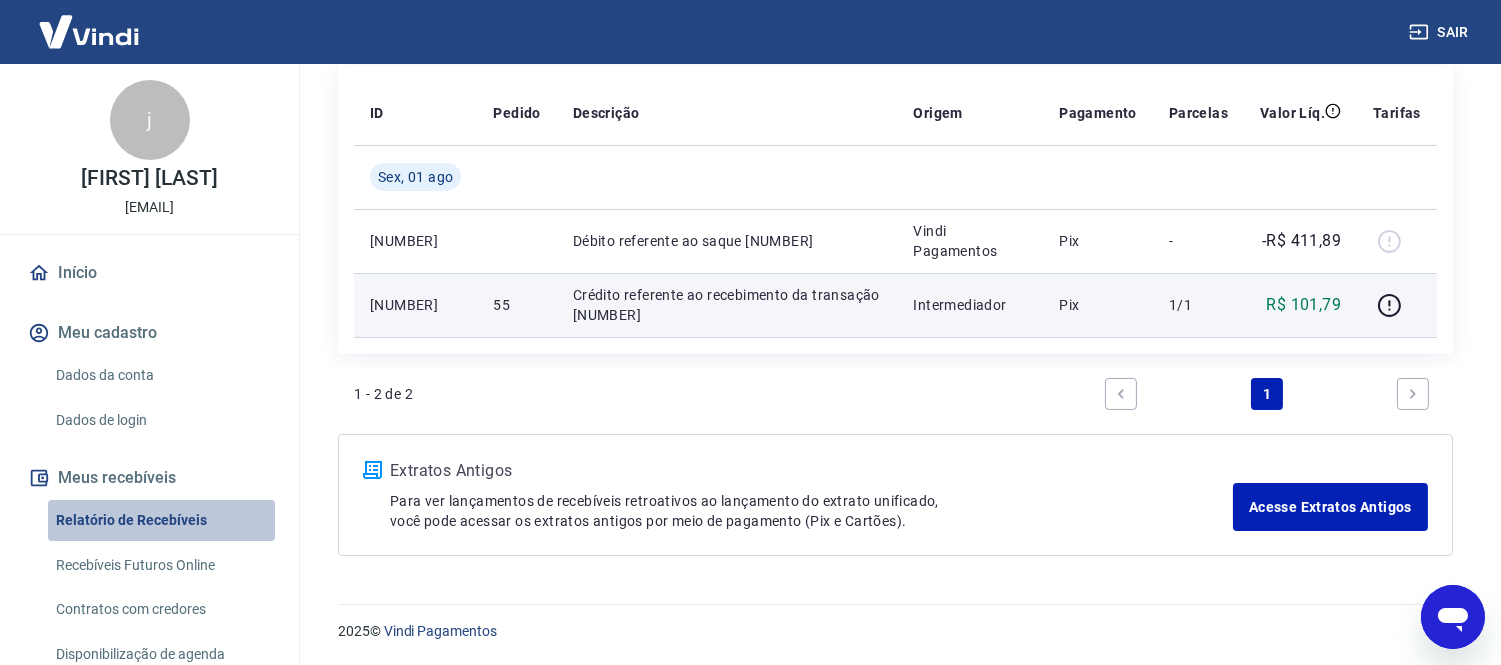 click on "Relatório de Recebíveis" at bounding box center (161, 520) 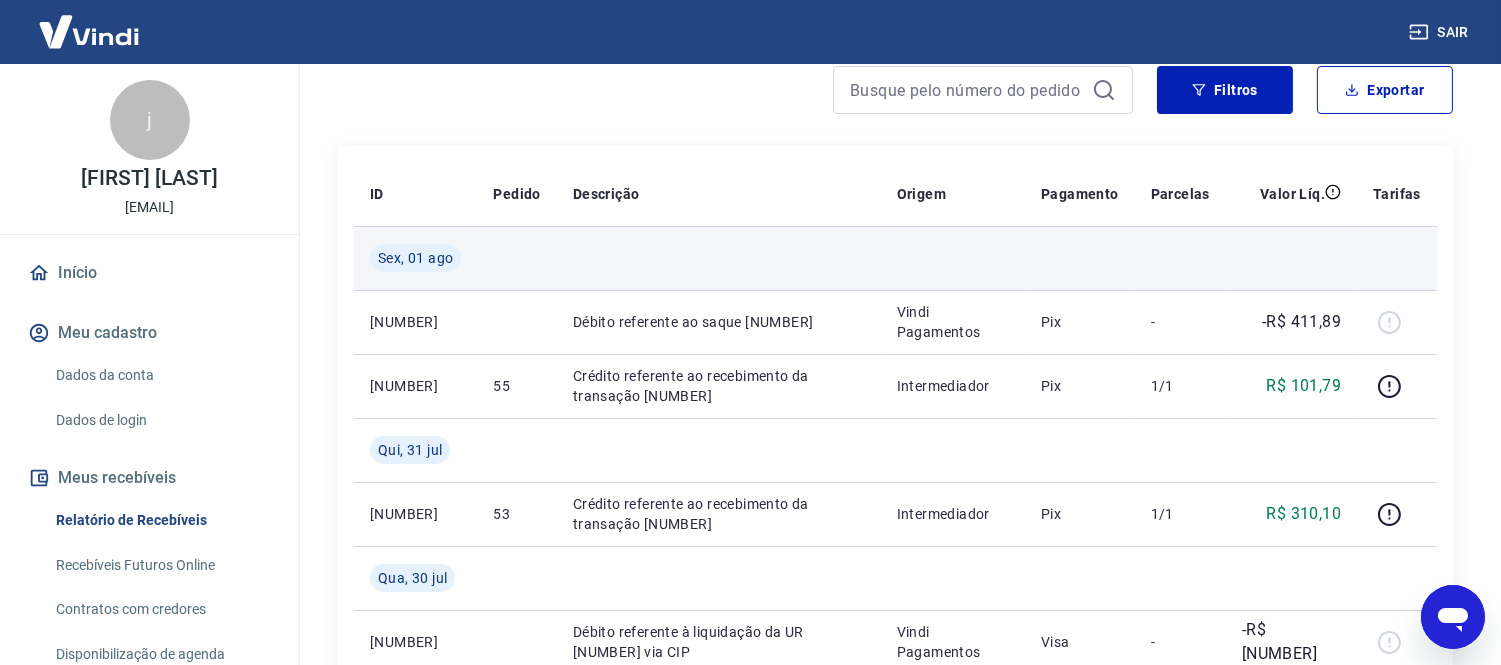 scroll, scrollTop: 222, scrollLeft: 0, axis: vertical 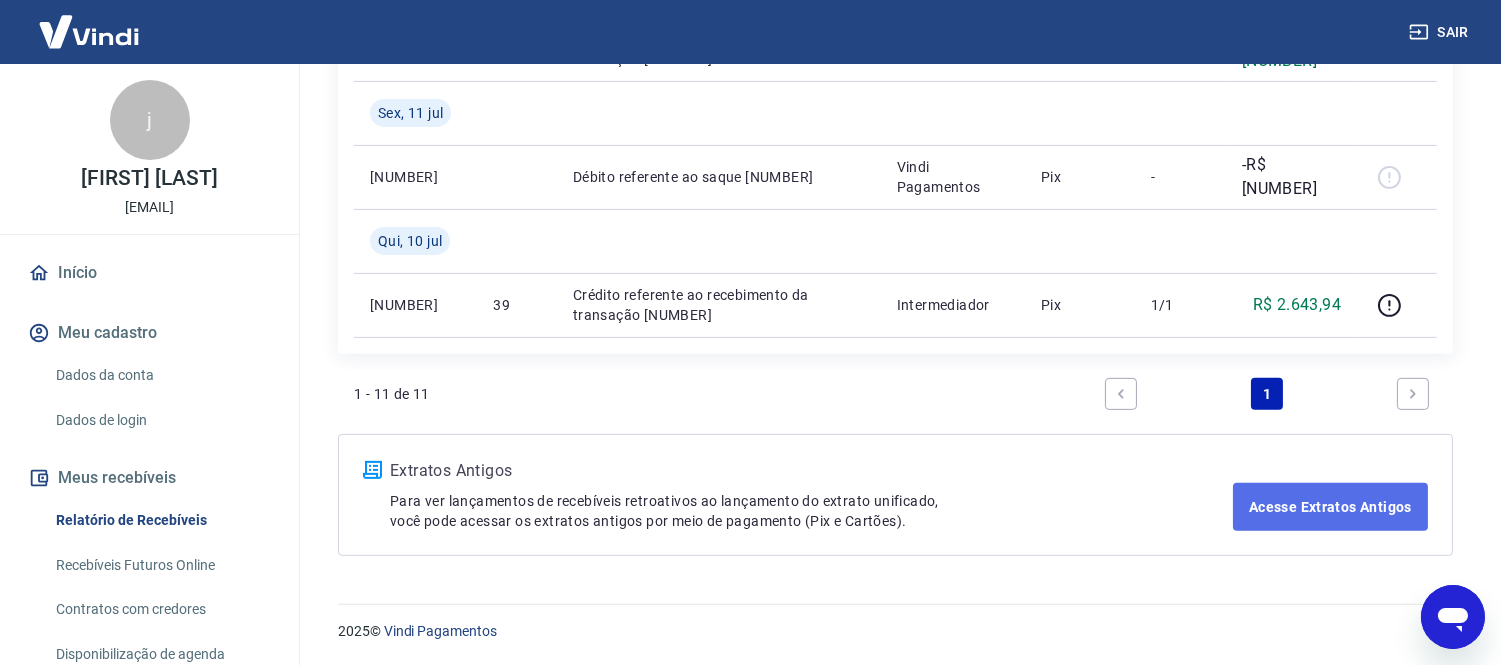 click on "Acesse Extratos Antigos" at bounding box center [1330, 507] 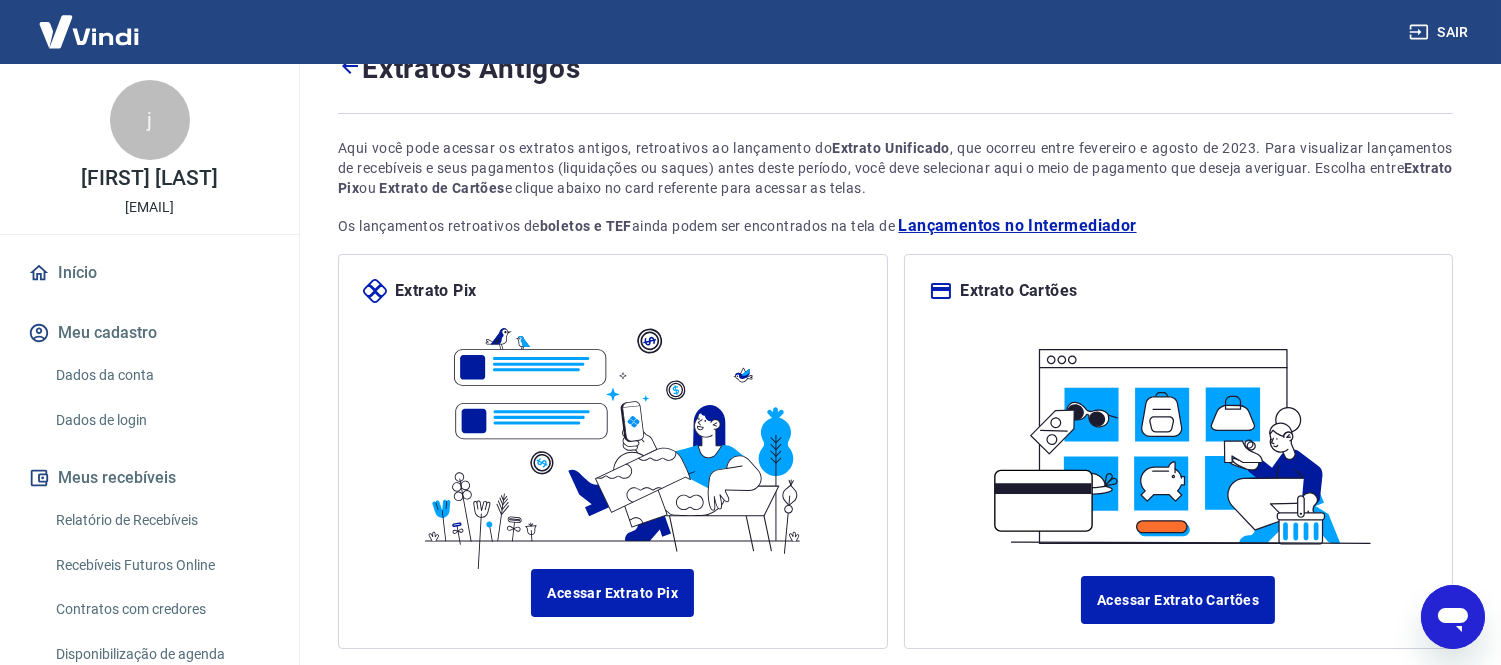 scroll, scrollTop: 0, scrollLeft: 0, axis: both 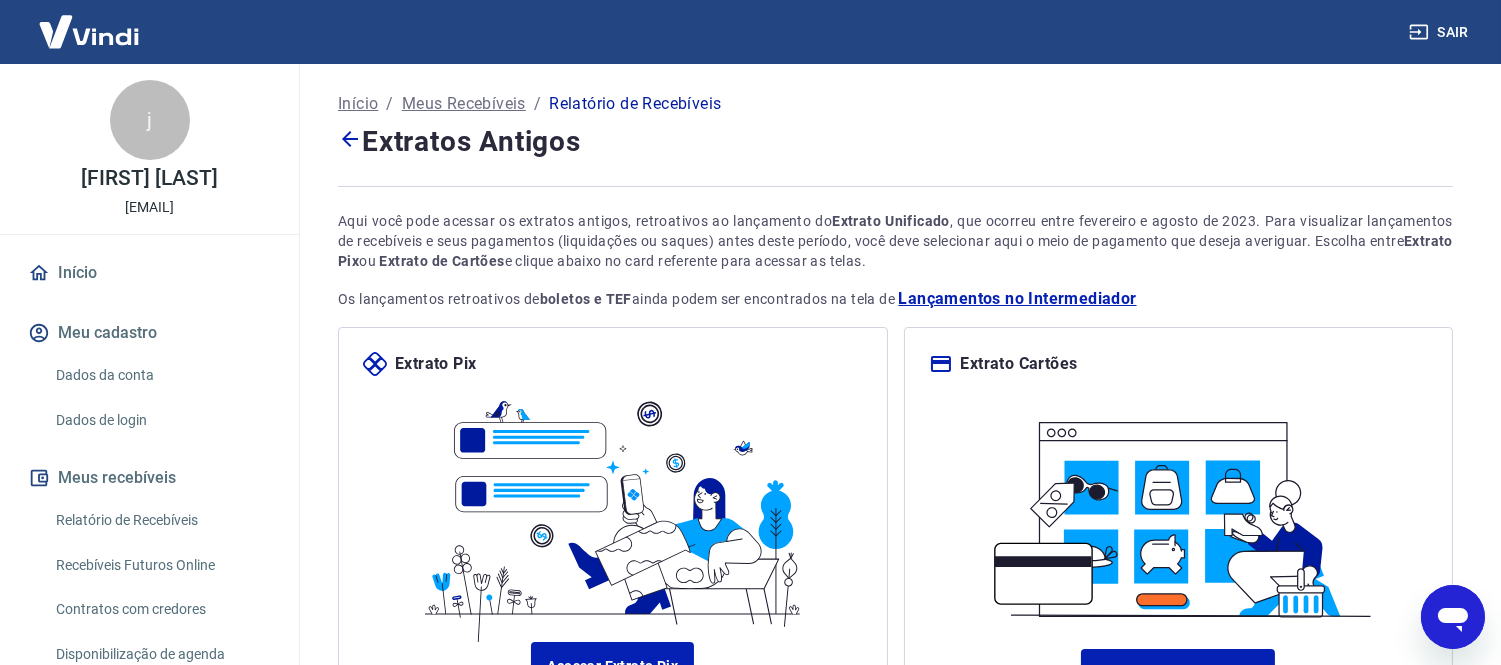 type on "x" 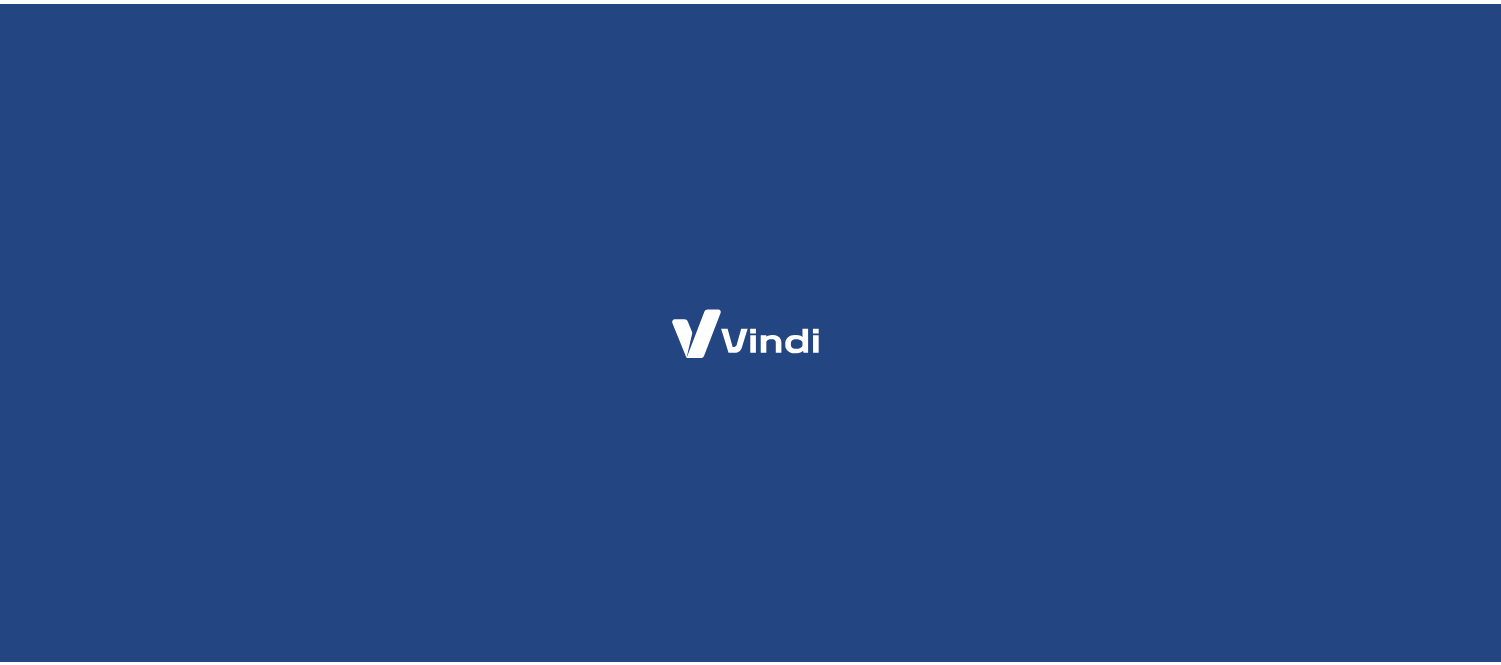 scroll, scrollTop: 0, scrollLeft: 0, axis: both 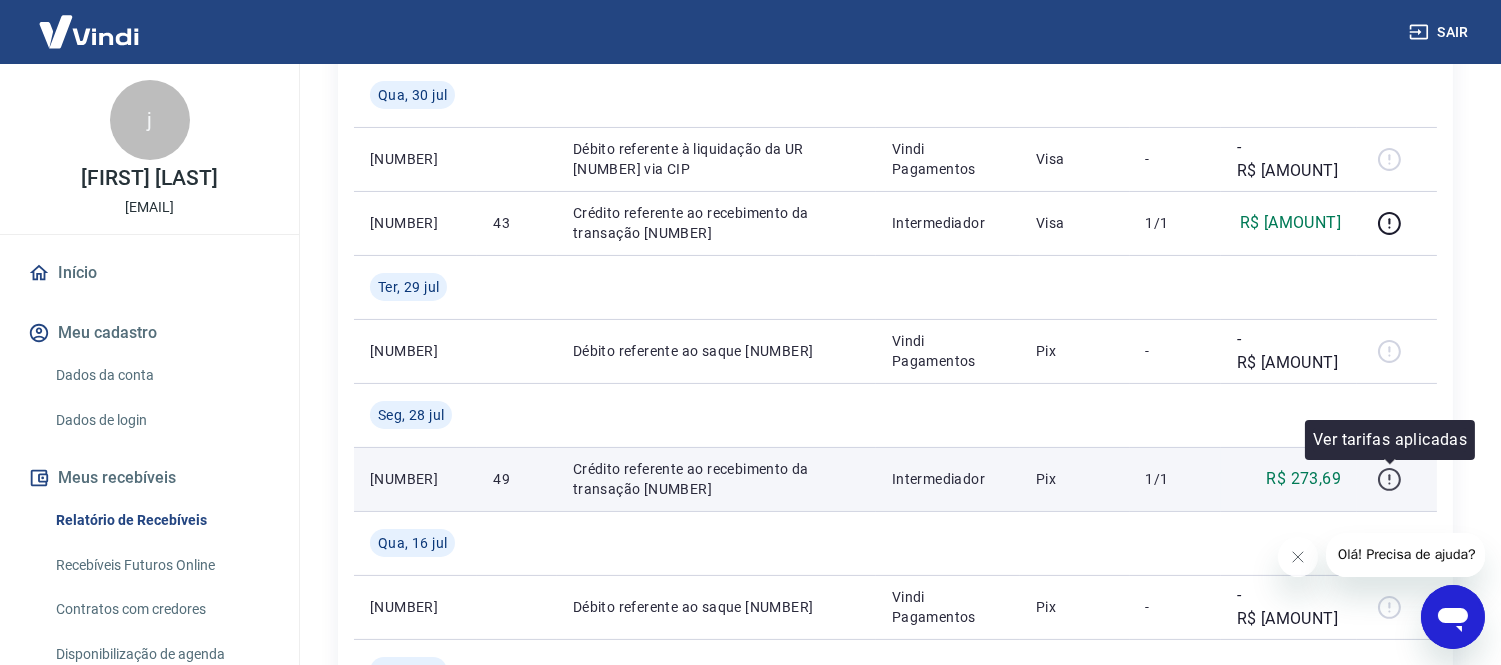 click 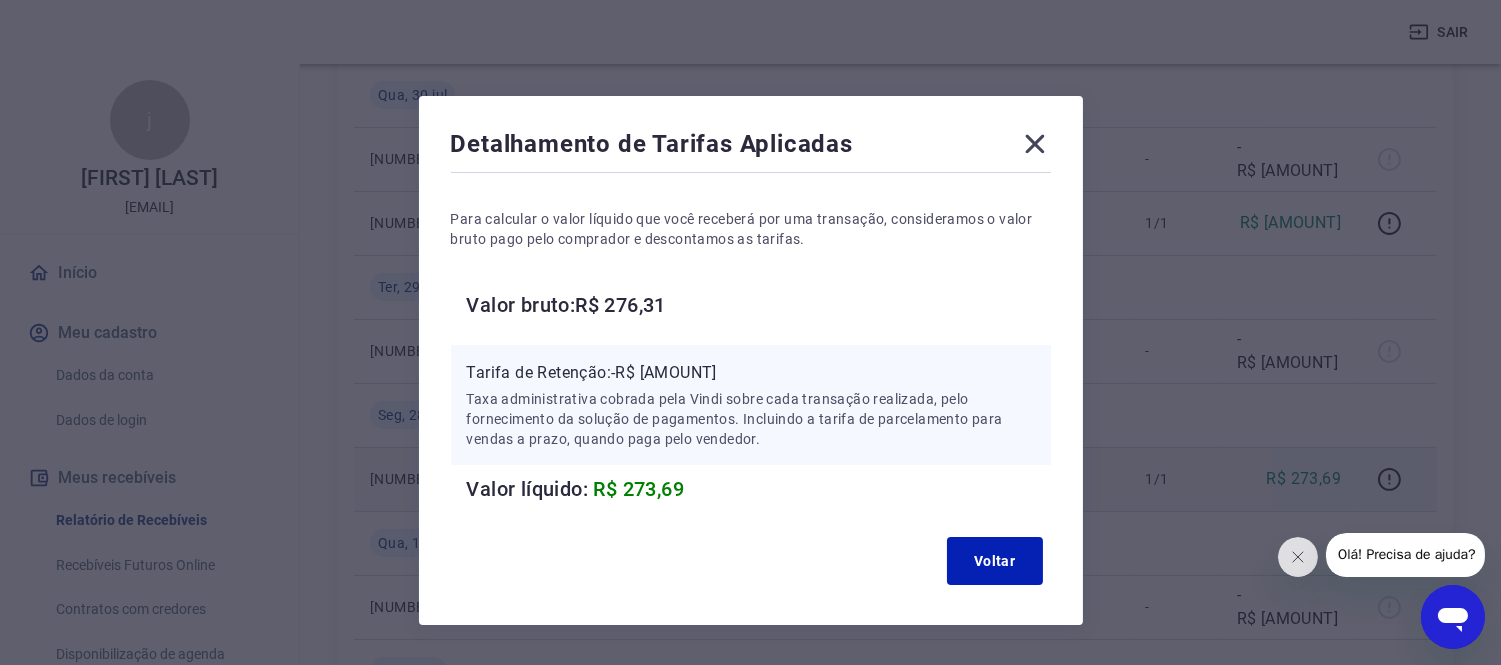 click 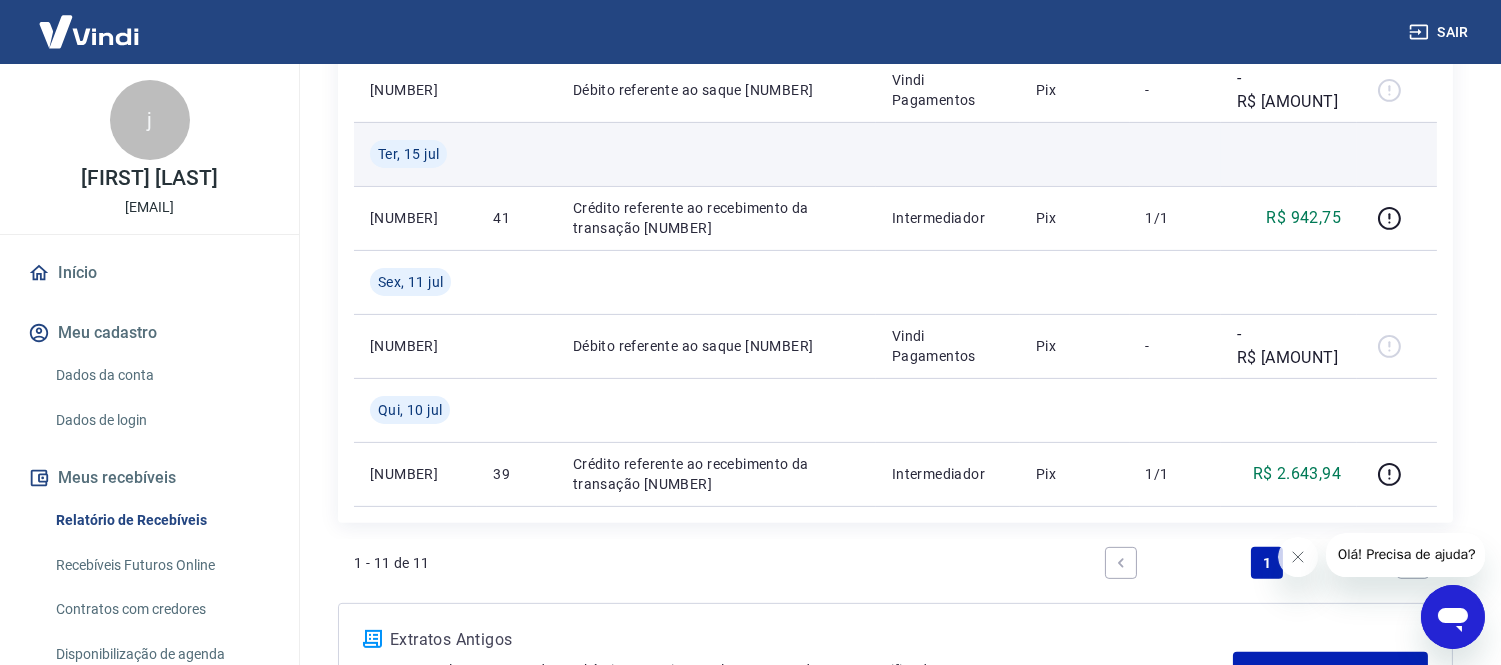 scroll, scrollTop: 1352, scrollLeft: 0, axis: vertical 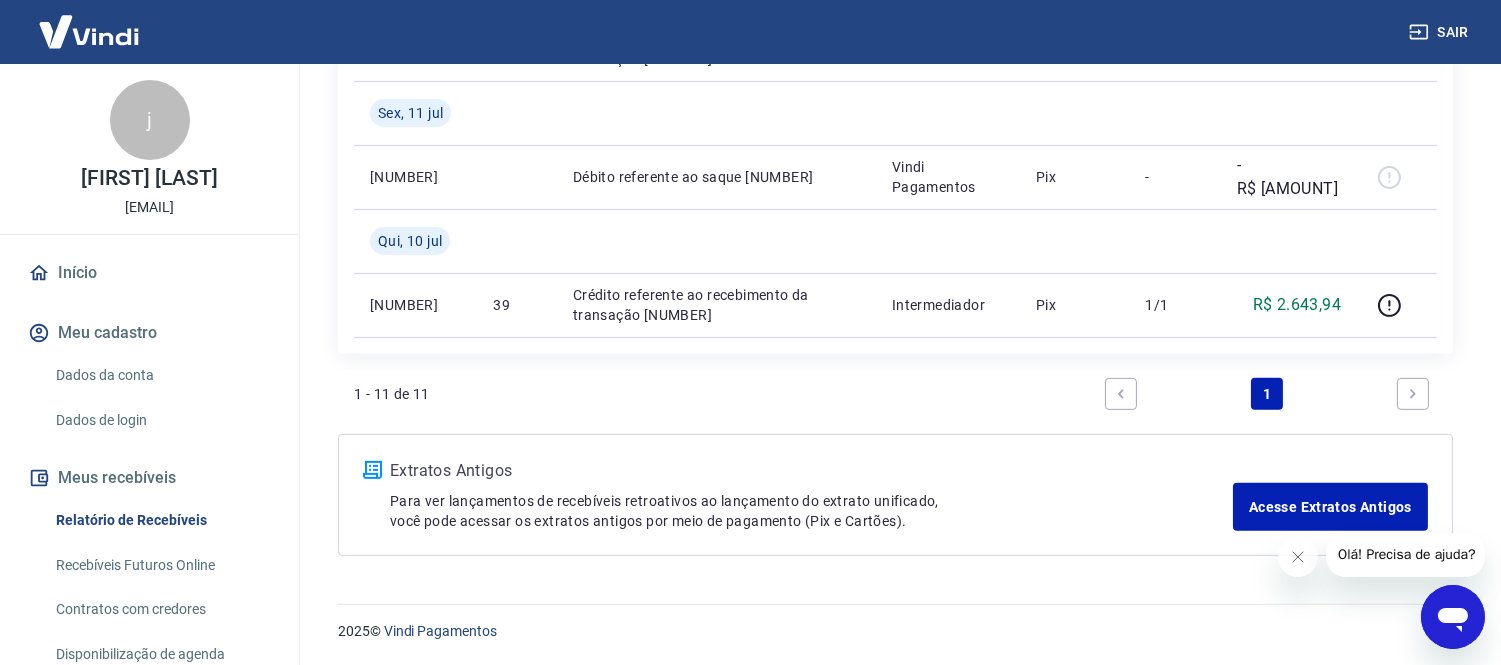 click 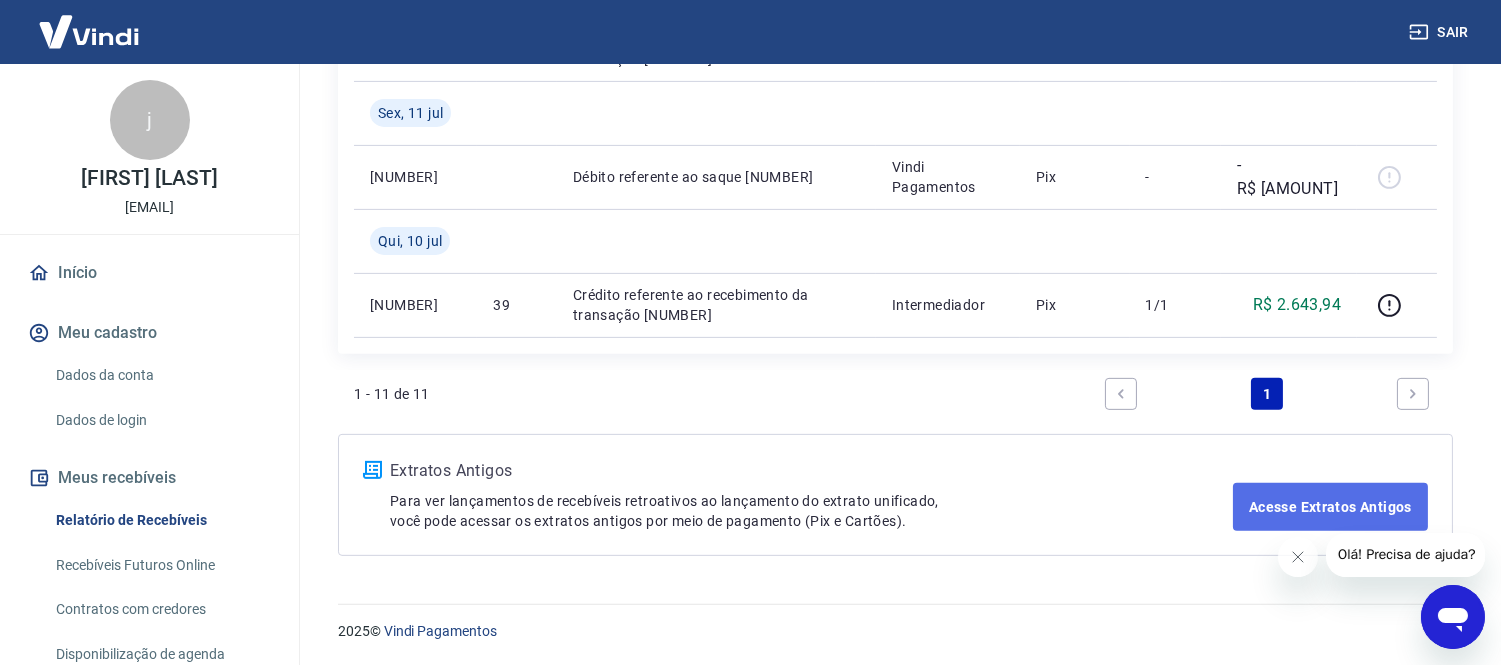 click on "Acesse Extratos Antigos" at bounding box center [1330, 507] 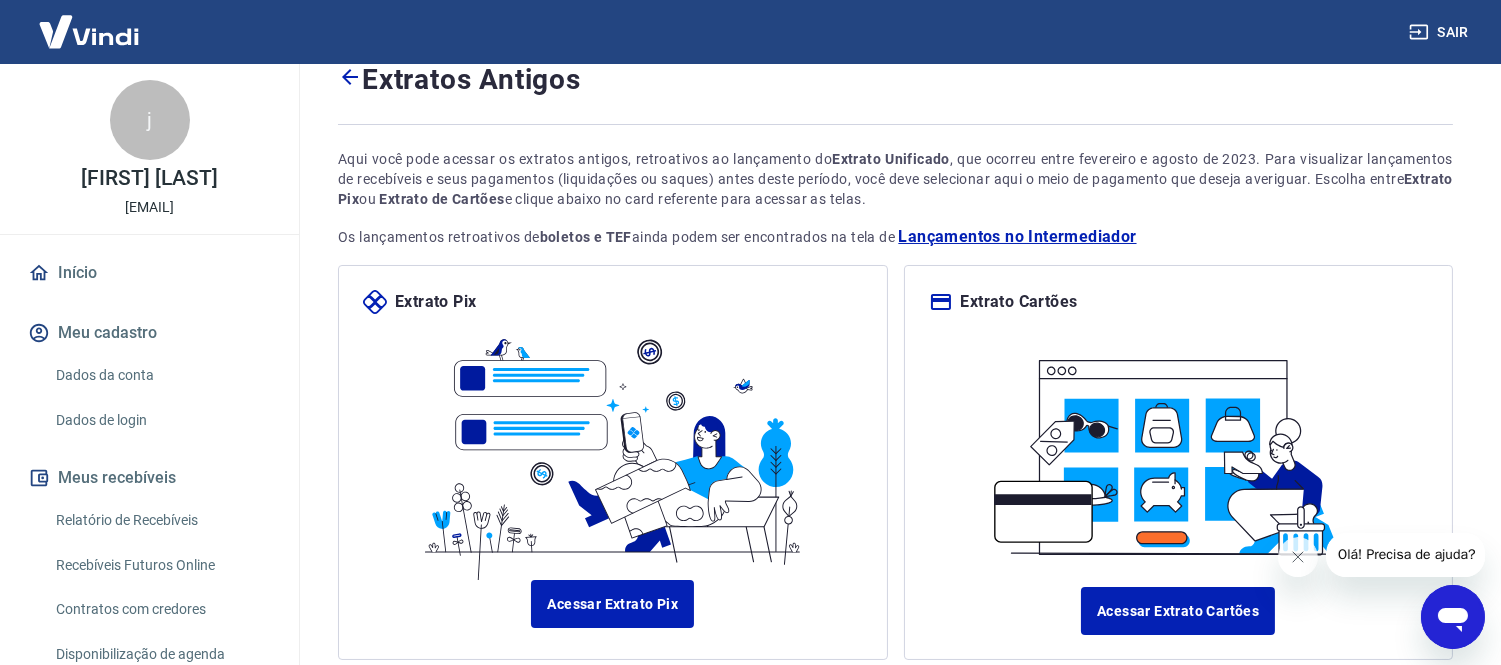 scroll, scrollTop: 197, scrollLeft: 0, axis: vertical 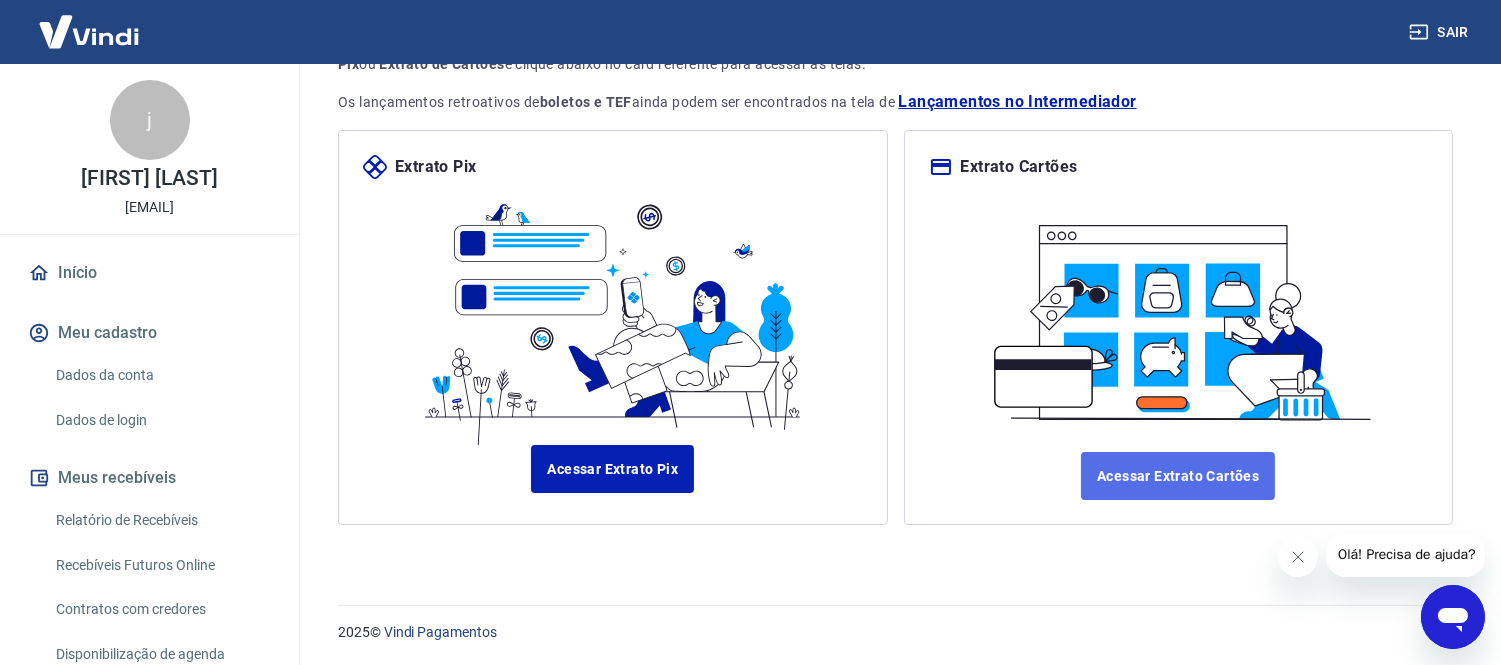 click on "Acessar Extrato Cartões" at bounding box center [1178, 476] 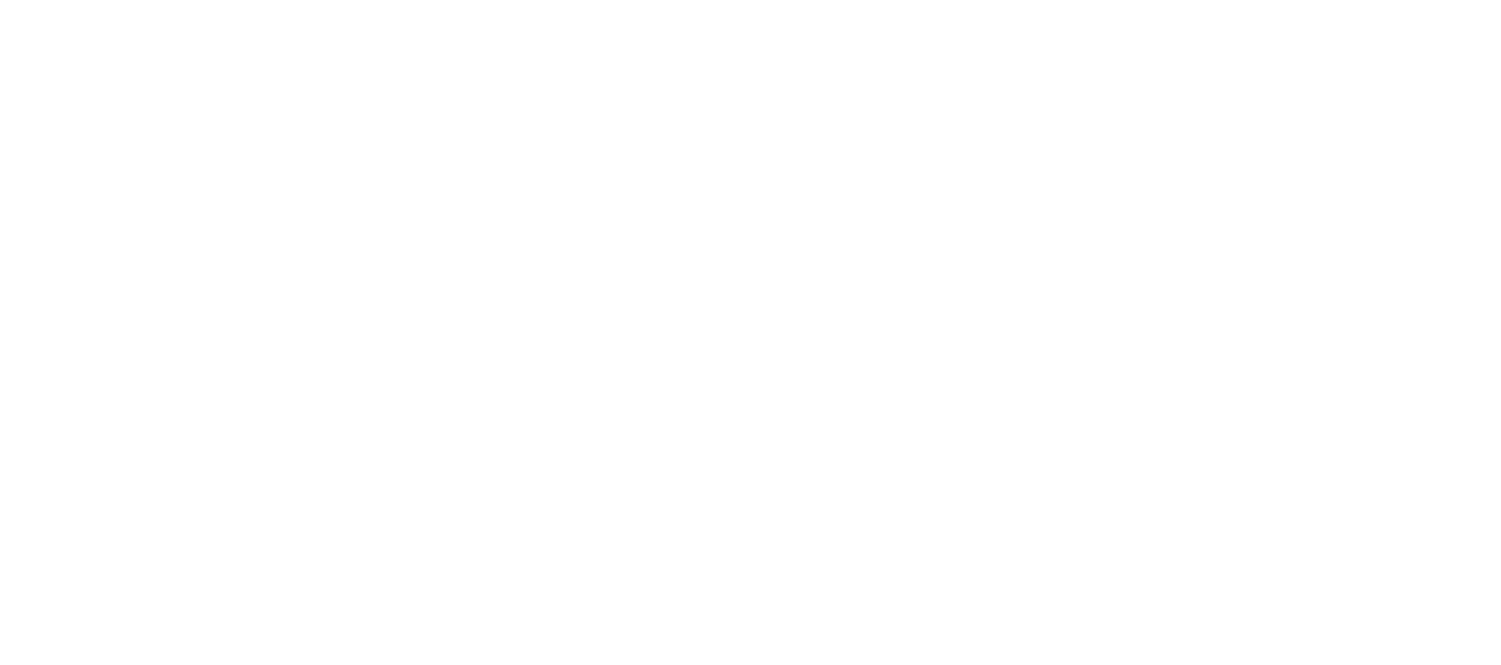 scroll, scrollTop: 0, scrollLeft: 0, axis: both 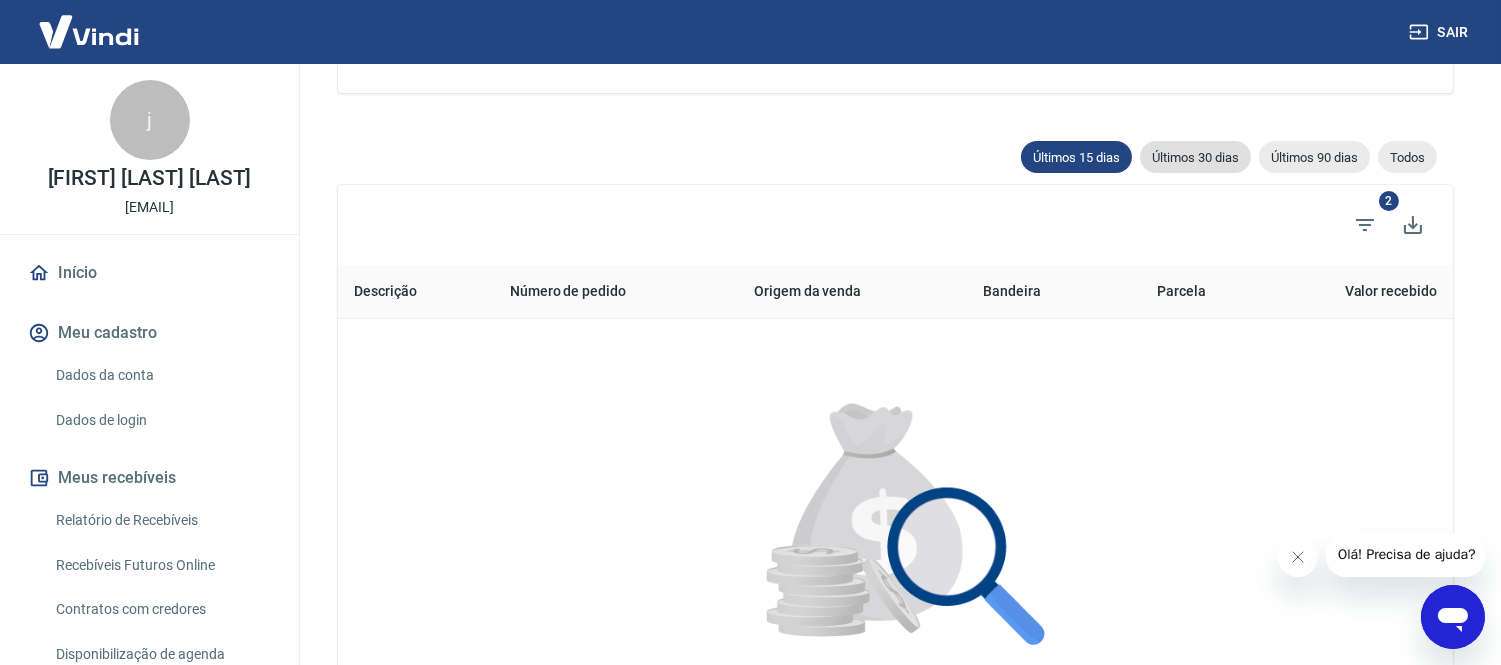 click on "Últimos 30 dias" at bounding box center (1195, 157) 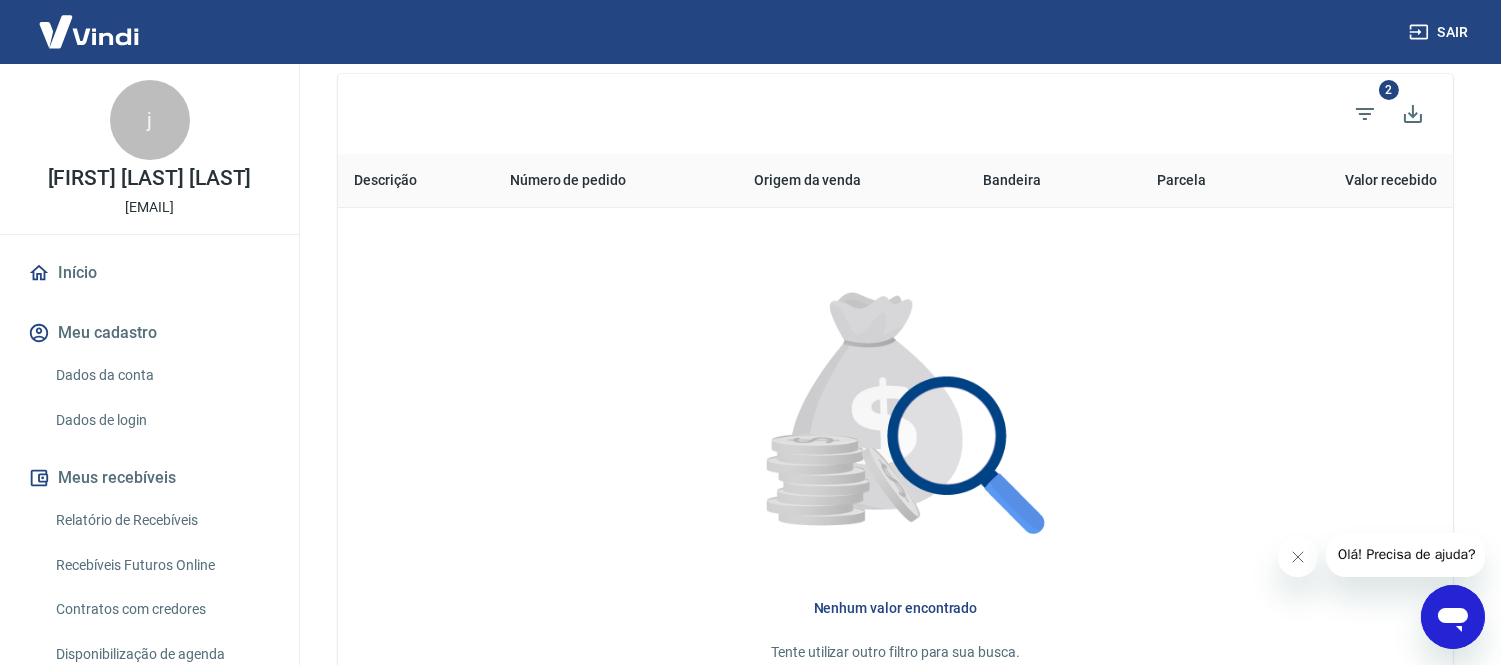 scroll, scrollTop: 222, scrollLeft: 0, axis: vertical 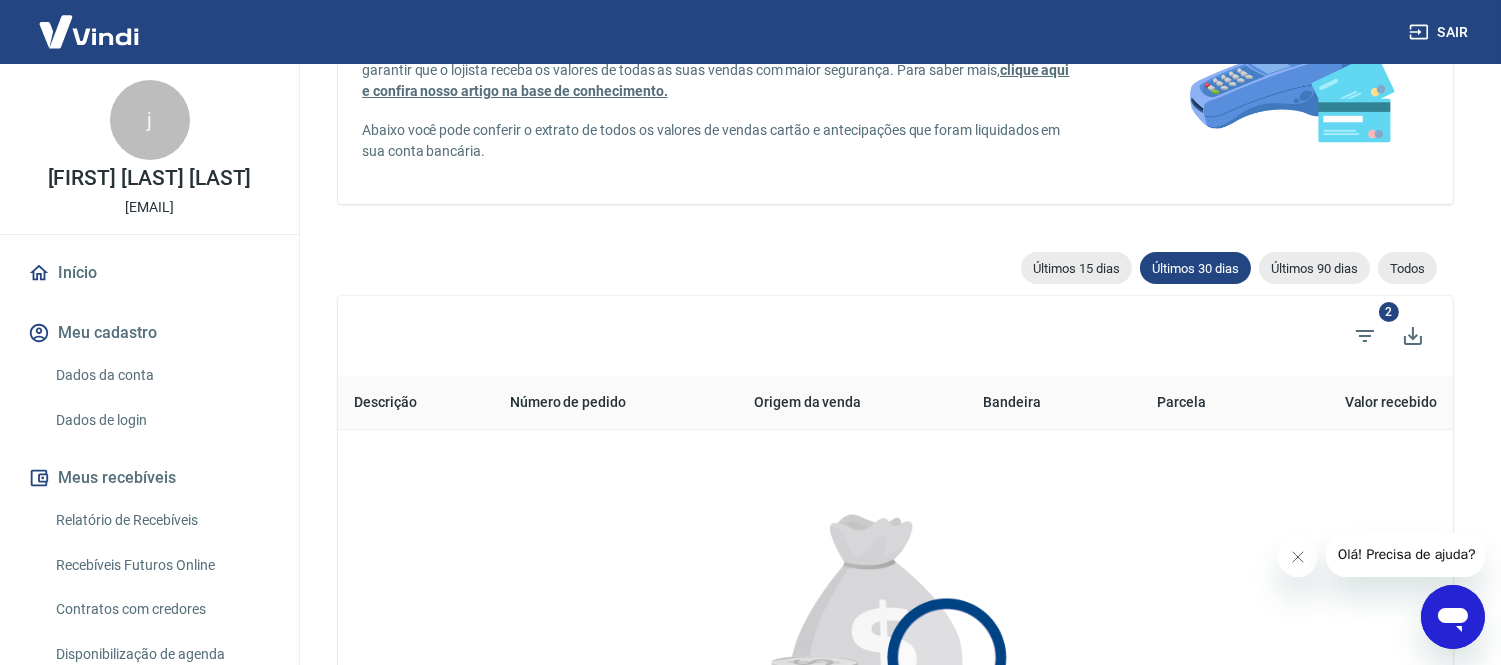 drag, startPoint x: 1180, startPoint y: 423, endPoint x: 1178, endPoint y: 402, distance: 21.095022 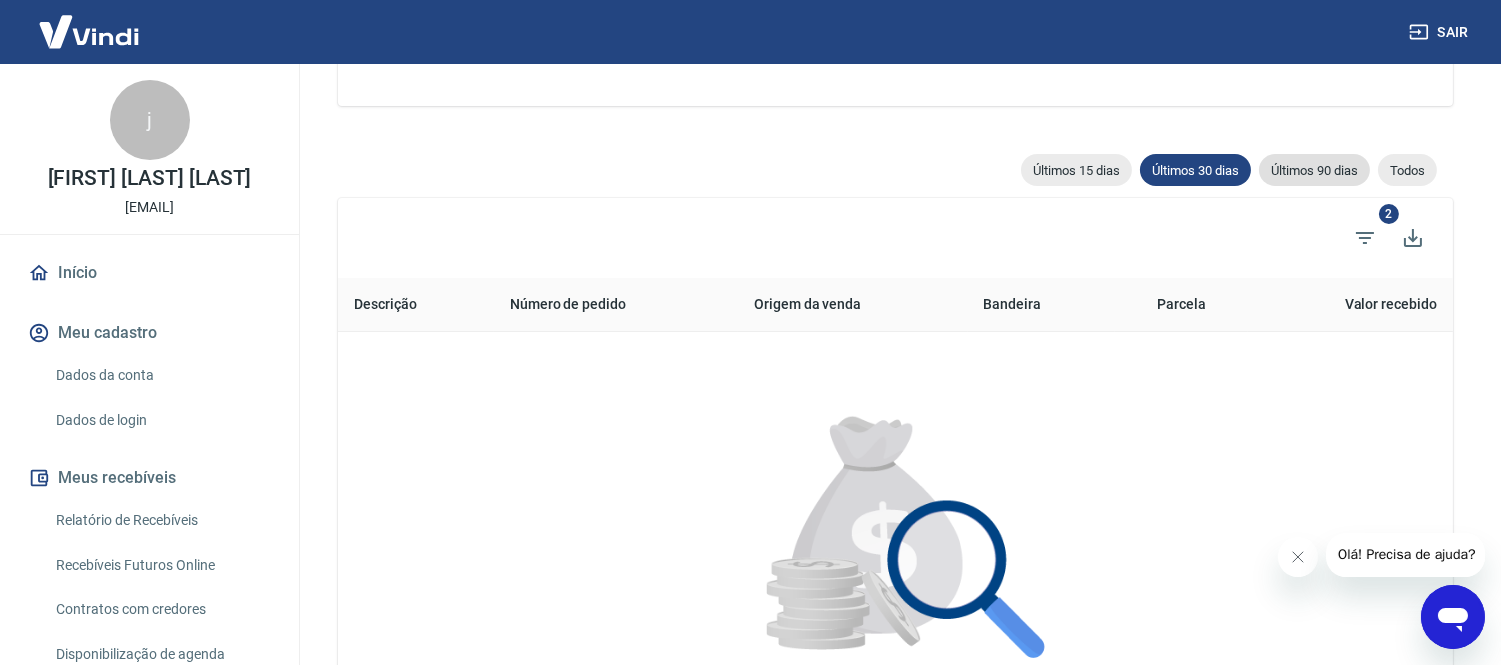 click on "Últimos 90 dias" at bounding box center [1314, 170] 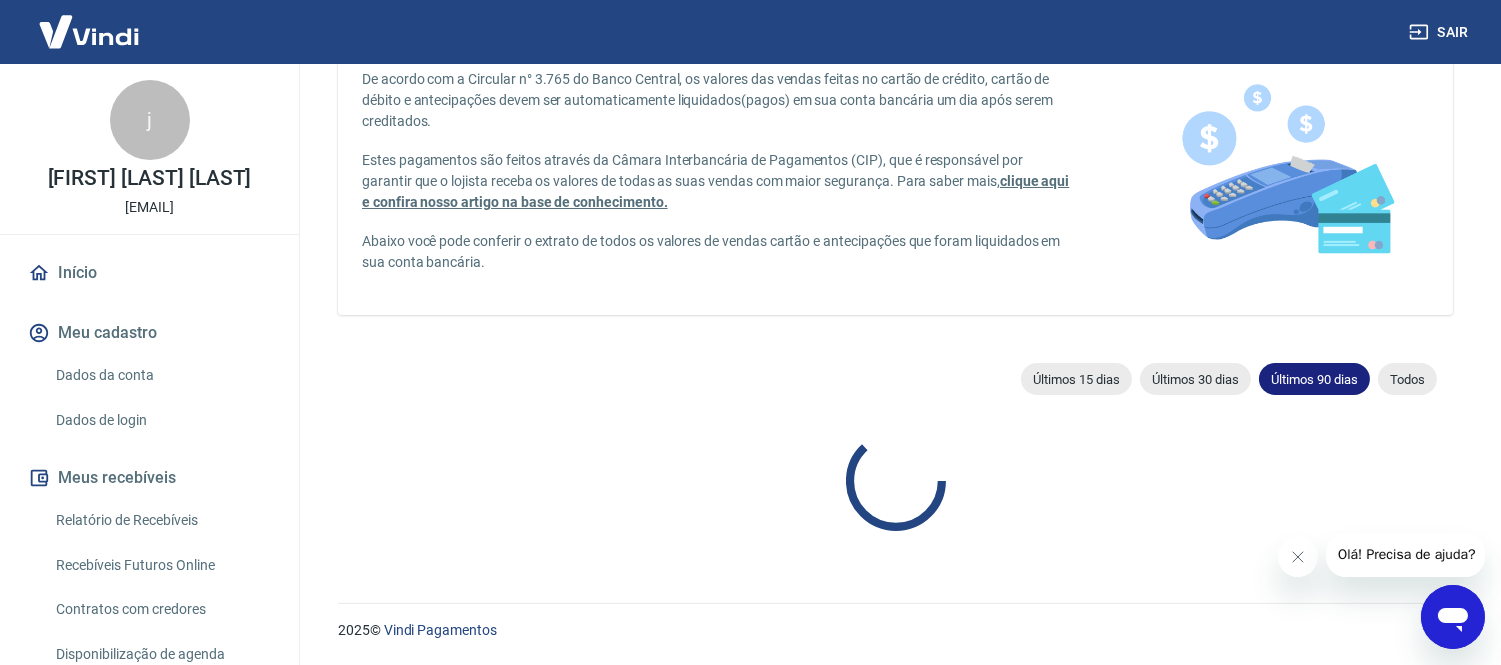 scroll, scrollTop: 320, scrollLeft: 0, axis: vertical 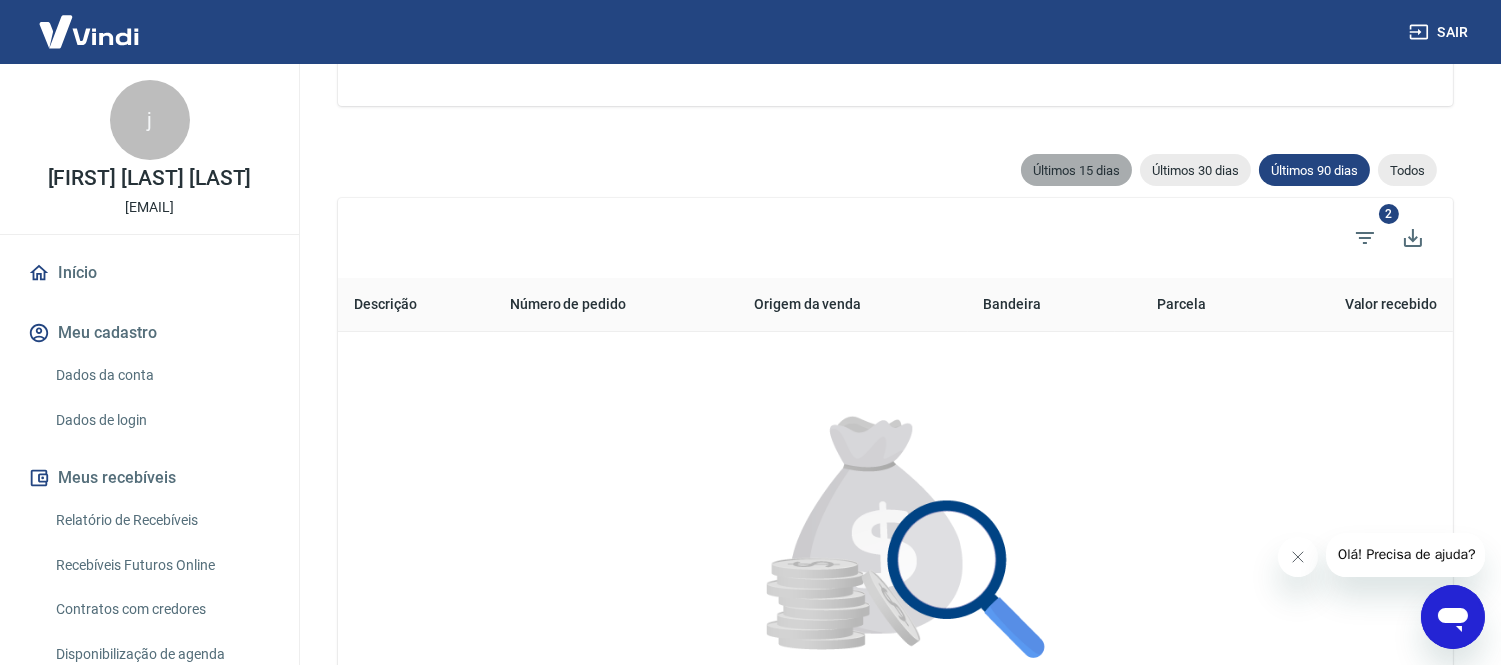 click on "Últimos 15 dias" at bounding box center [1076, 170] 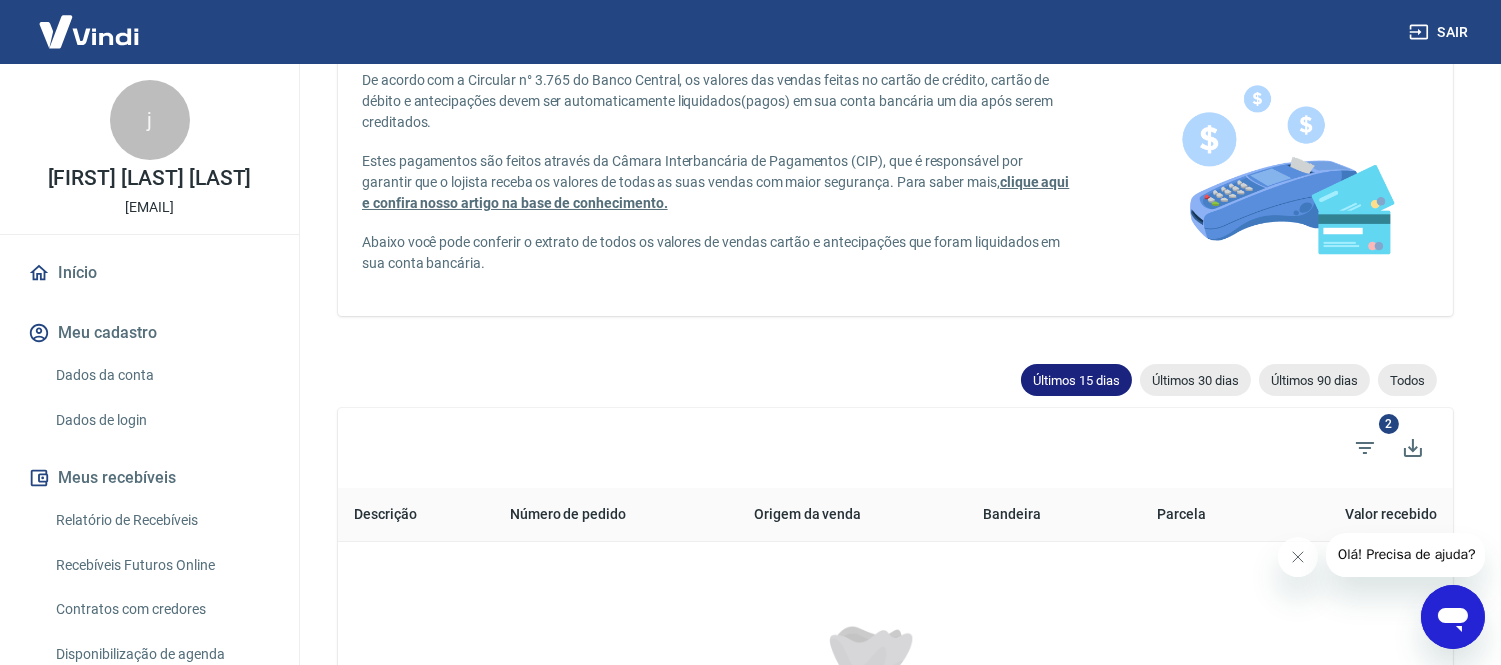 scroll, scrollTop: 320, scrollLeft: 0, axis: vertical 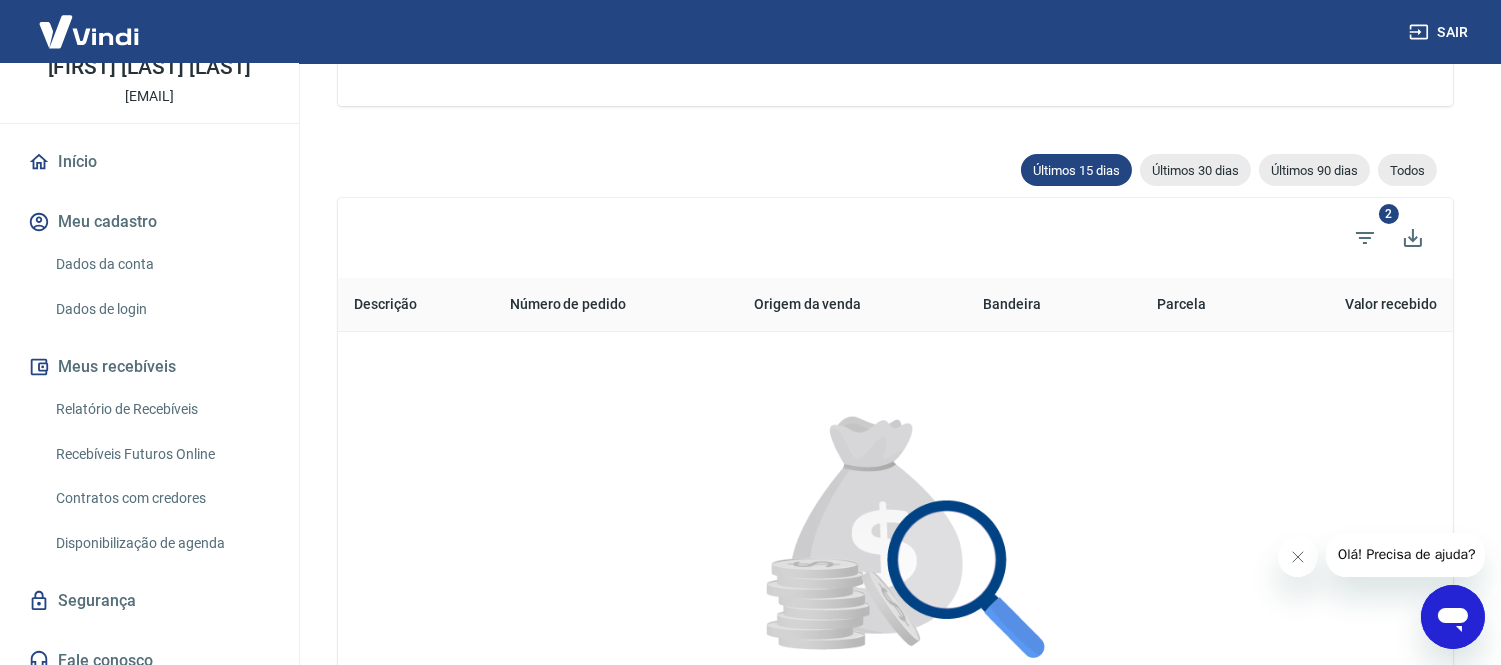 click on "Relatório de Recebíveis" at bounding box center [161, 409] 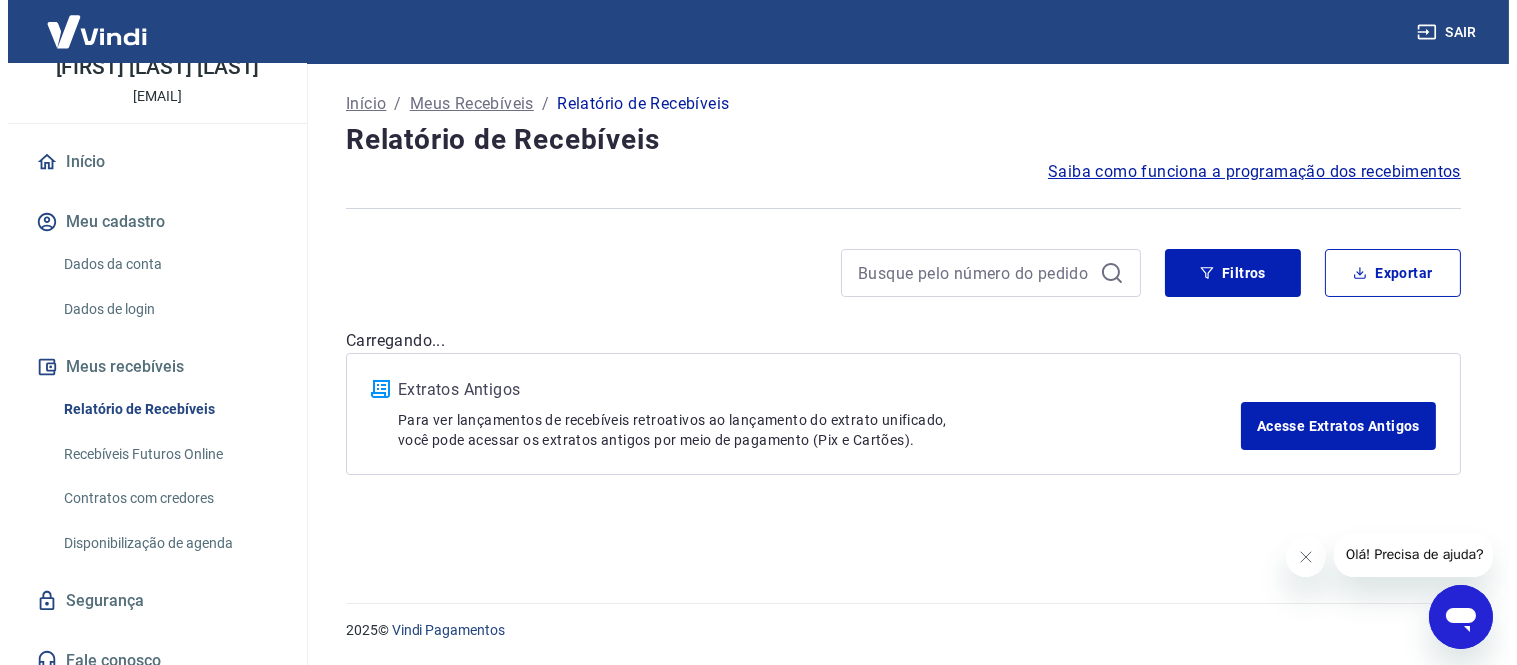 scroll, scrollTop: 0, scrollLeft: 0, axis: both 